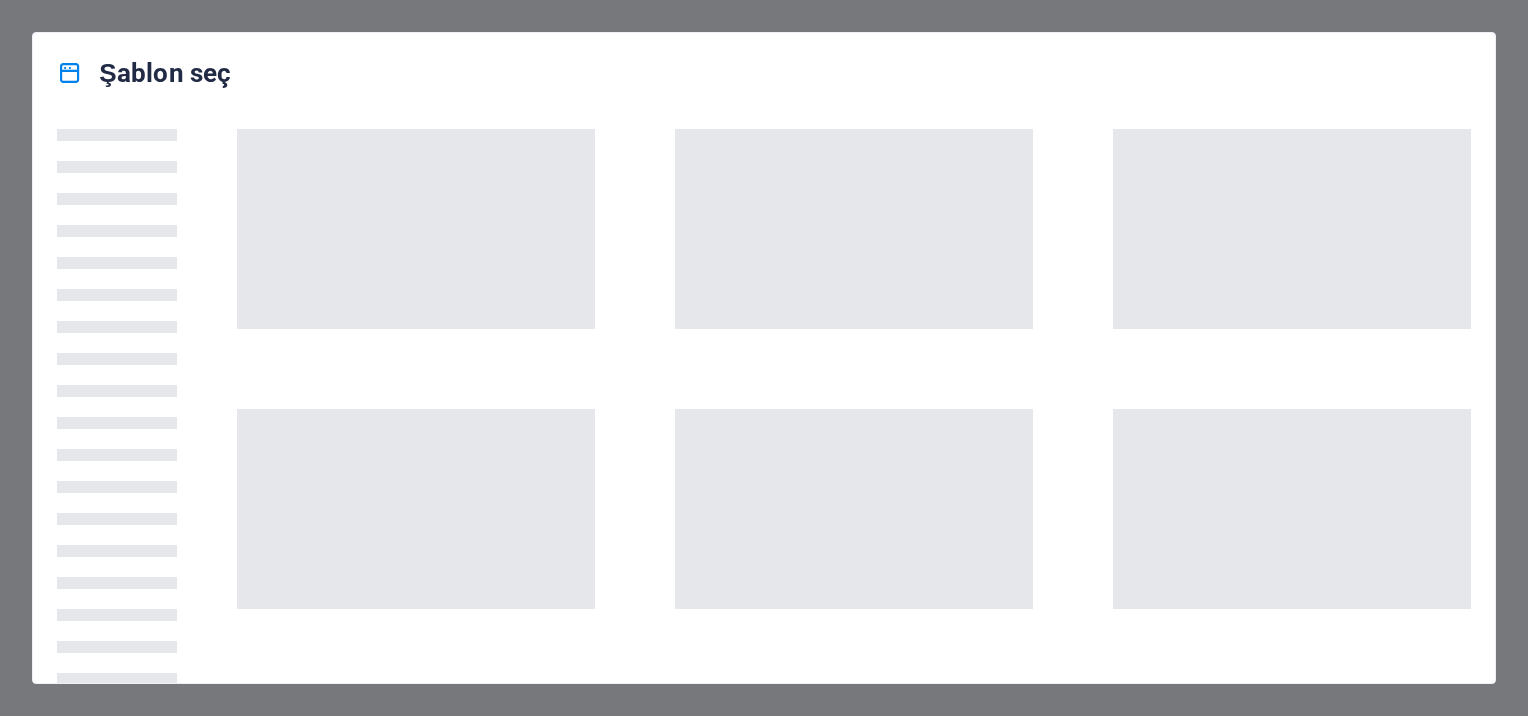 scroll, scrollTop: 0, scrollLeft: 0, axis: both 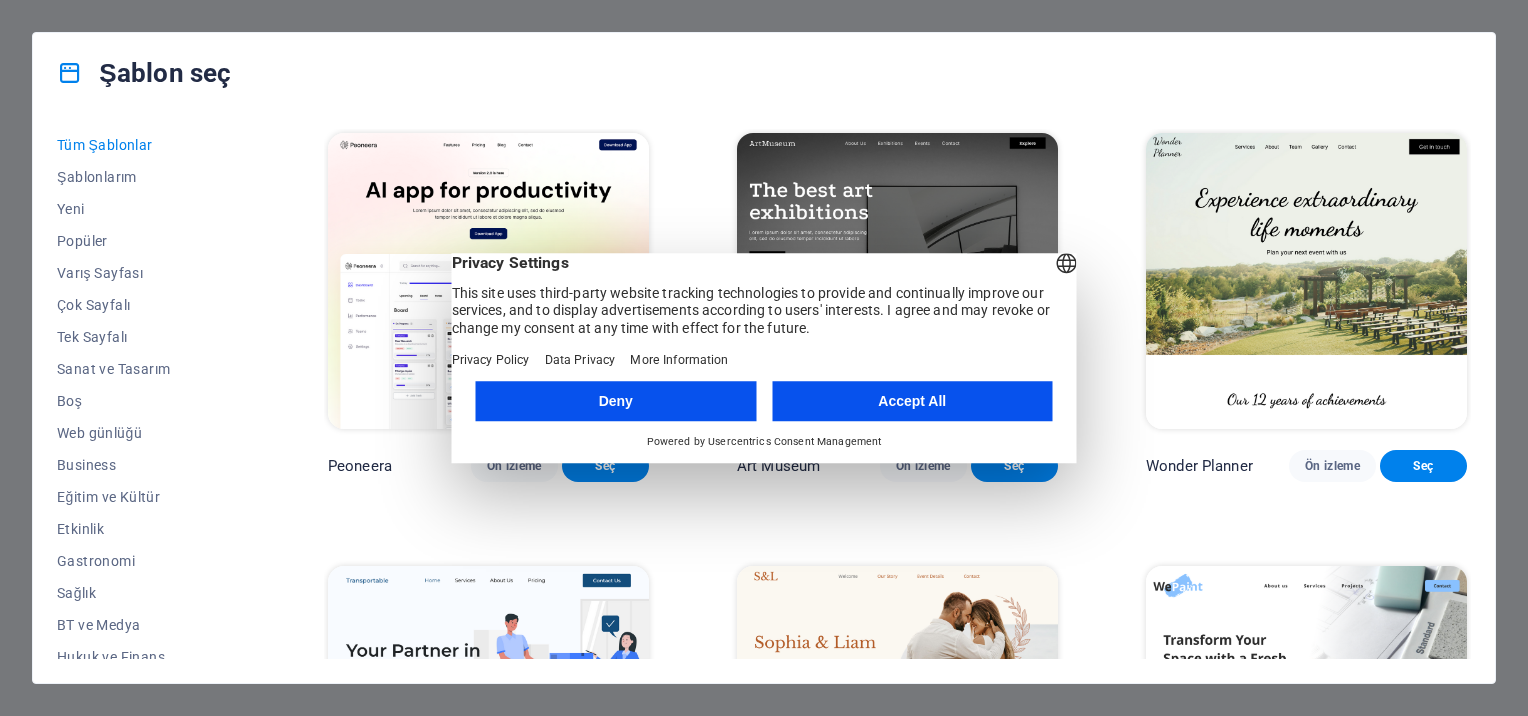click on "Accept All" at bounding box center [912, 401] 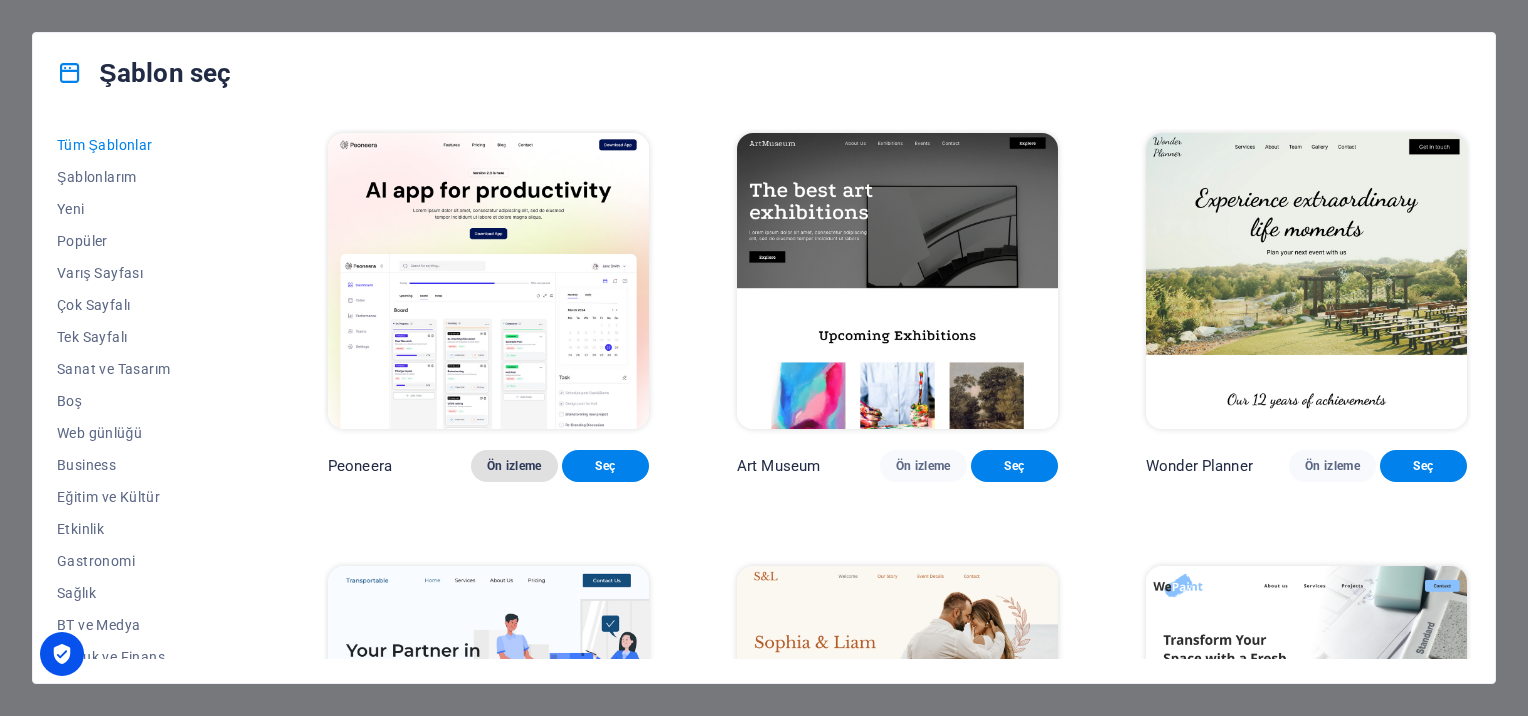click on "Ön izleme" at bounding box center [514, 466] 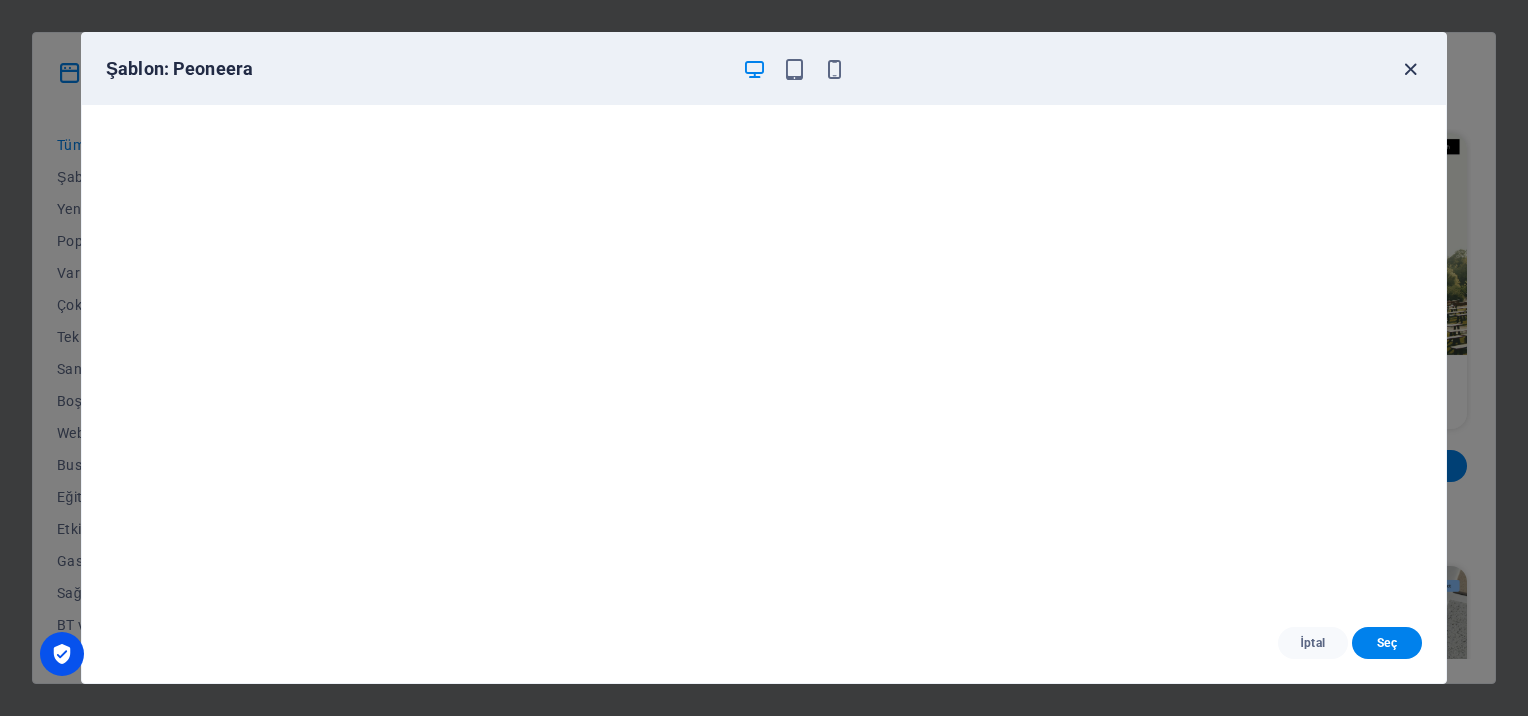 click at bounding box center (1410, 69) 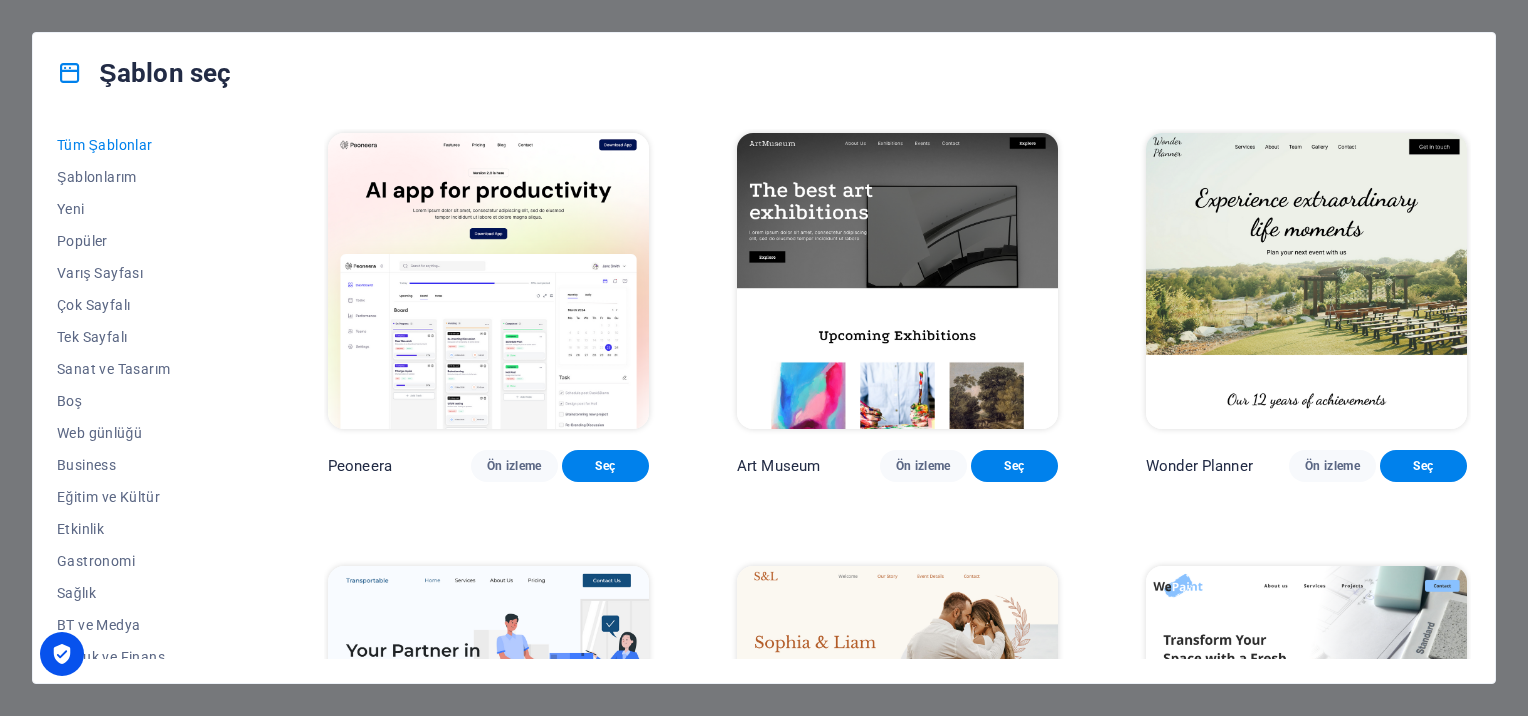 click at bounding box center (488, 281) 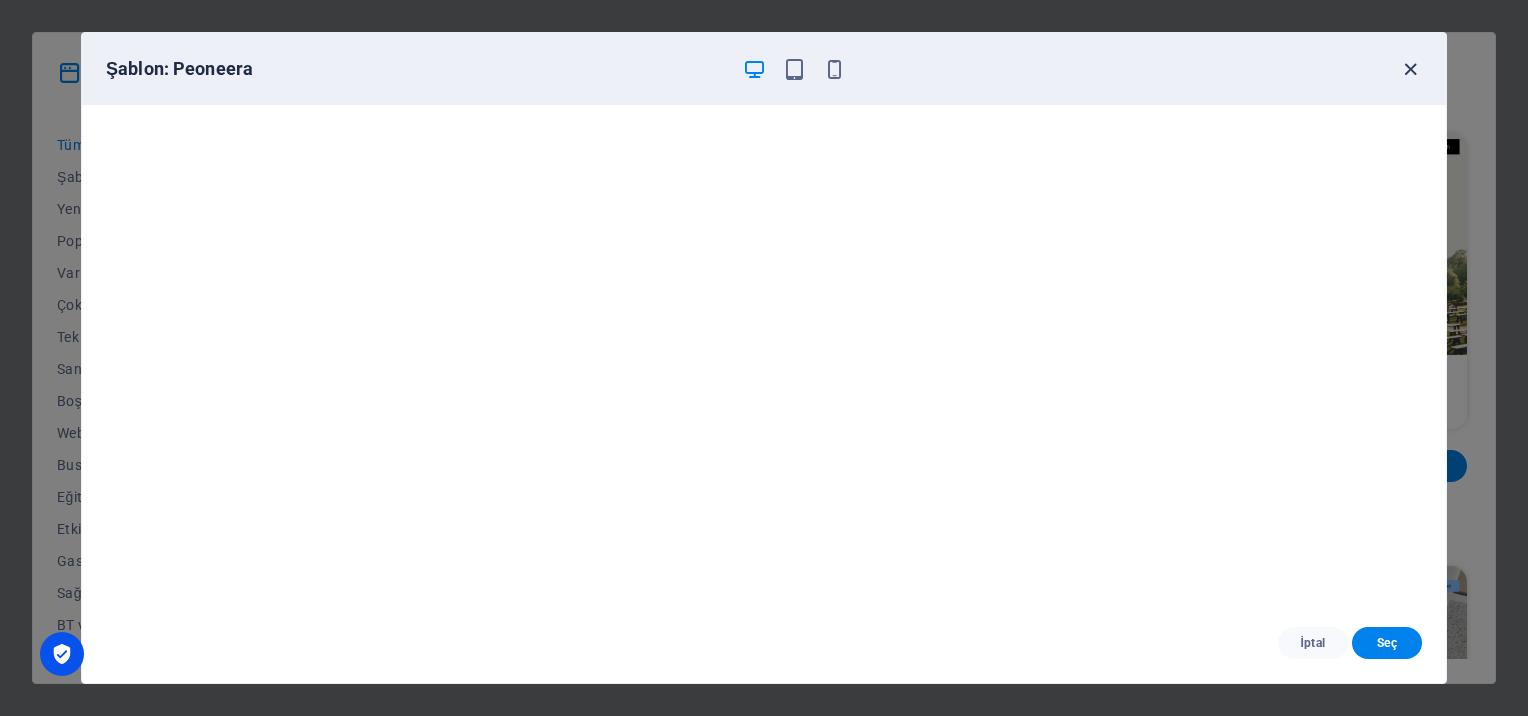 click at bounding box center (1410, 69) 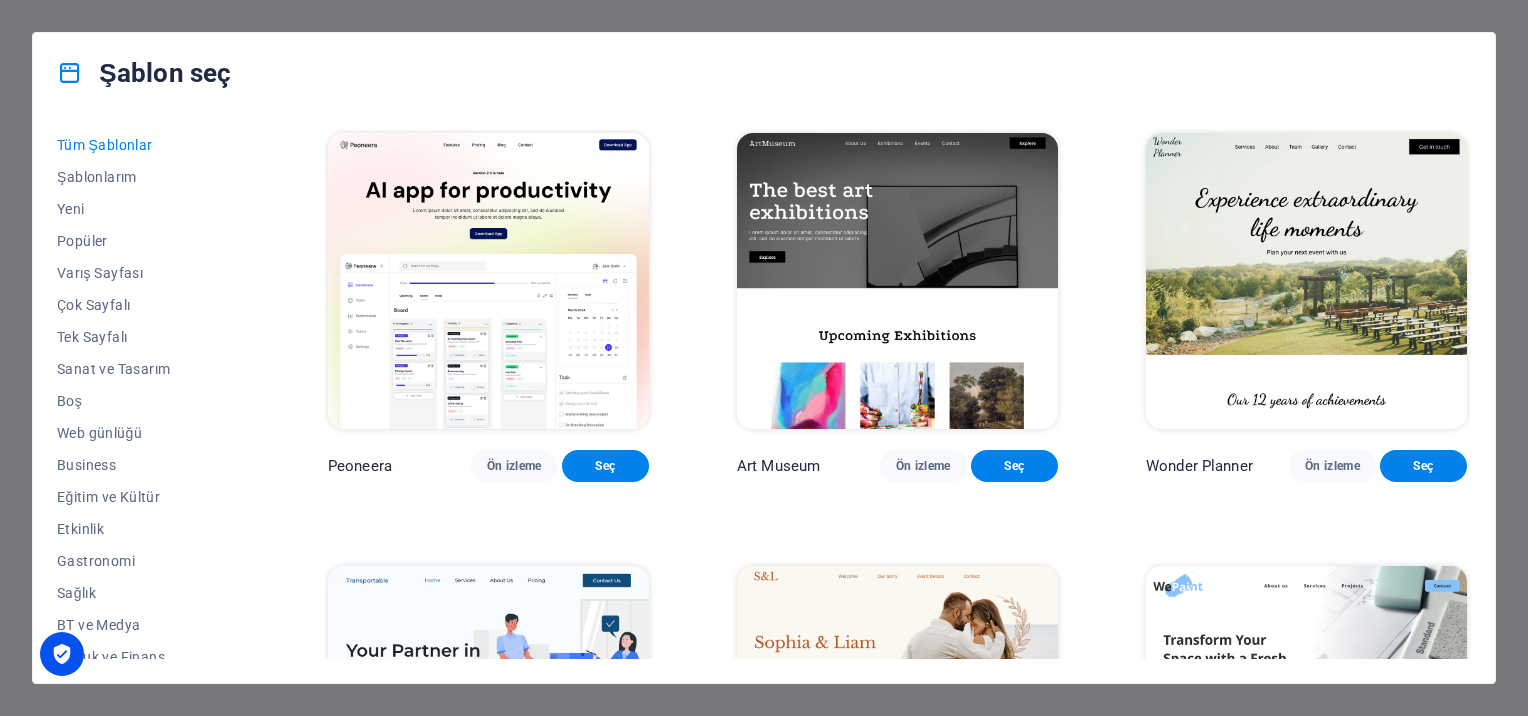 click at bounding box center (1306, 281) 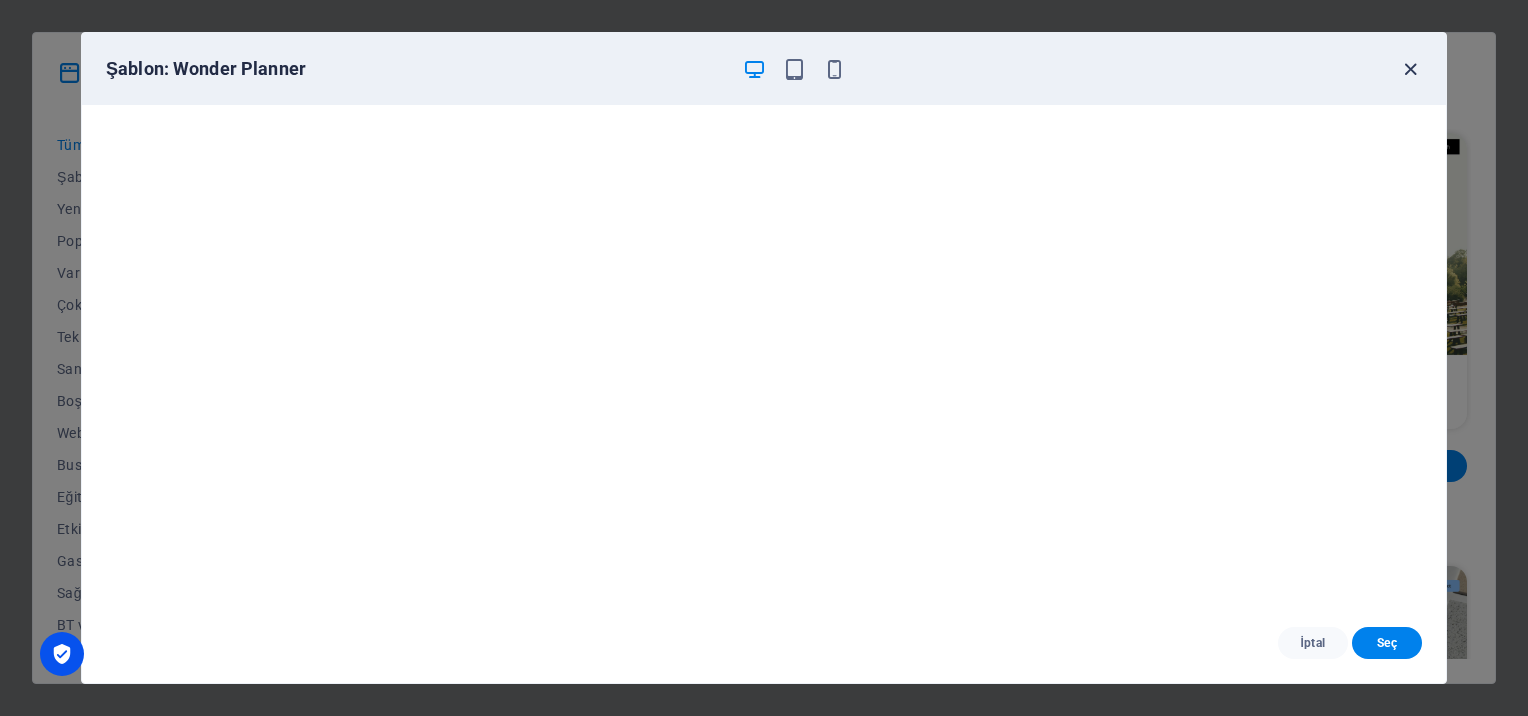 click at bounding box center [1410, 69] 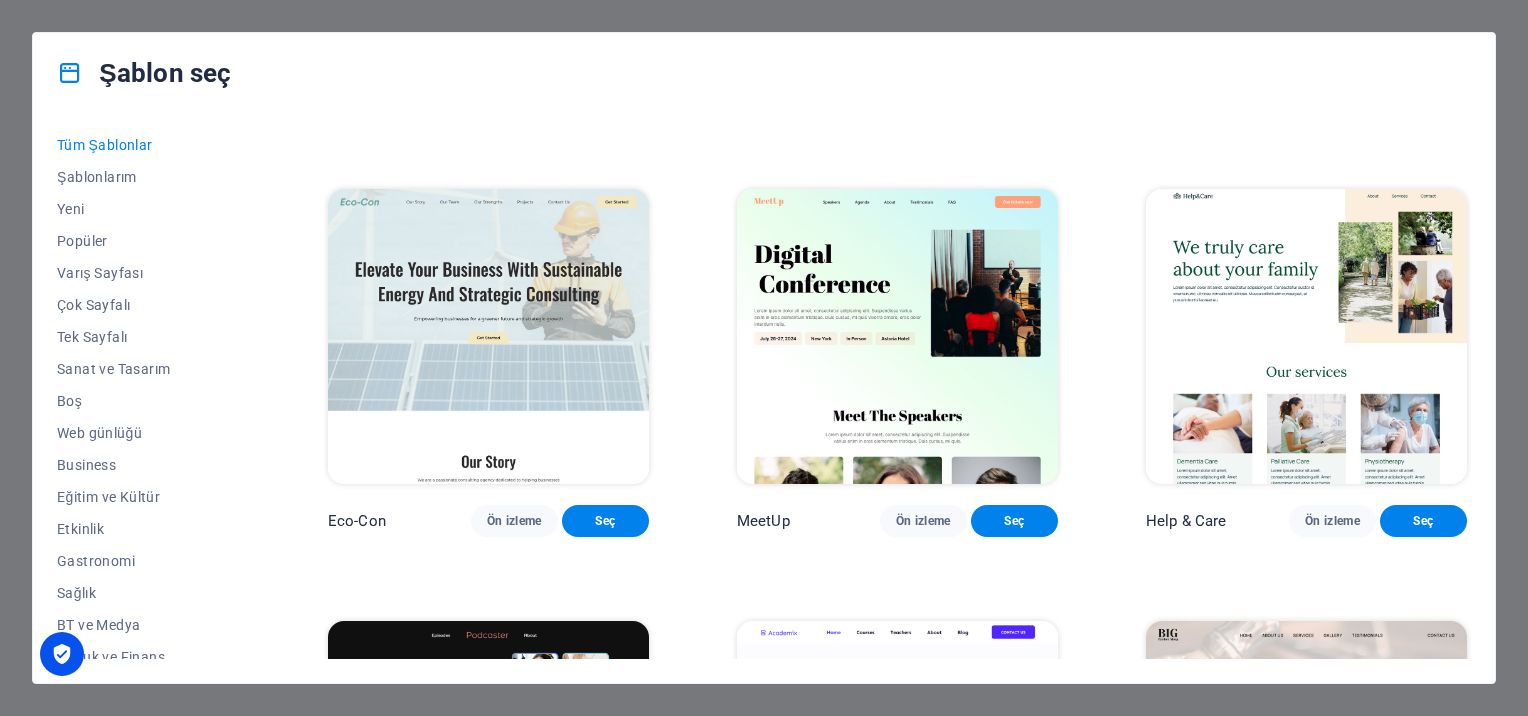 scroll, scrollTop: 800, scrollLeft: 0, axis: vertical 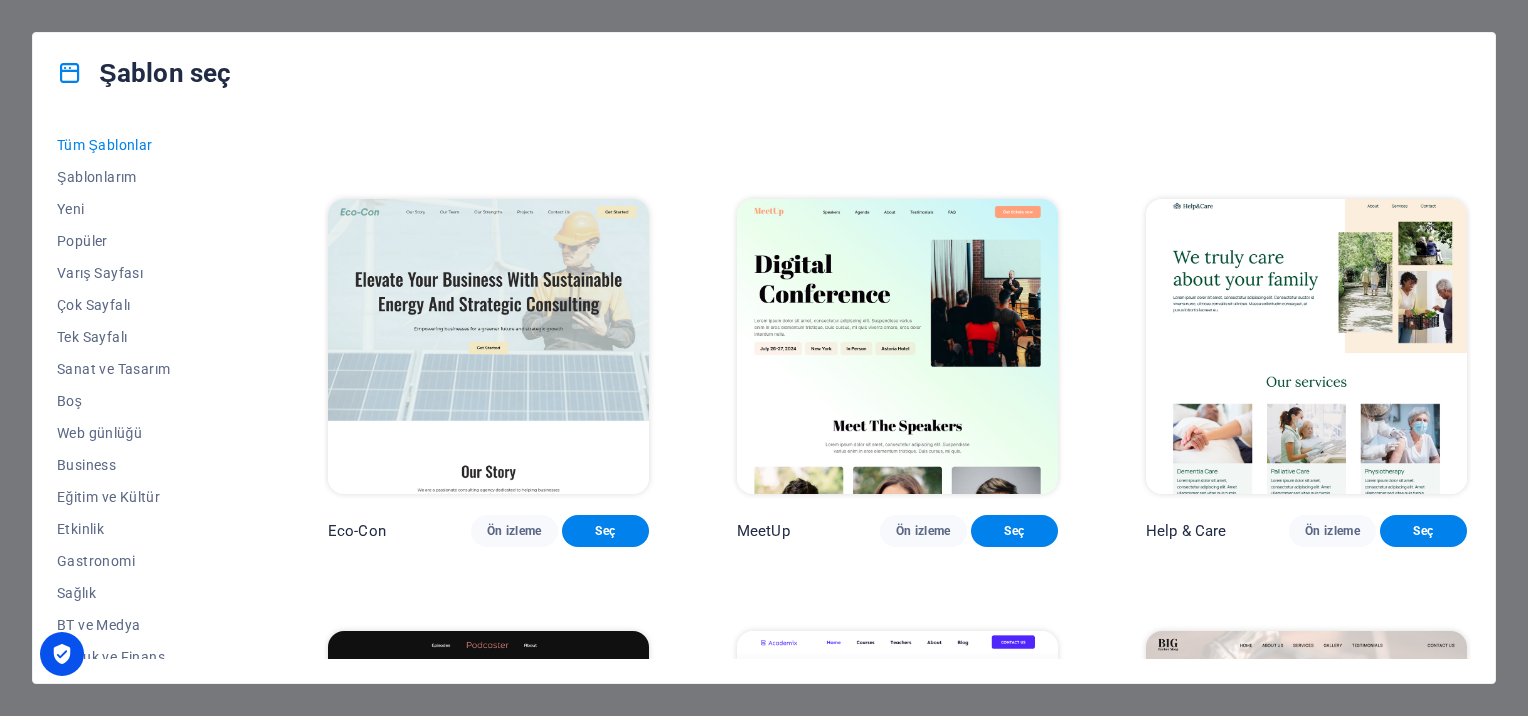 click at bounding box center [1306, 347] 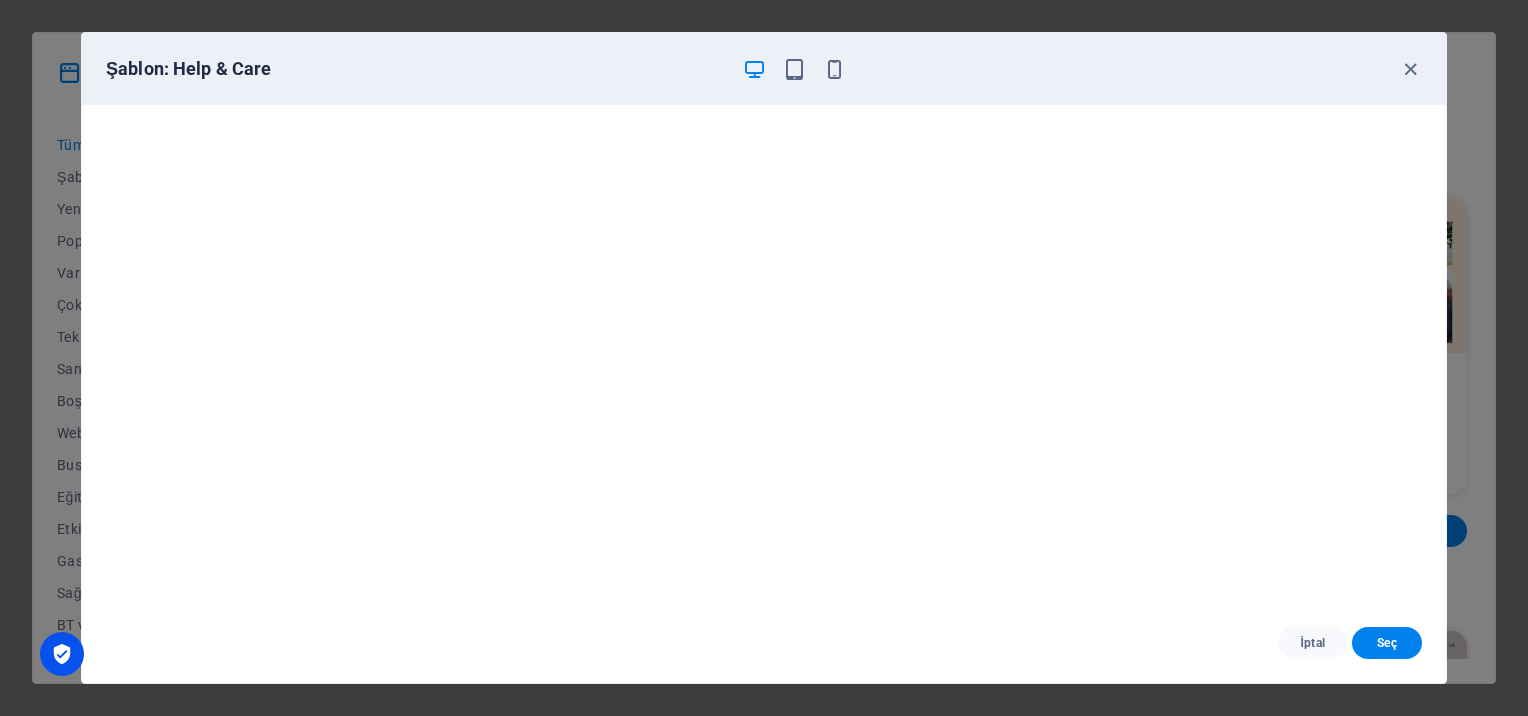 scroll, scrollTop: 5, scrollLeft: 0, axis: vertical 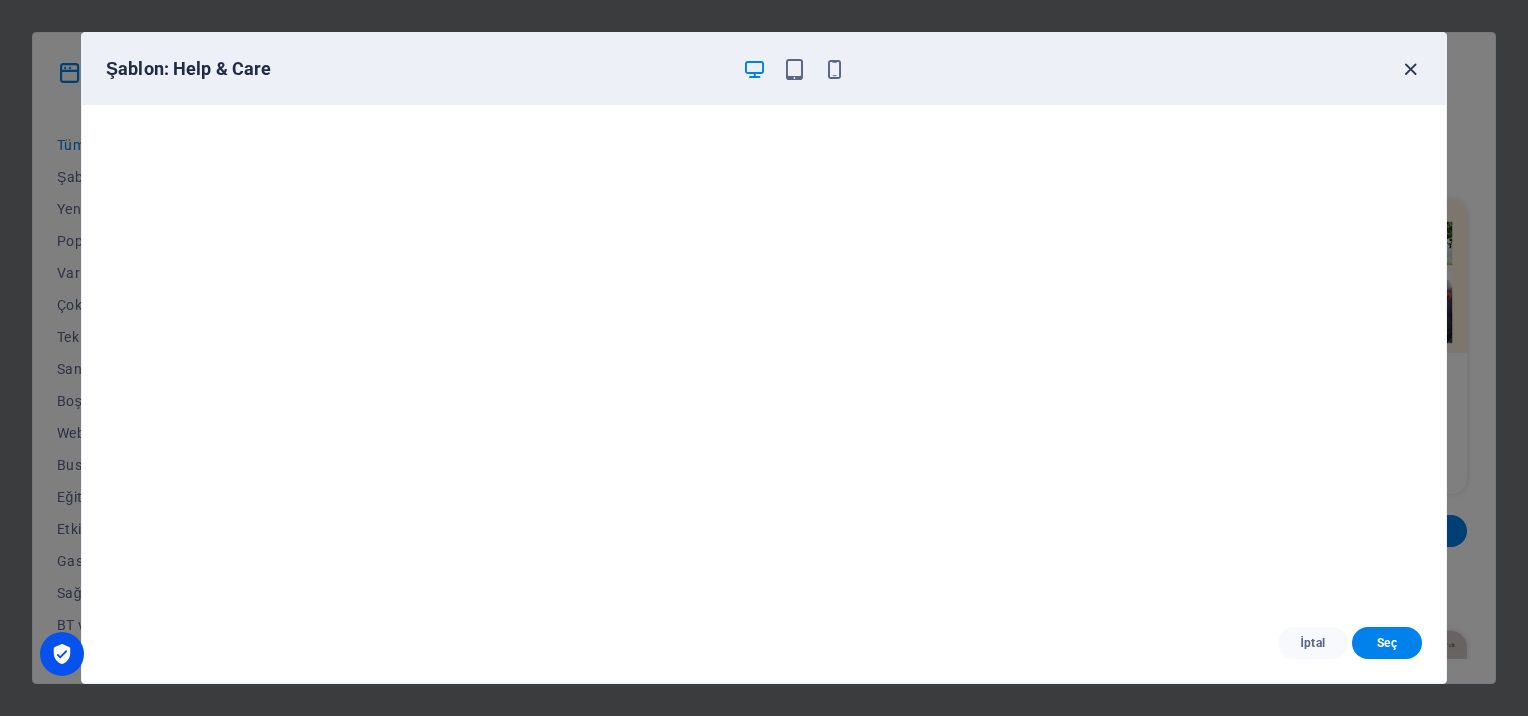 click at bounding box center (1410, 69) 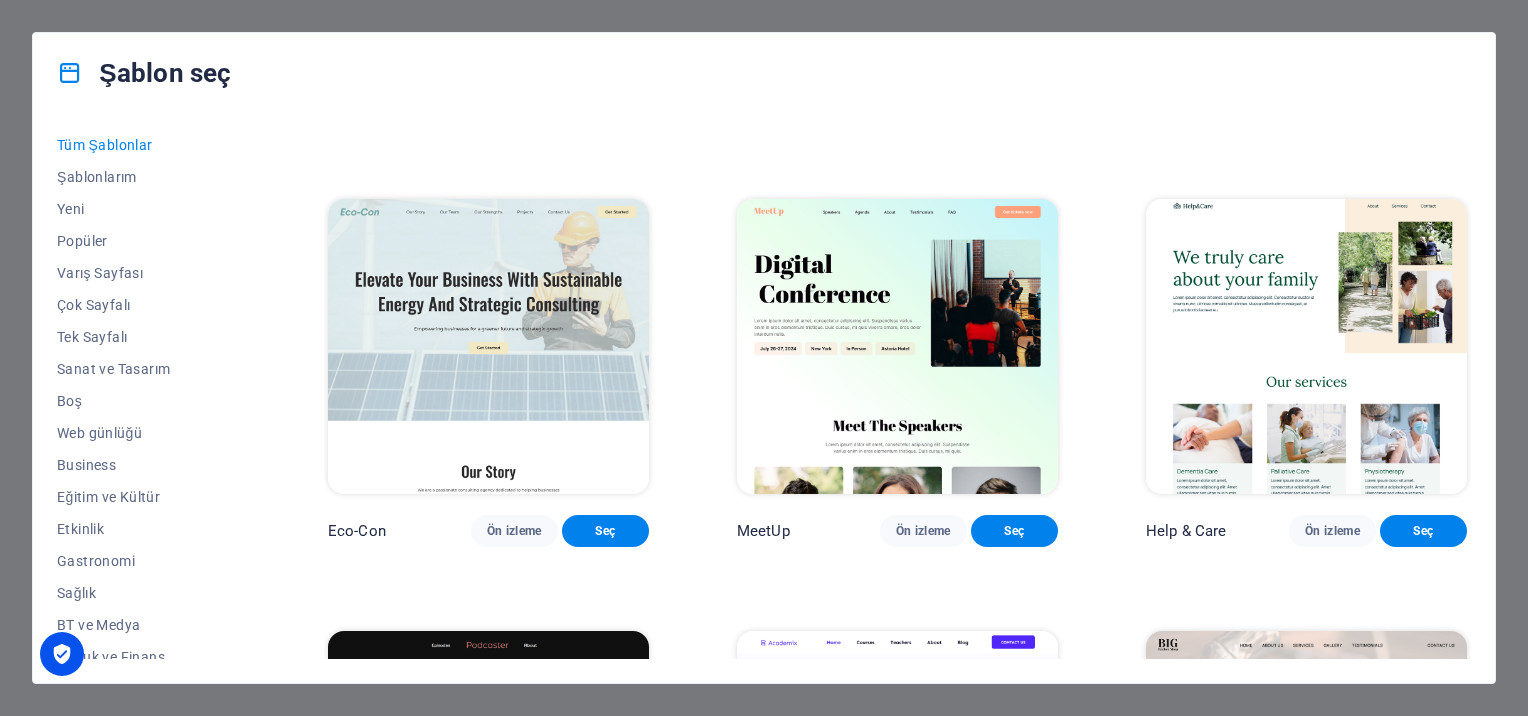 click at bounding box center [1306, 347] 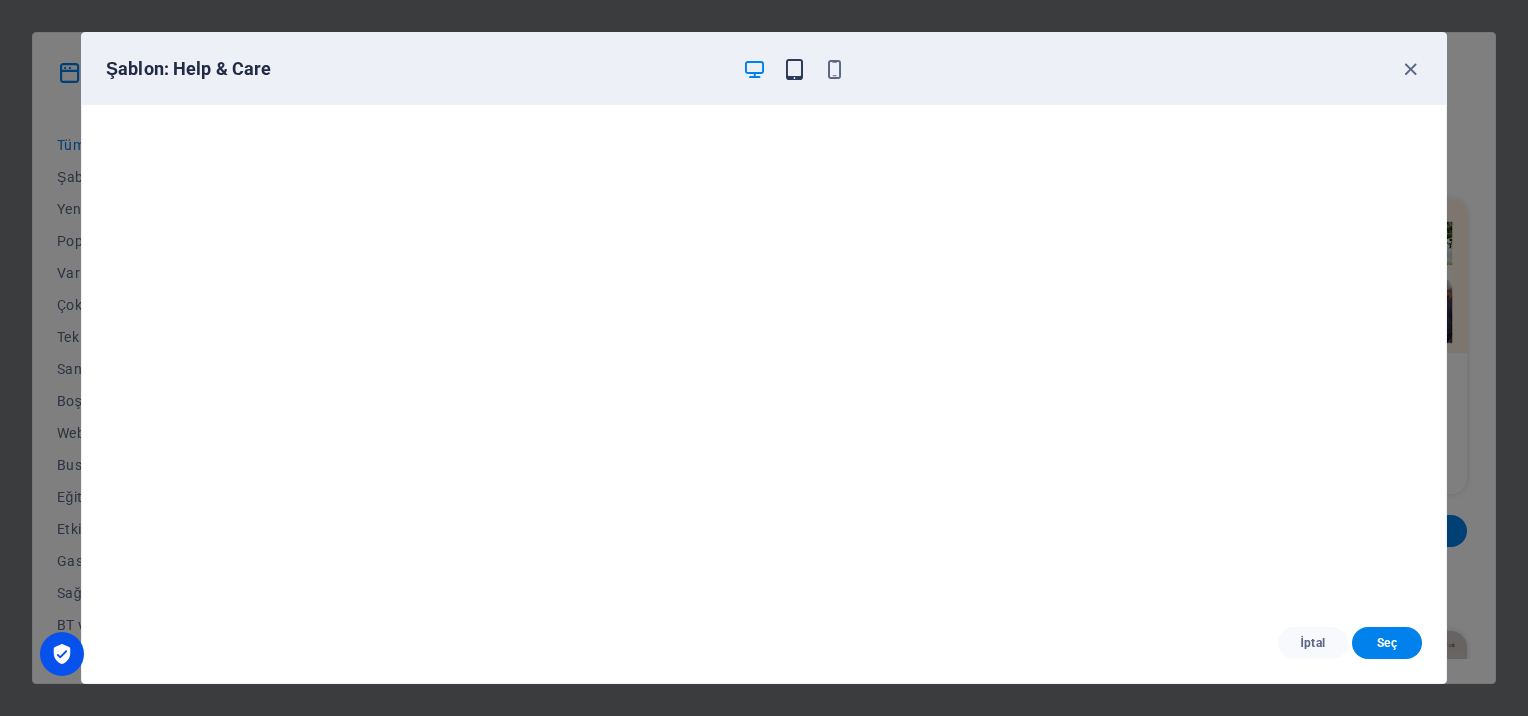 drag, startPoint x: 812, startPoint y: 56, endPoint x: 801, endPoint y: 61, distance: 12.083046 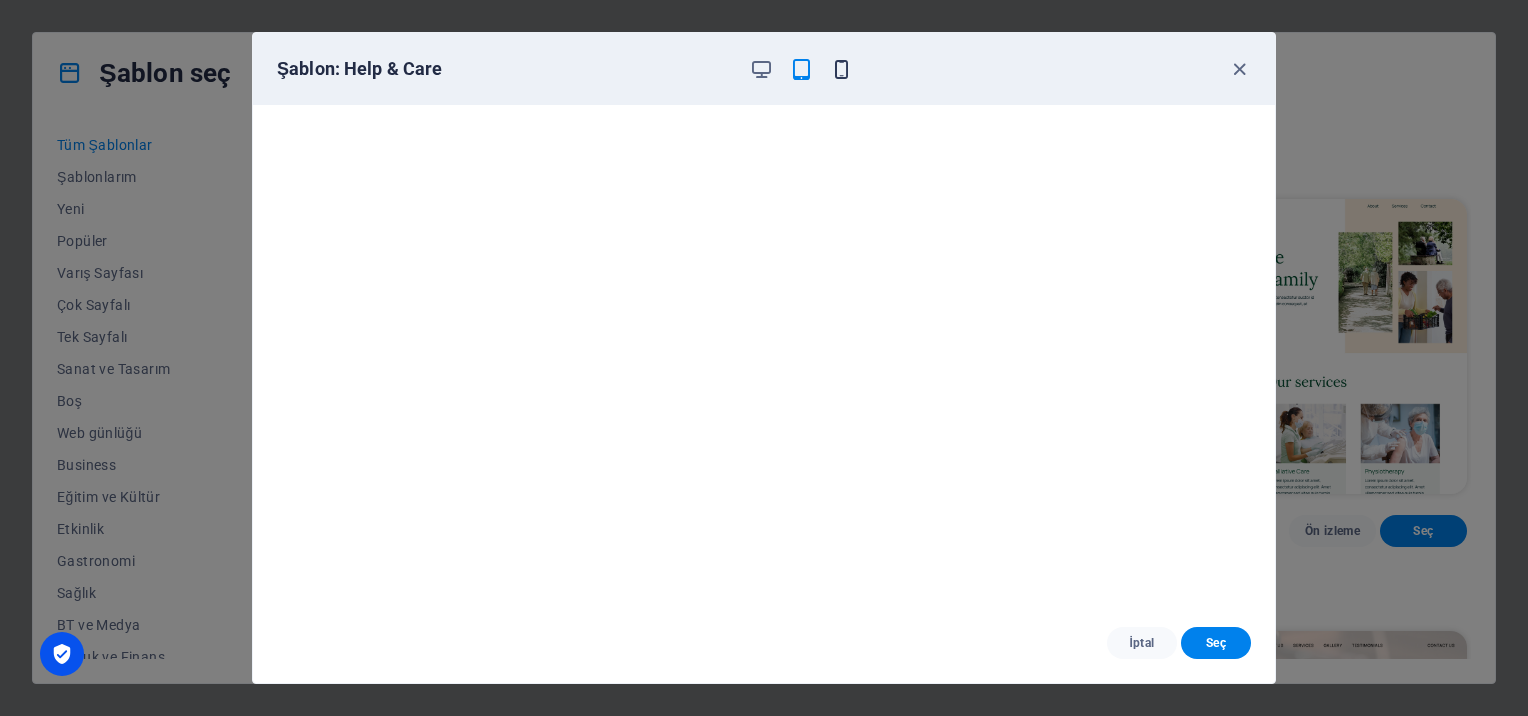 click at bounding box center (841, 69) 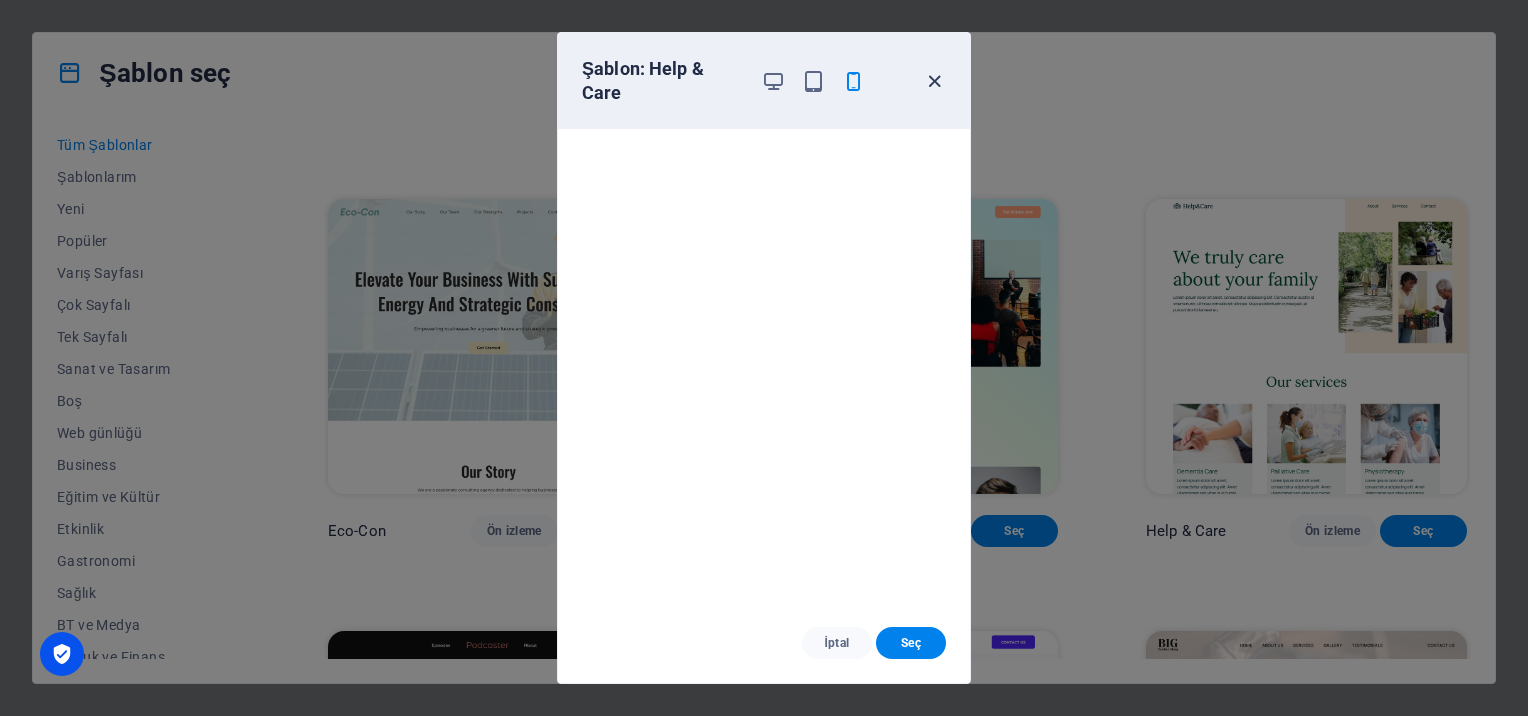 click at bounding box center [934, 81] 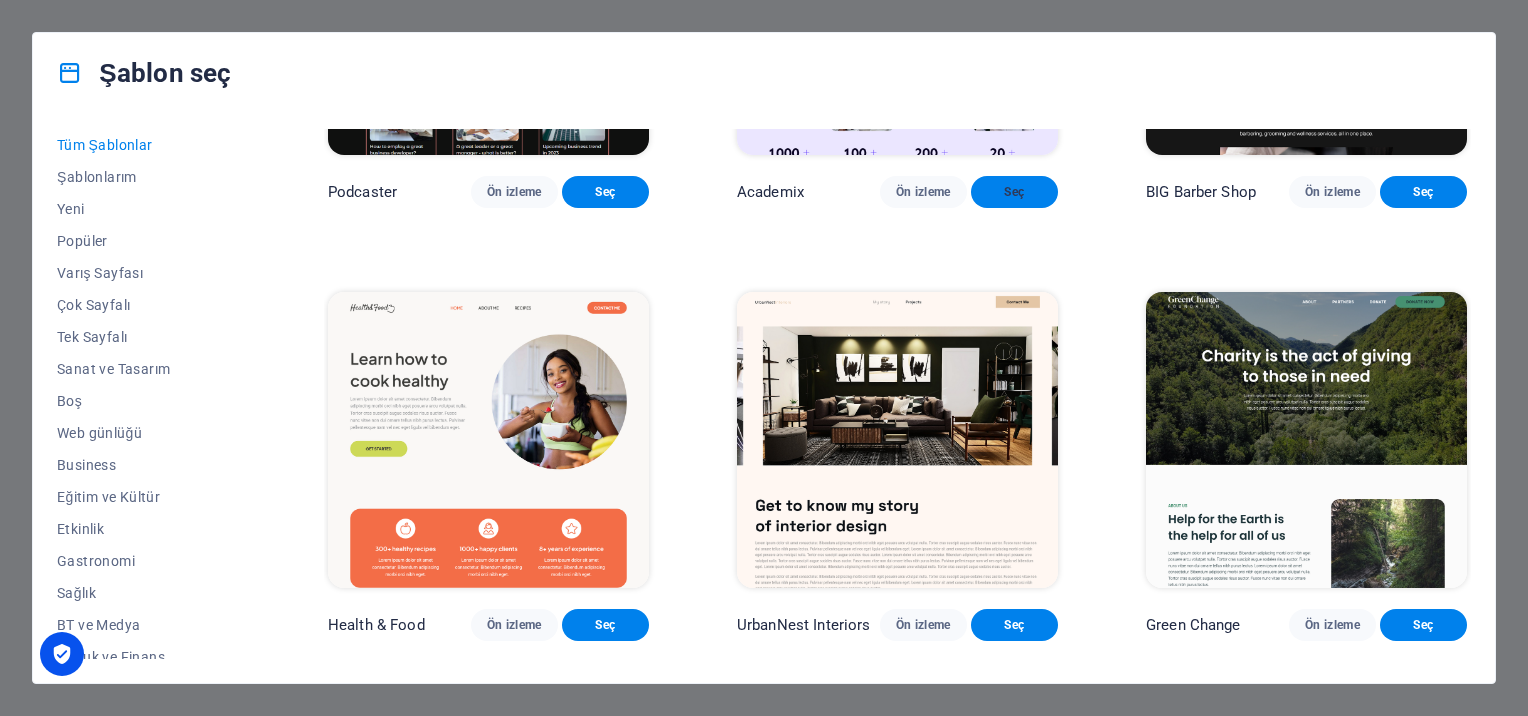 scroll, scrollTop: 1600, scrollLeft: 0, axis: vertical 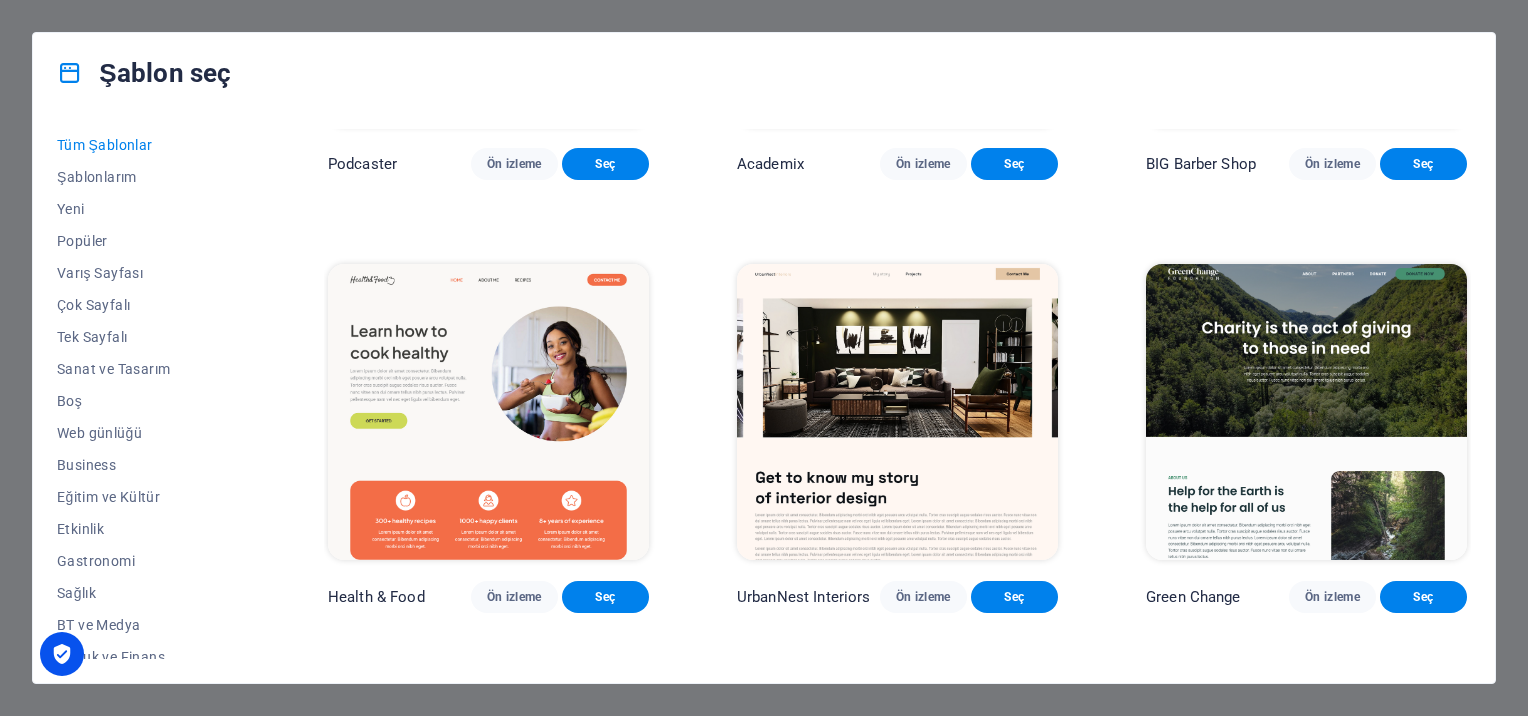 click at bounding box center (488, 412) 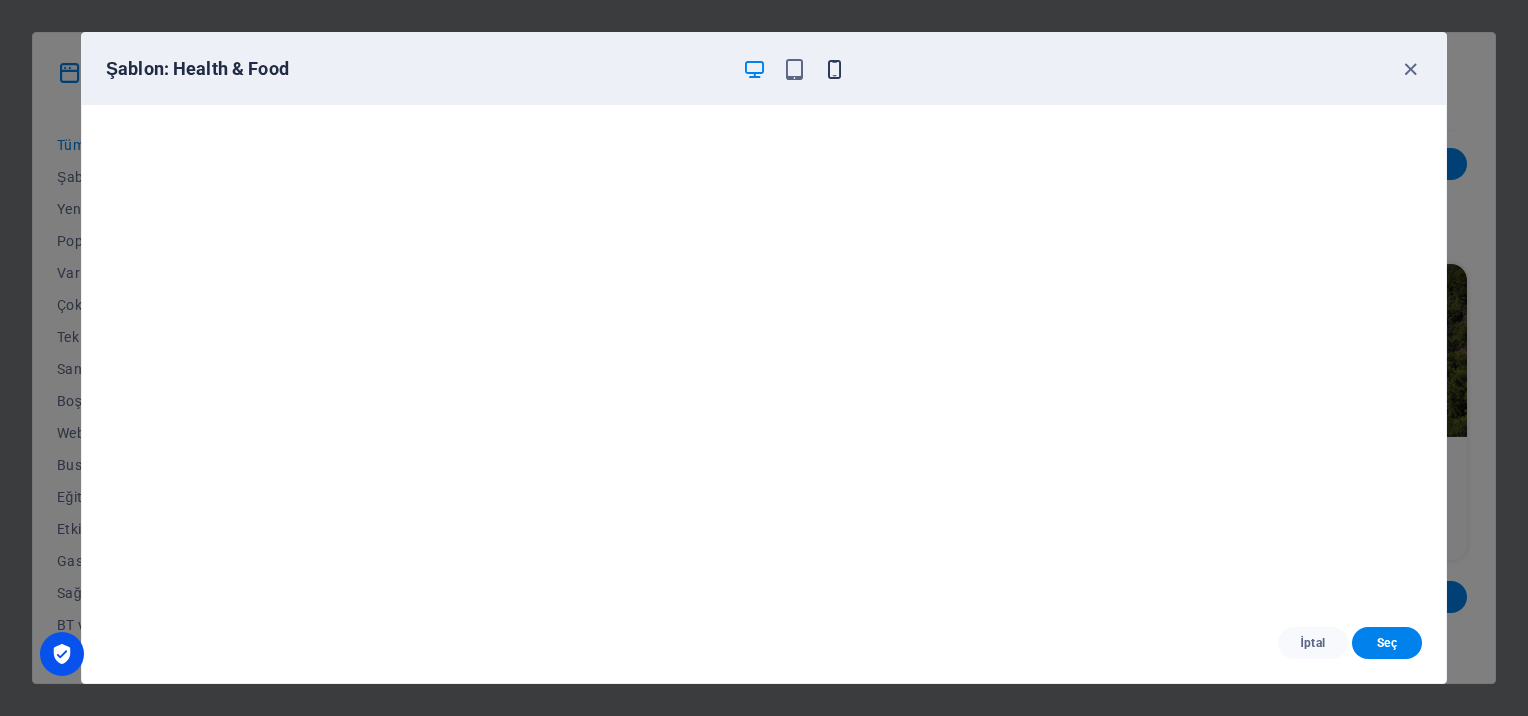 click at bounding box center [834, 69] 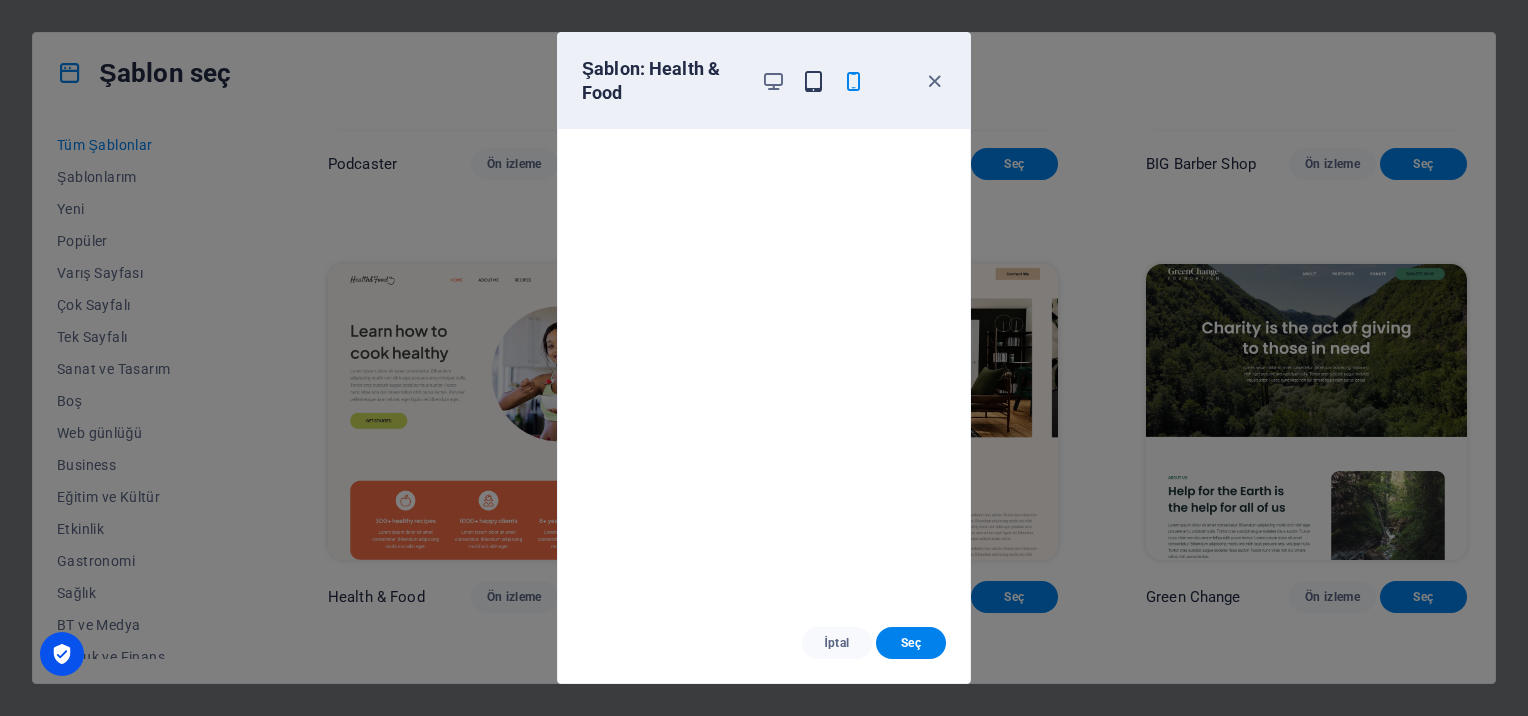 click at bounding box center [813, 81] 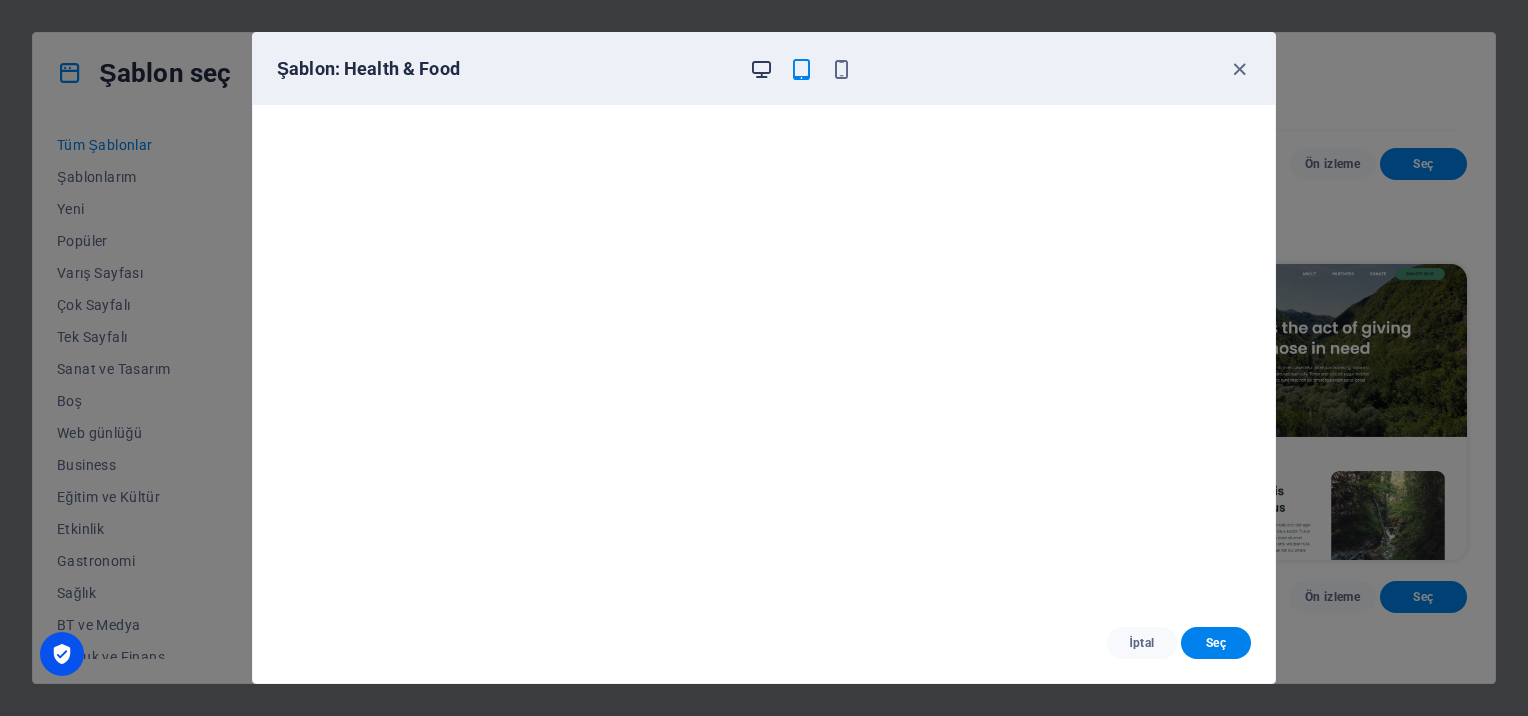 click at bounding box center (761, 69) 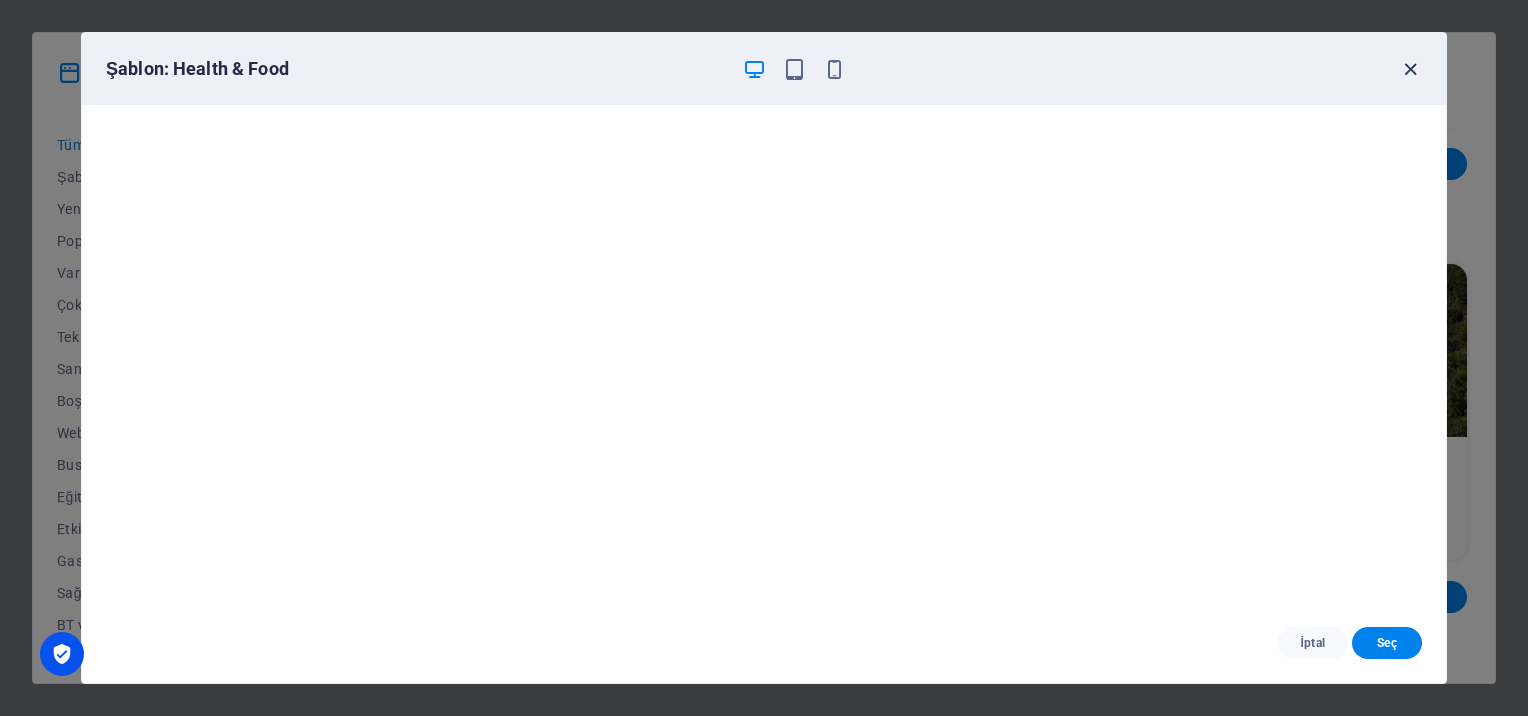 click at bounding box center (1410, 69) 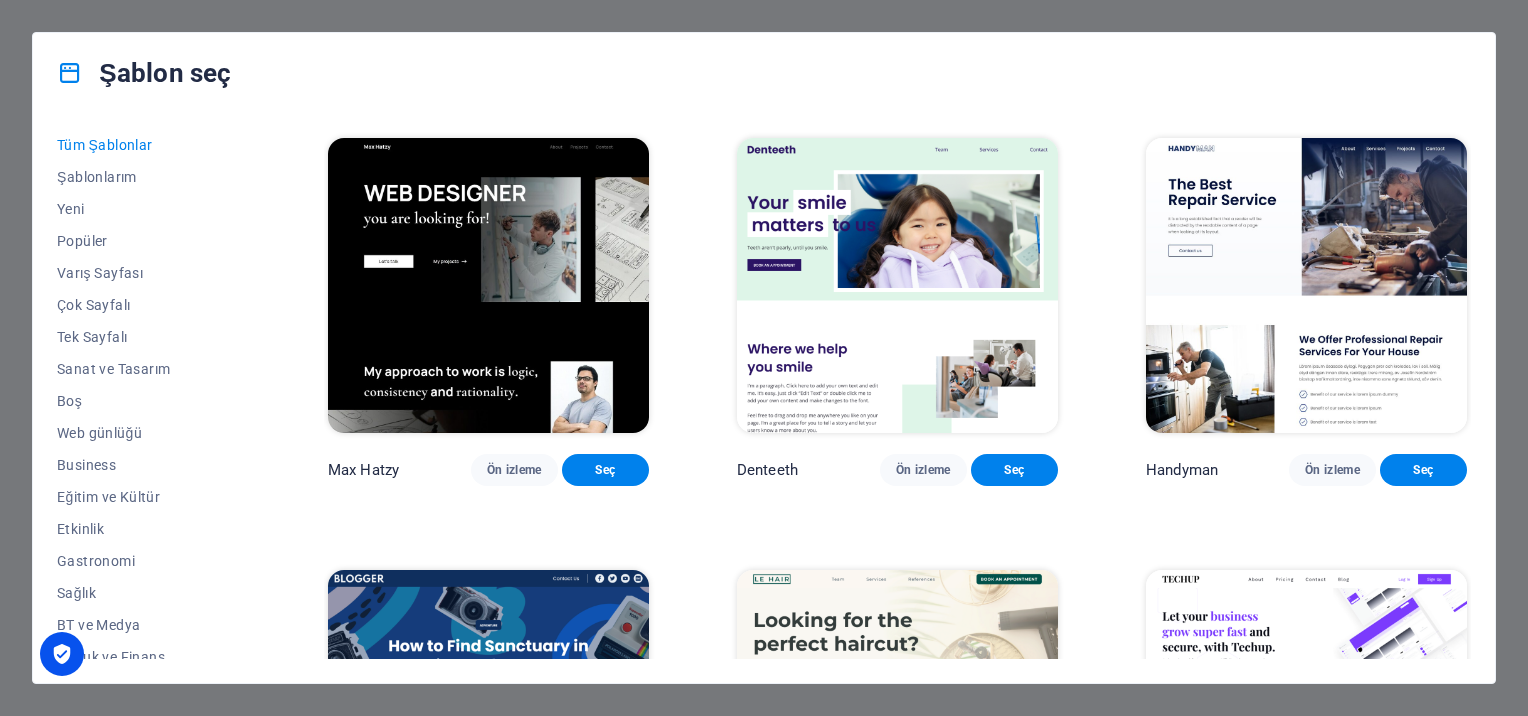scroll, scrollTop: 5200, scrollLeft: 0, axis: vertical 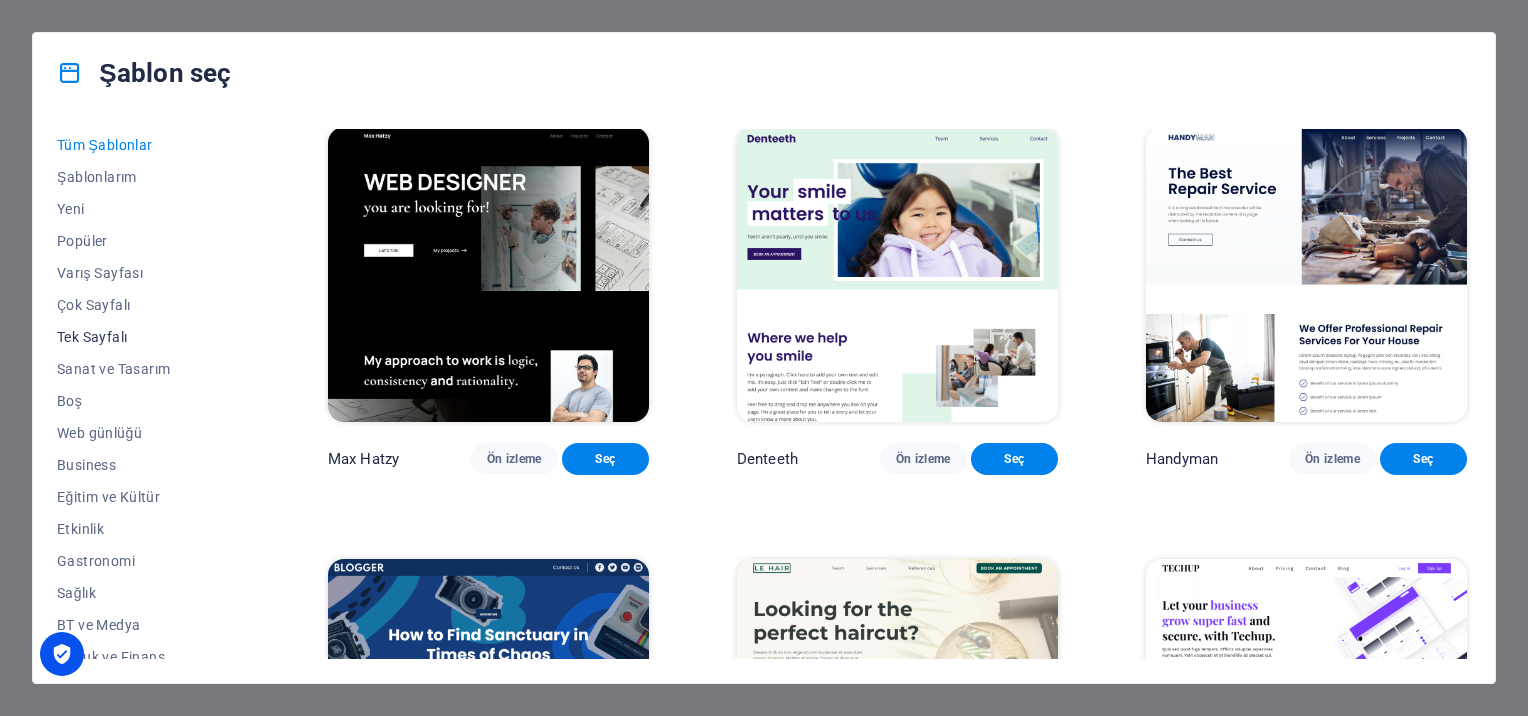 click on "Tek Sayfalı" at bounding box center [148, 337] 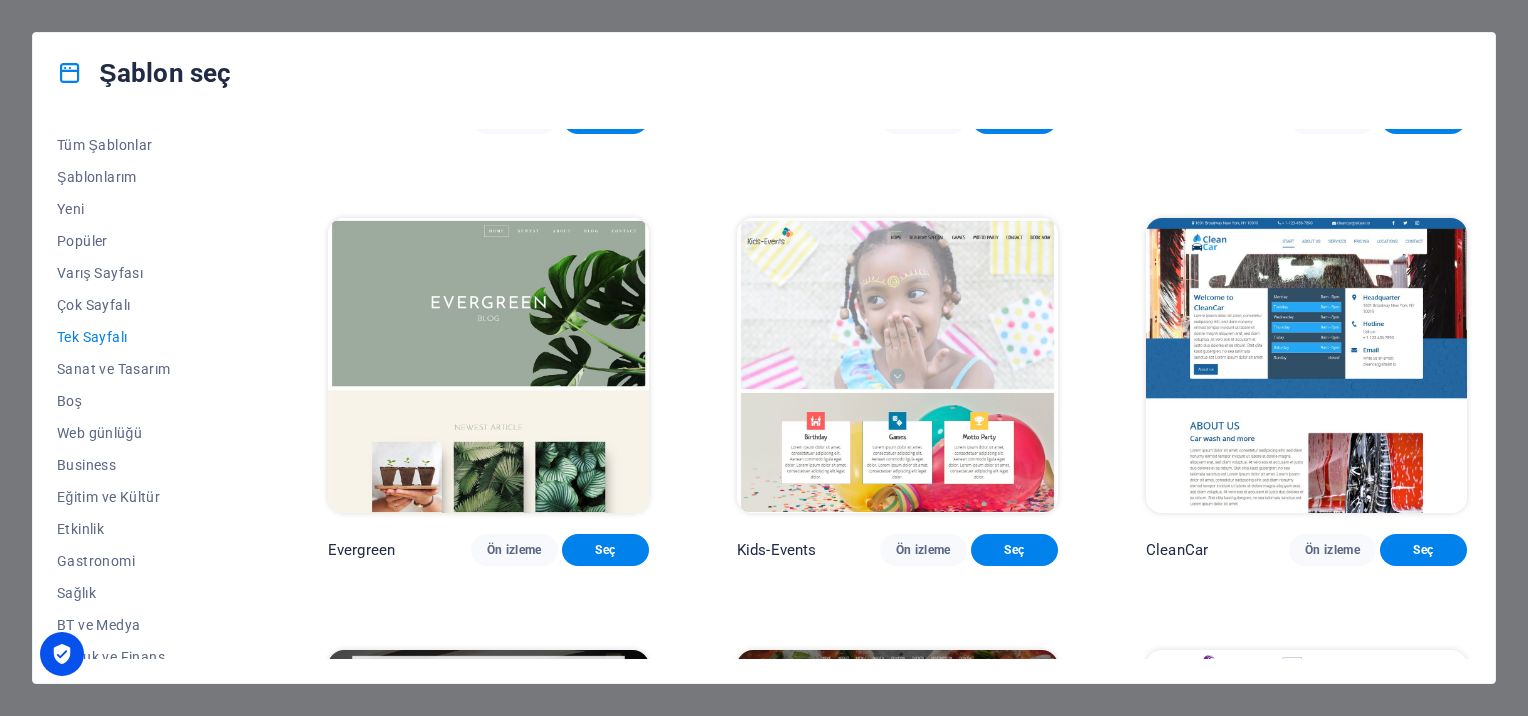 scroll, scrollTop: 3445, scrollLeft: 0, axis: vertical 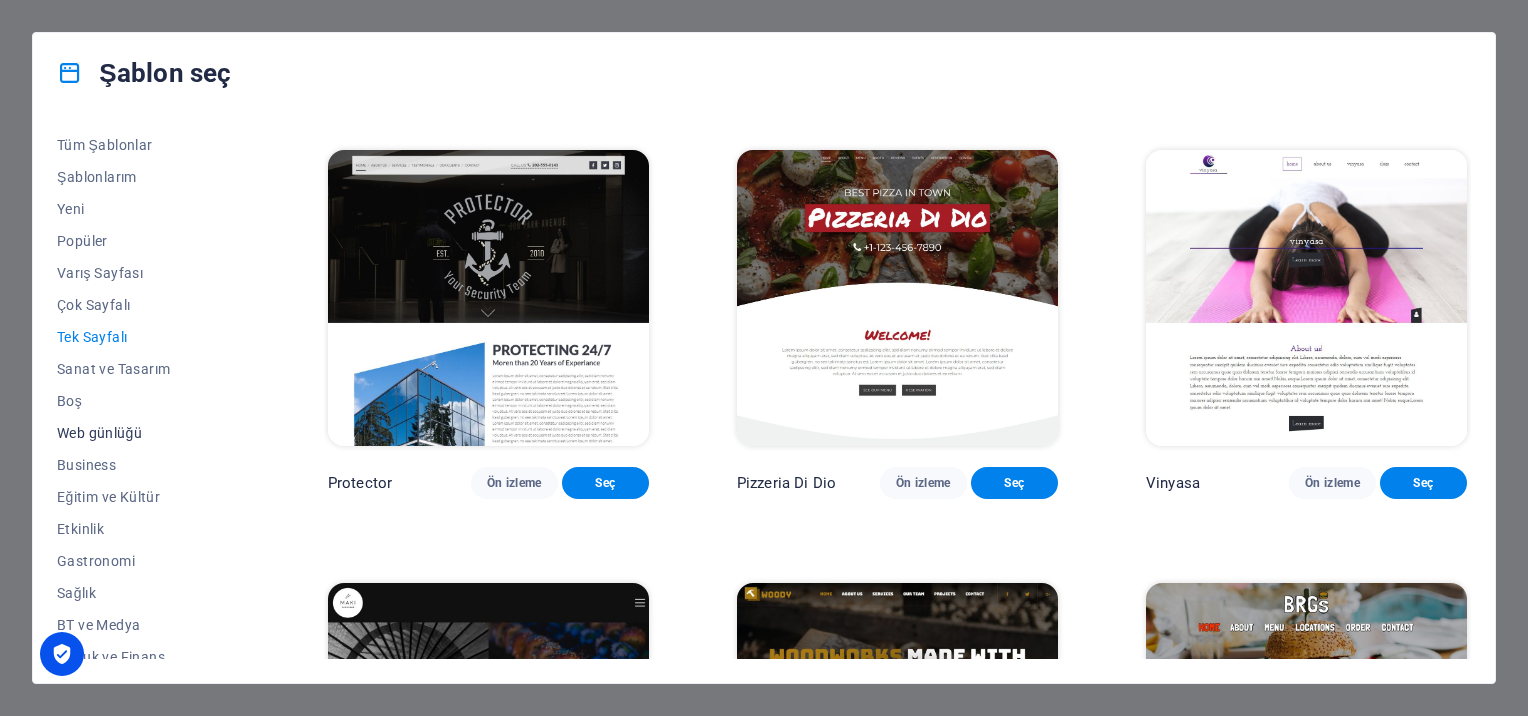 click on "Web günlüğü" at bounding box center (148, 433) 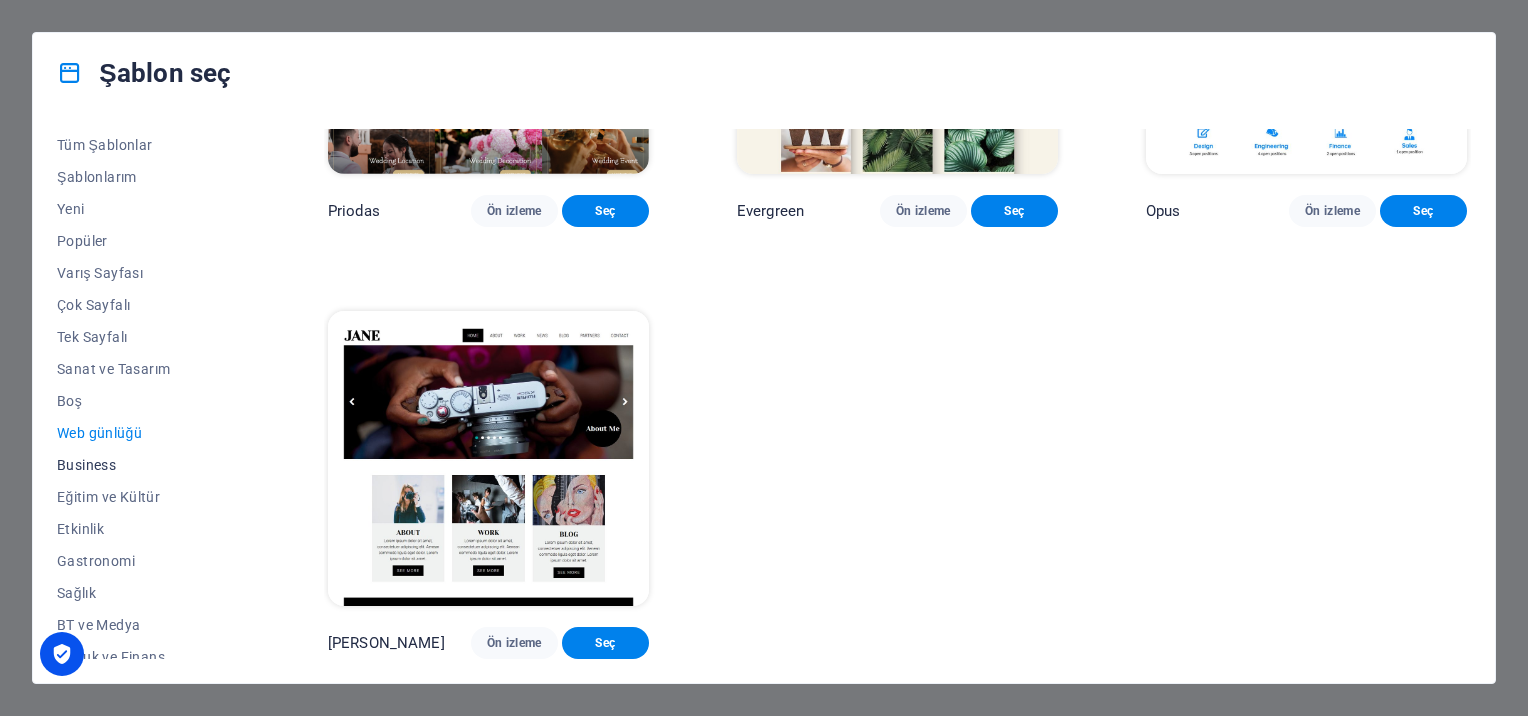 click on "Business" at bounding box center (148, 465) 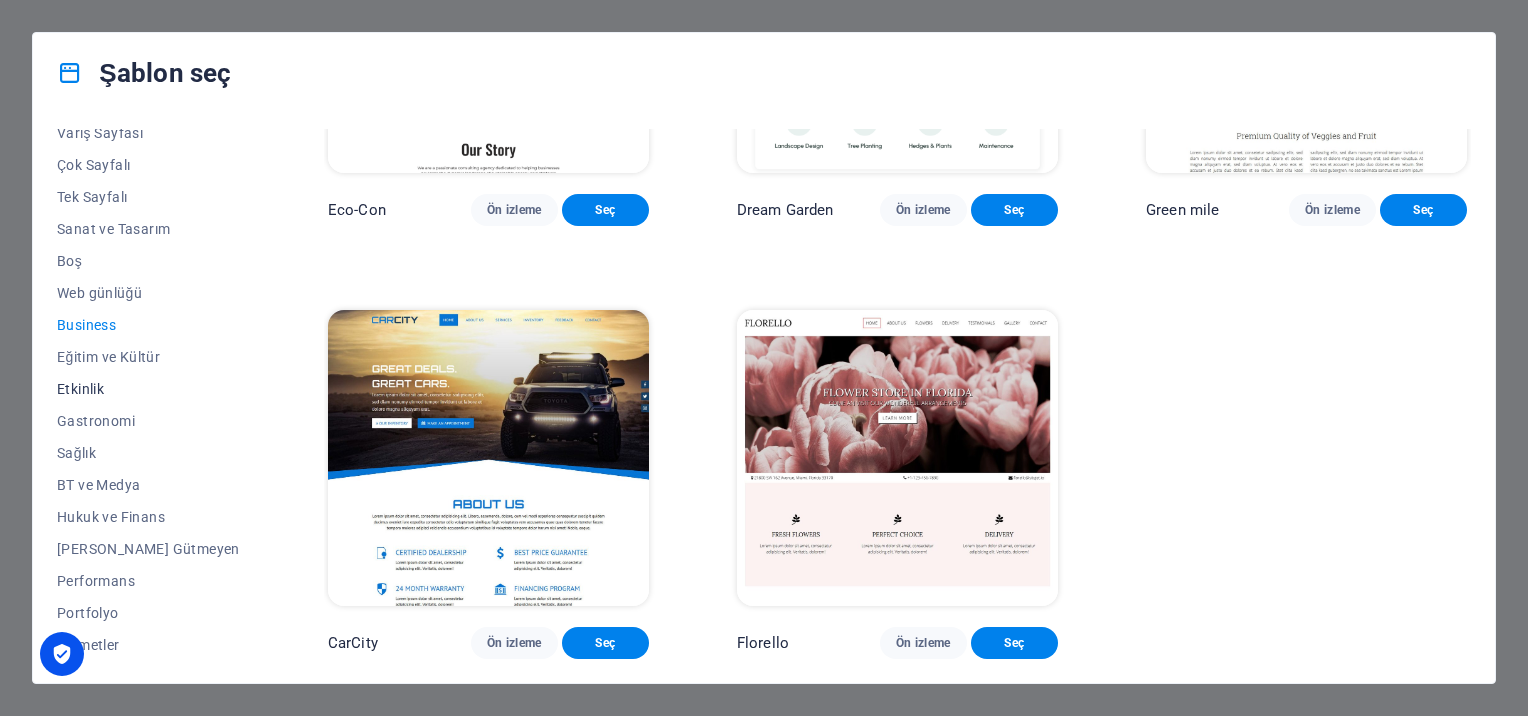 scroll, scrollTop: 269, scrollLeft: 0, axis: vertical 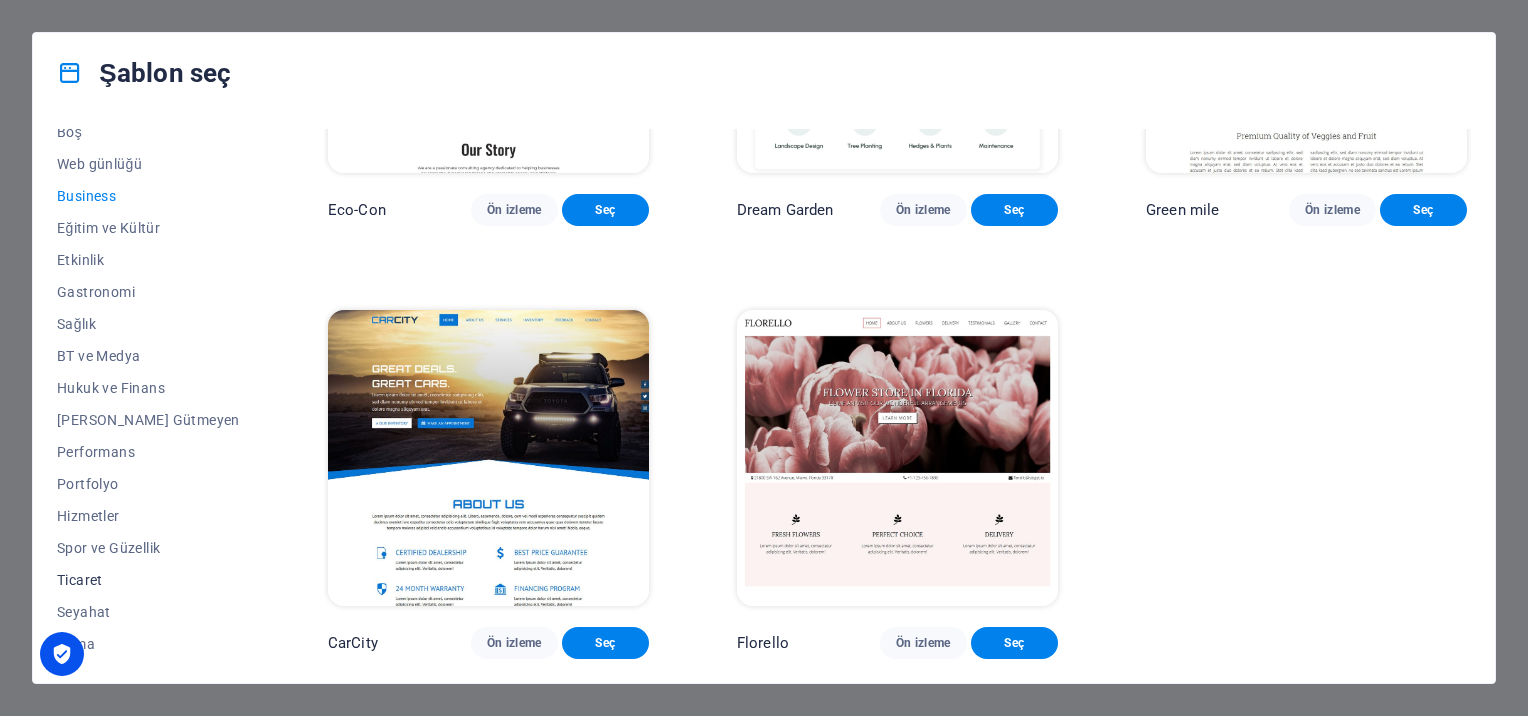 click on "Ticaret" at bounding box center [148, 580] 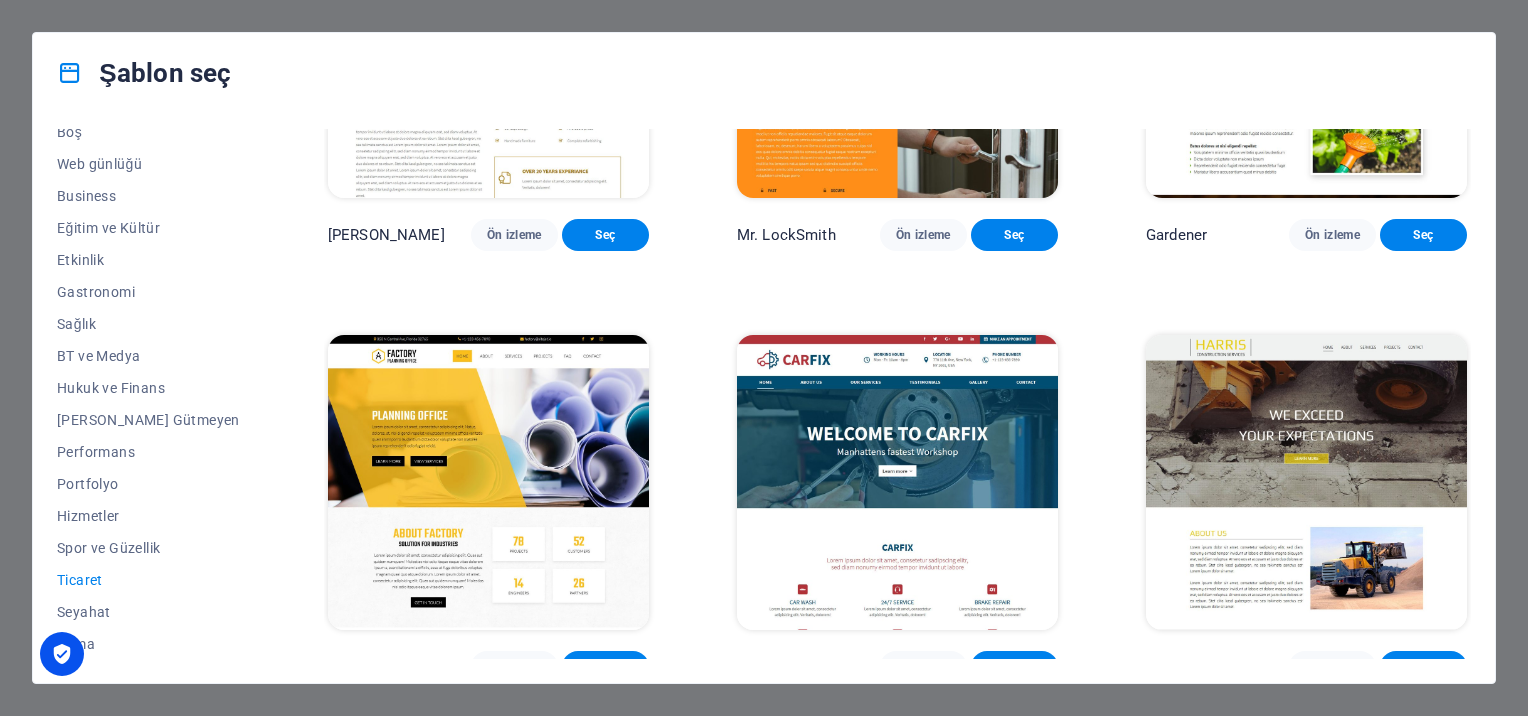 scroll, scrollTop: 722, scrollLeft: 0, axis: vertical 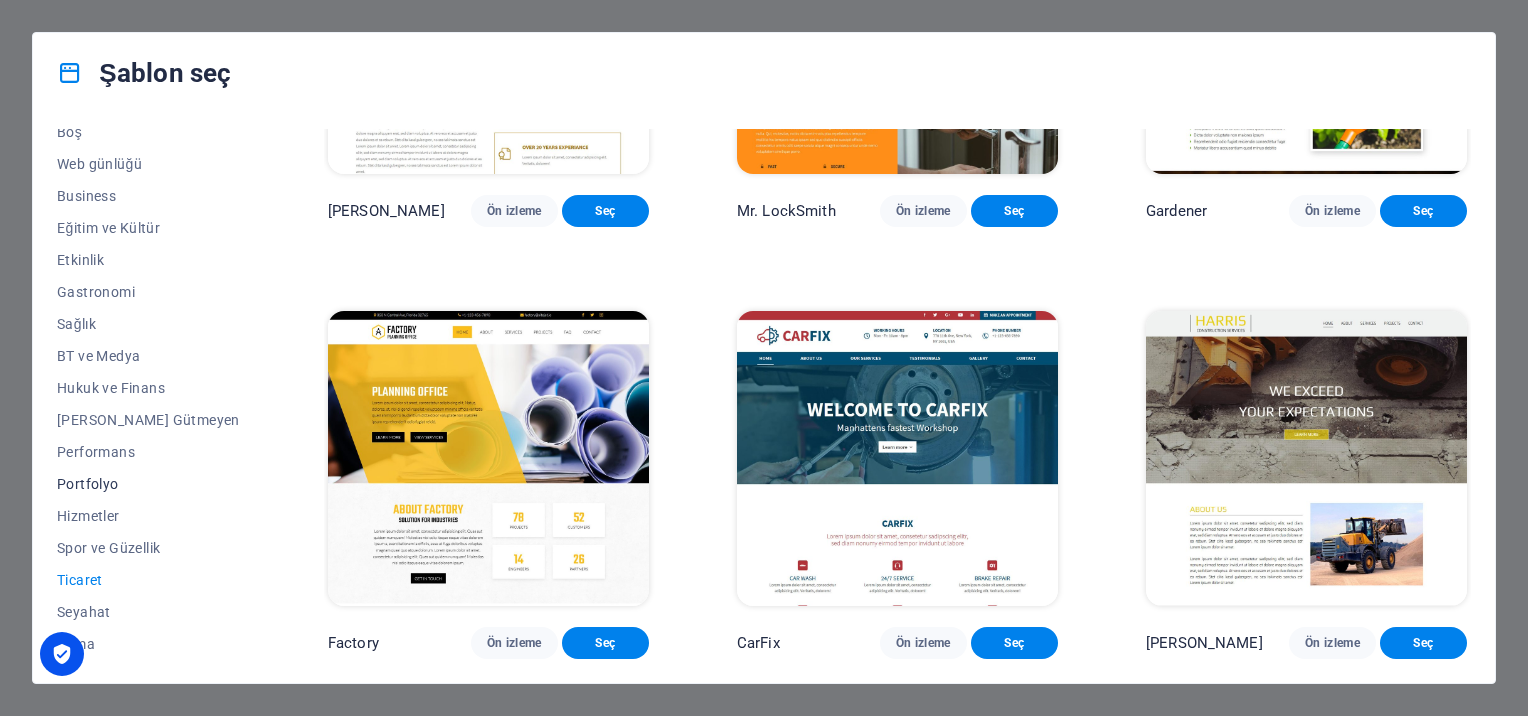 click on "Portfolyo" at bounding box center (148, 484) 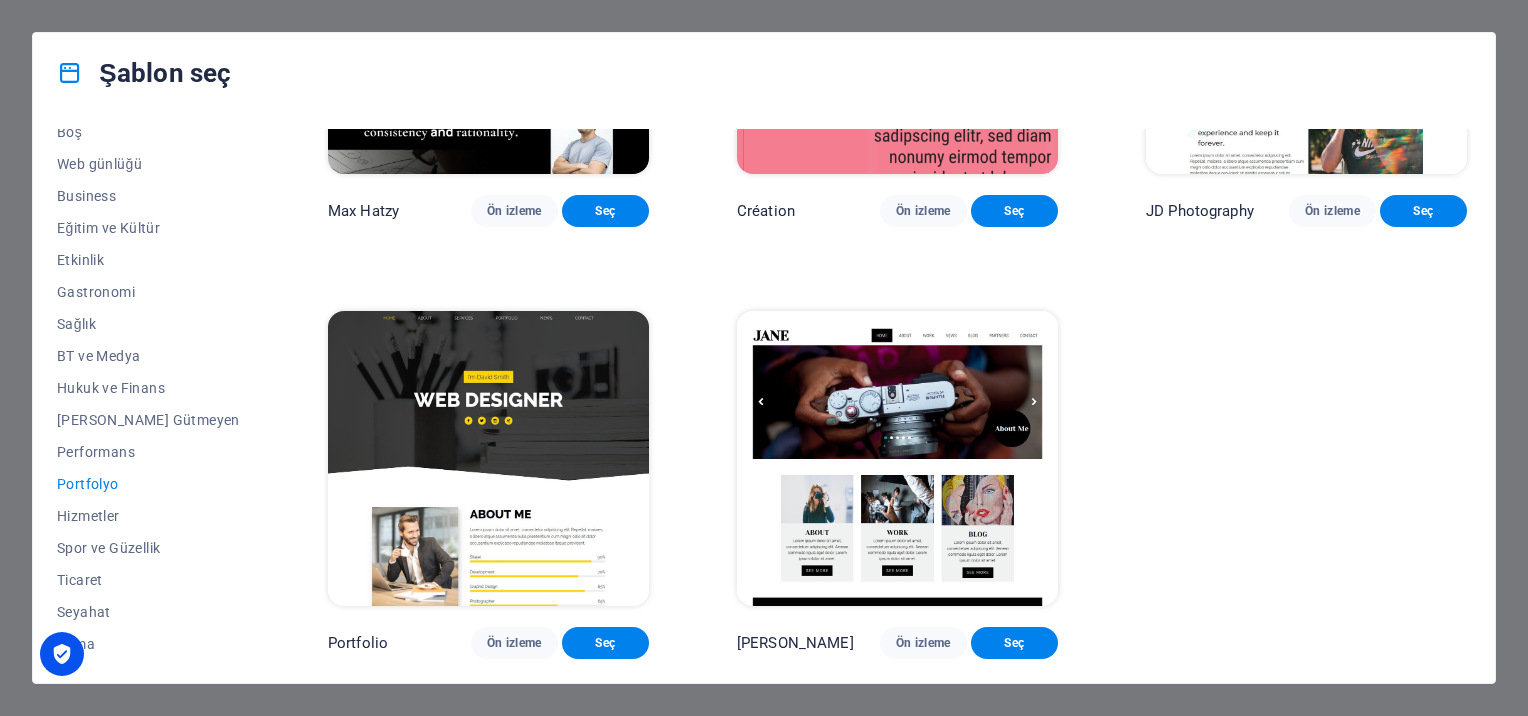 scroll, scrollTop: 722, scrollLeft: 0, axis: vertical 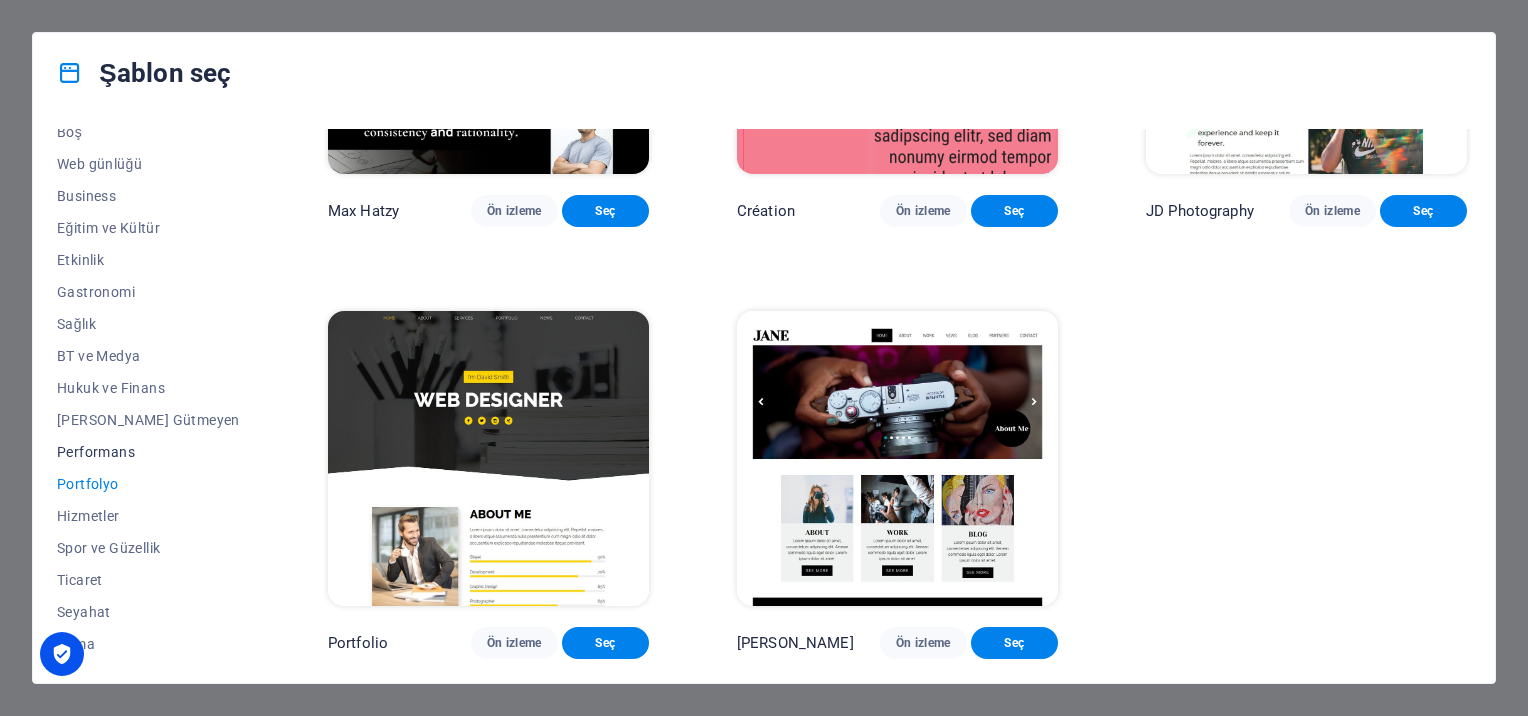 click on "Performans" at bounding box center (148, 452) 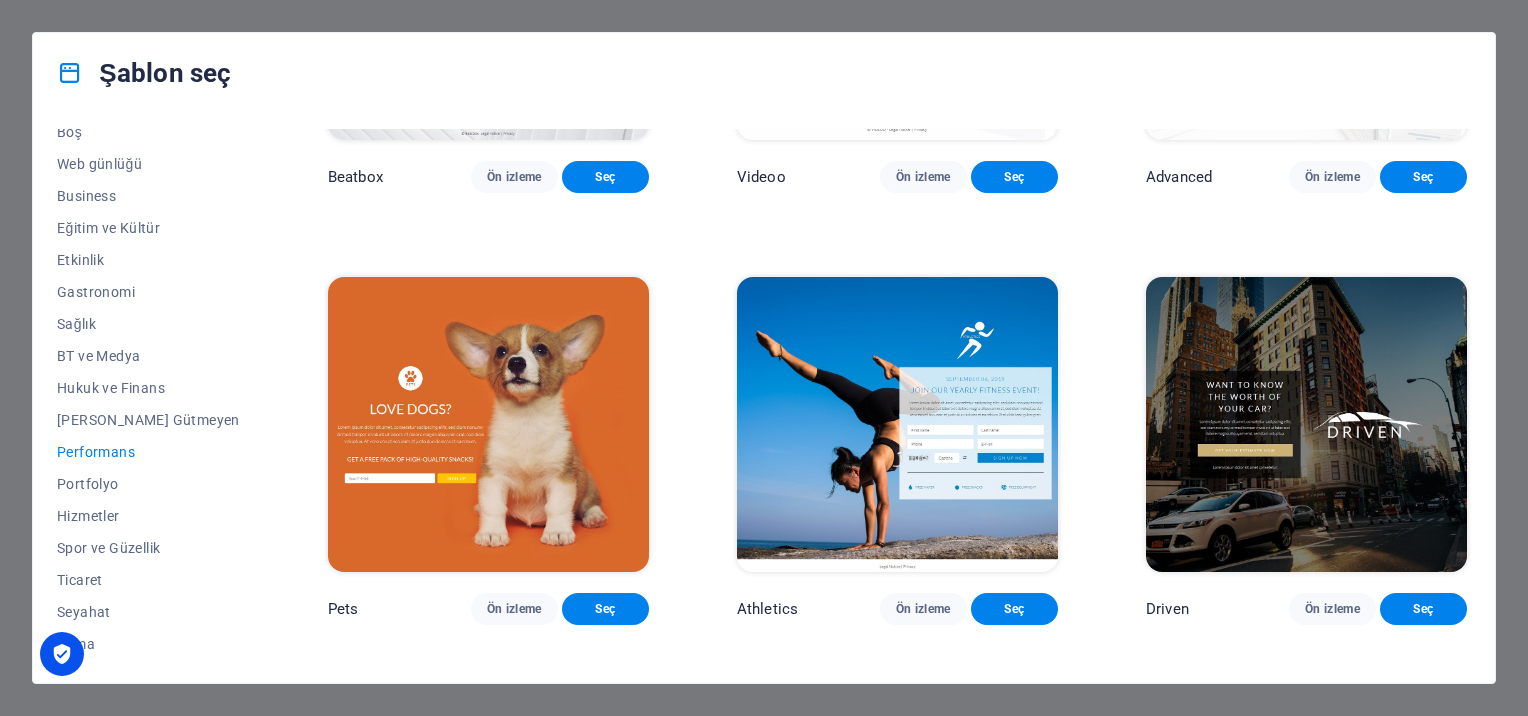 scroll, scrollTop: 722, scrollLeft: 0, axis: vertical 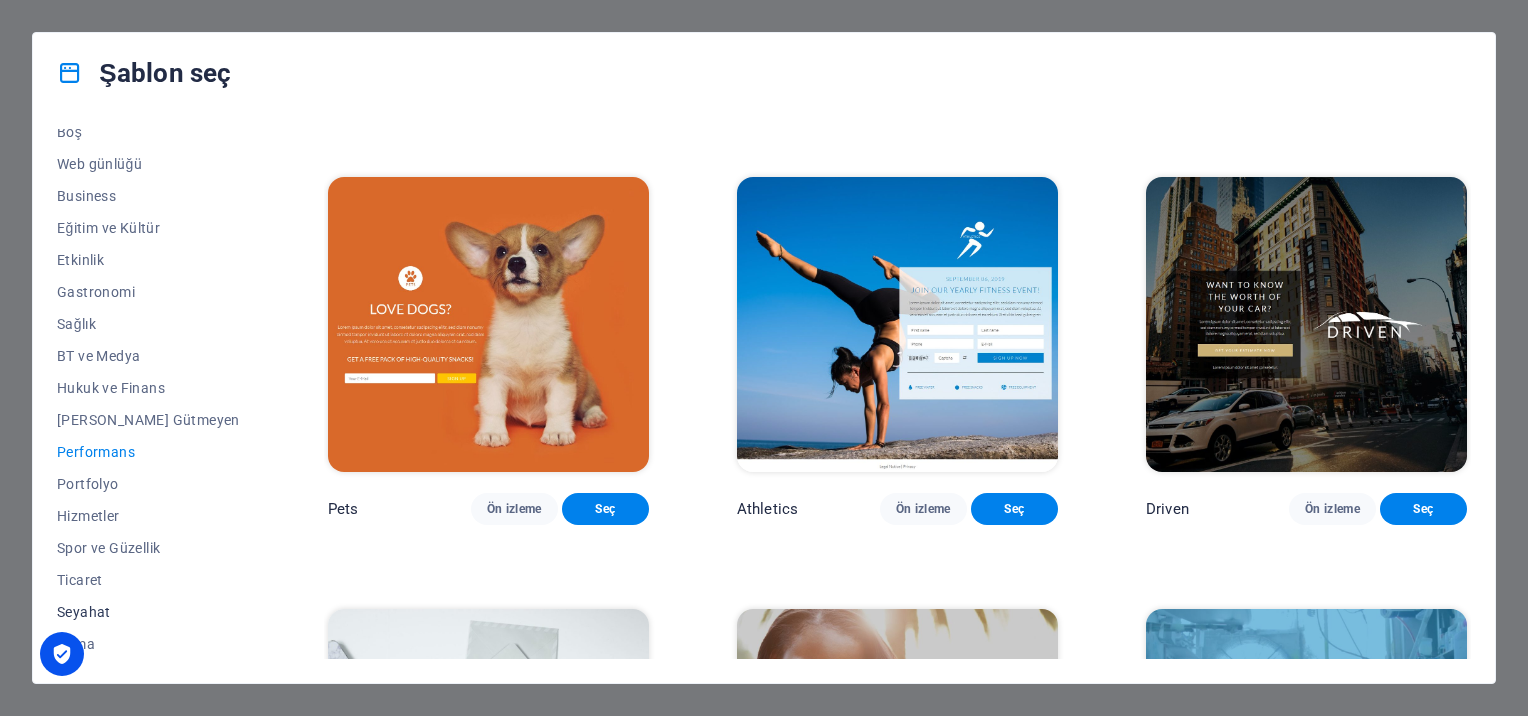 click on "Seyahat" at bounding box center [148, 612] 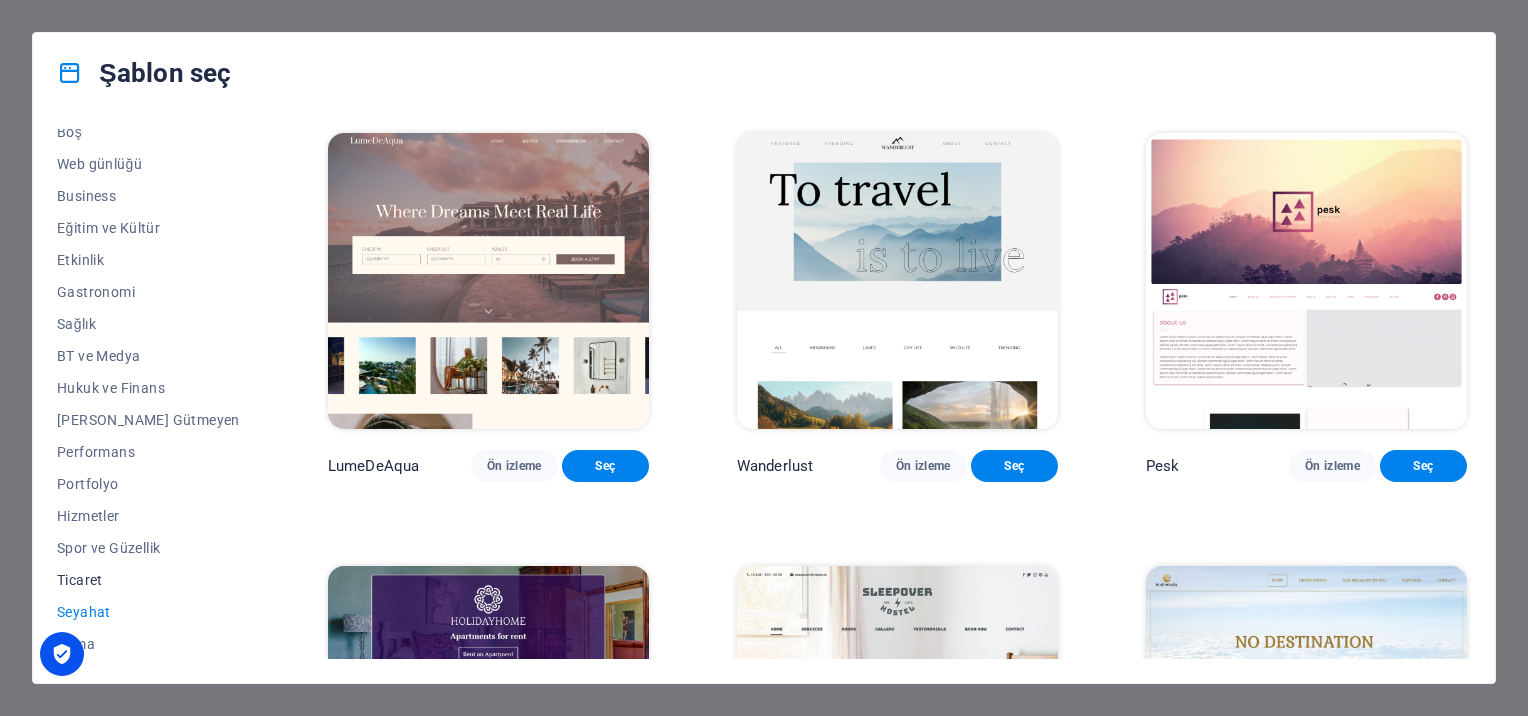 click on "Ticaret" at bounding box center (148, 580) 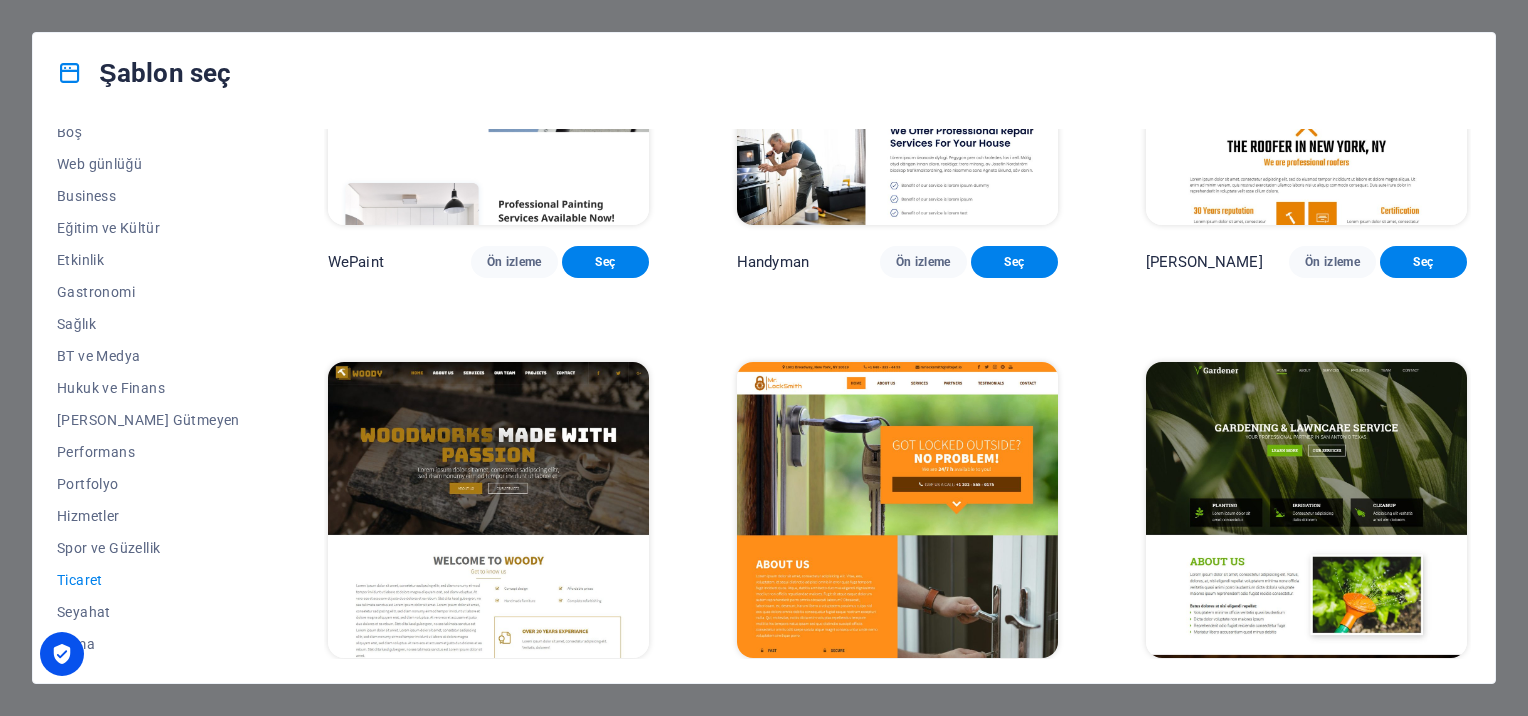 scroll, scrollTop: 0, scrollLeft: 0, axis: both 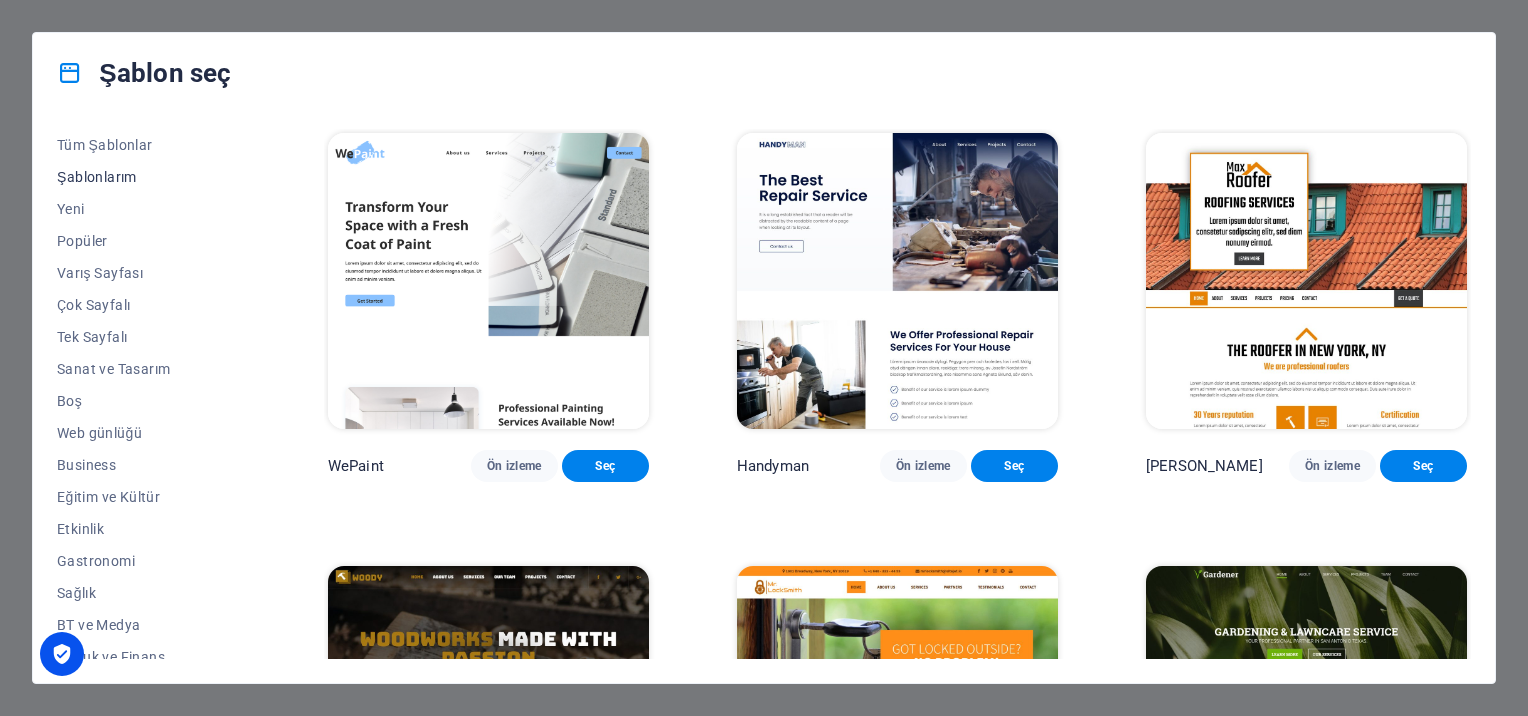 click on "Şablonlarım" at bounding box center [148, 177] 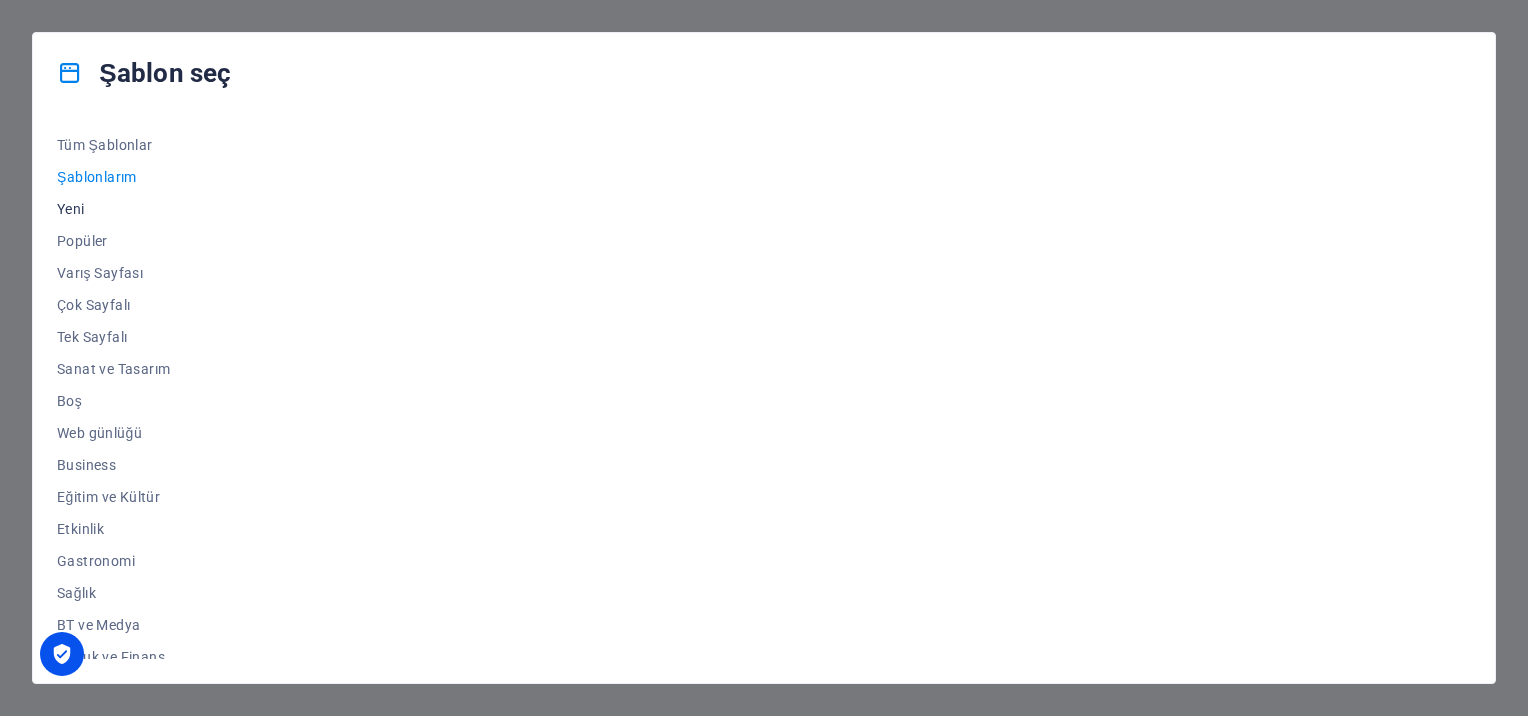 click on "Yeni" at bounding box center (148, 209) 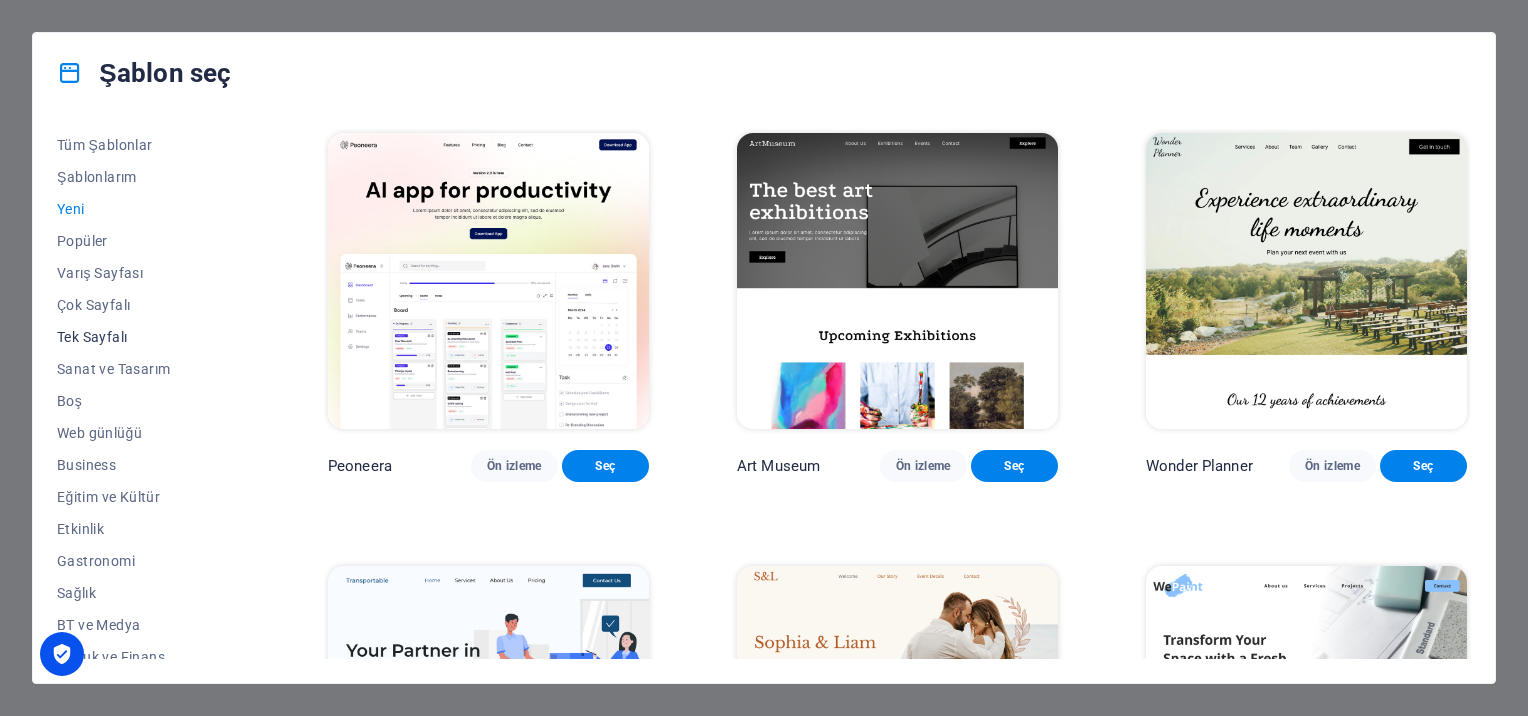 click on "Tek Sayfalı" at bounding box center [148, 337] 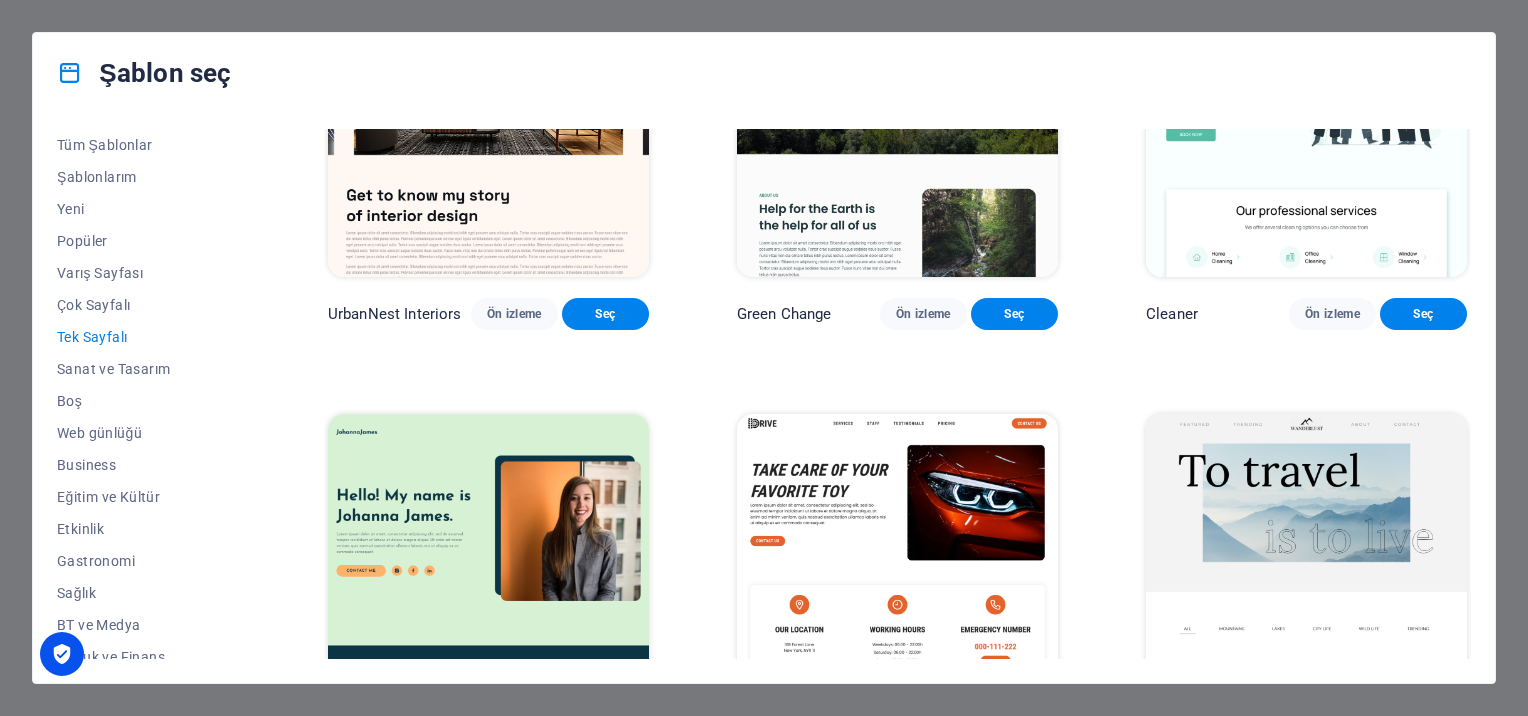 scroll, scrollTop: 1200, scrollLeft: 0, axis: vertical 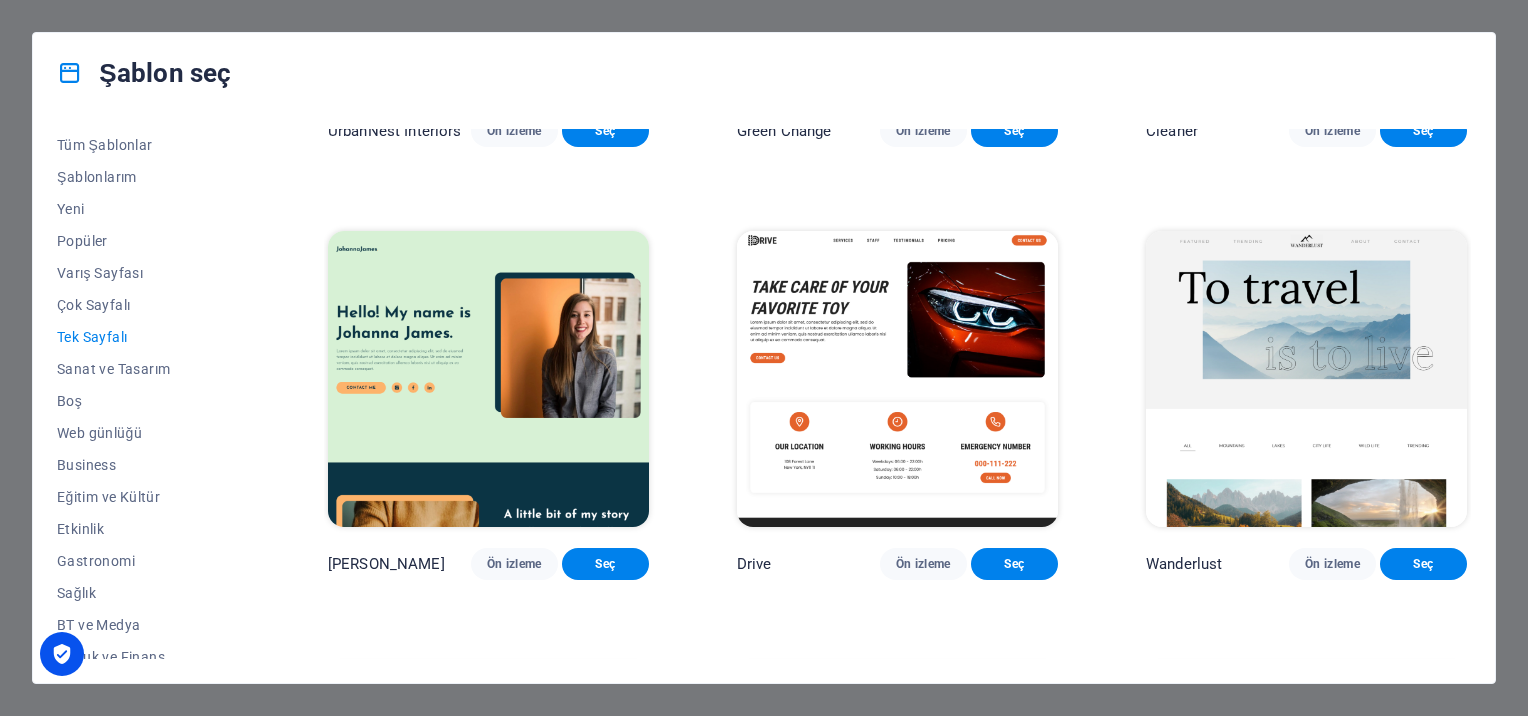click at bounding box center [488, 379] 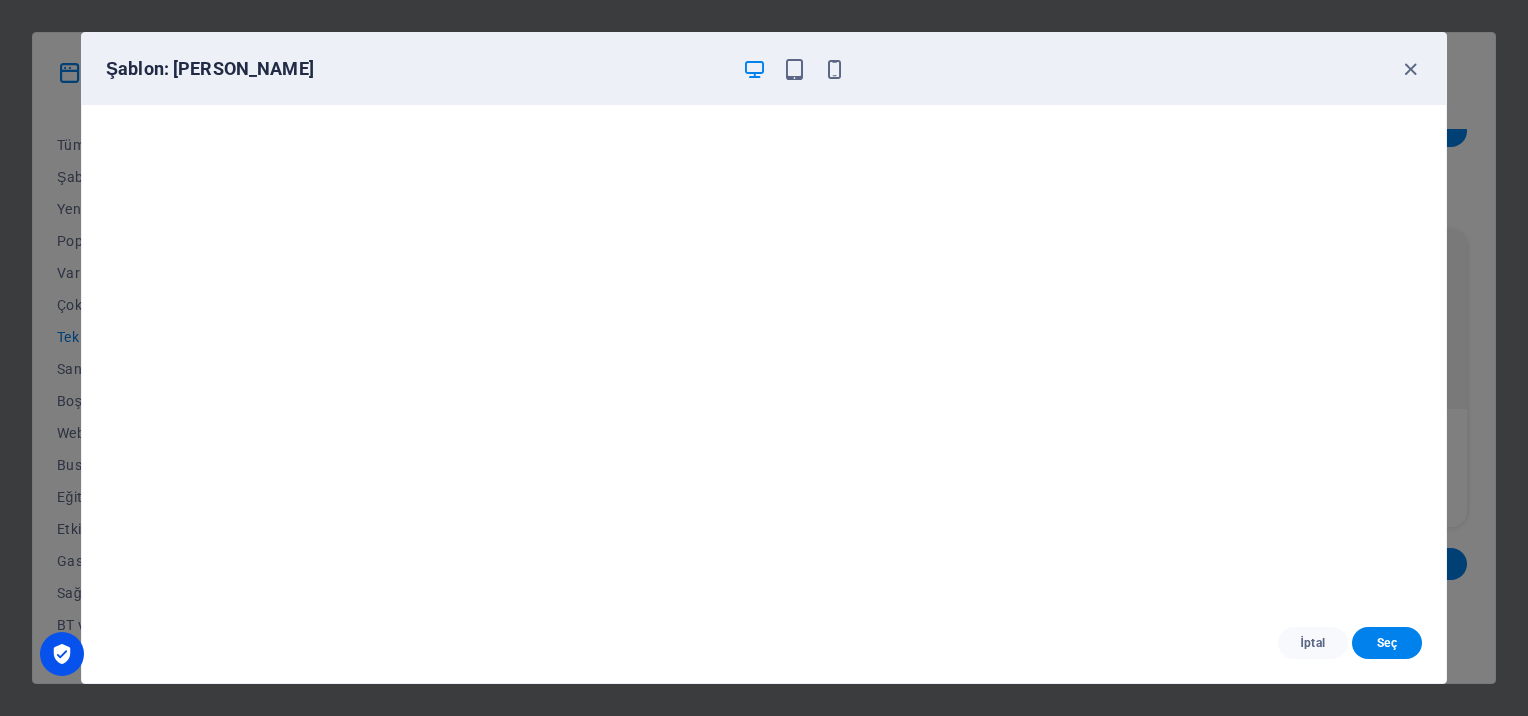 scroll, scrollTop: 0, scrollLeft: 0, axis: both 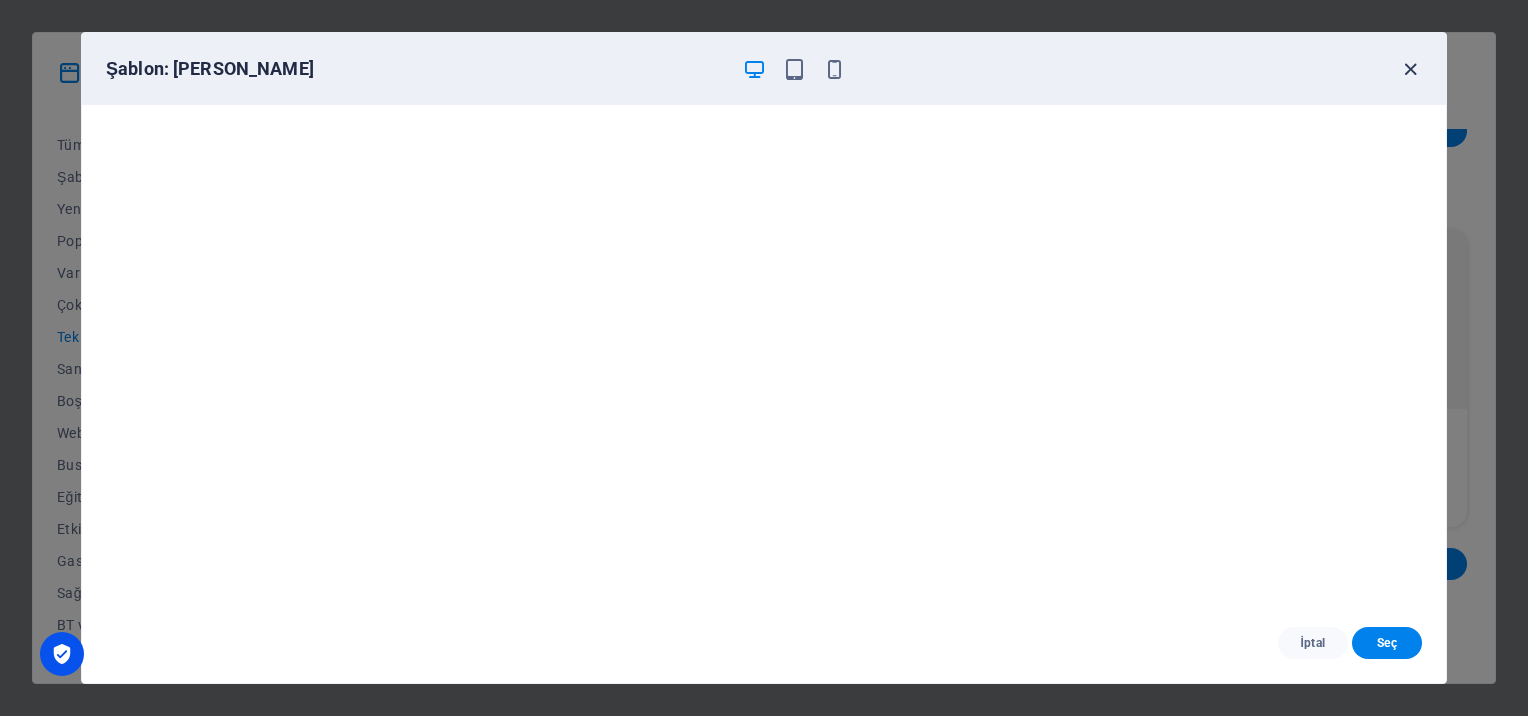 click at bounding box center (1410, 69) 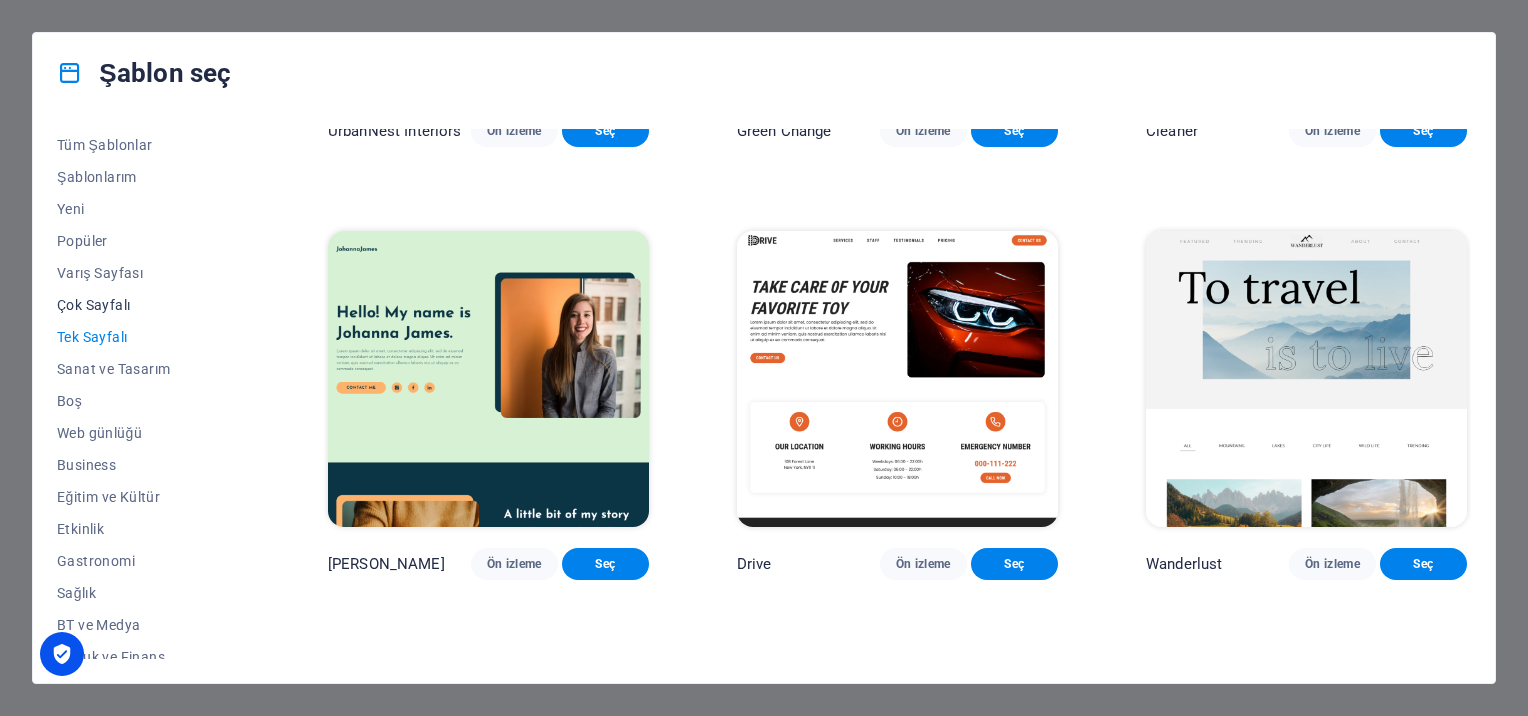 click on "Çok Sayfalı" at bounding box center [148, 305] 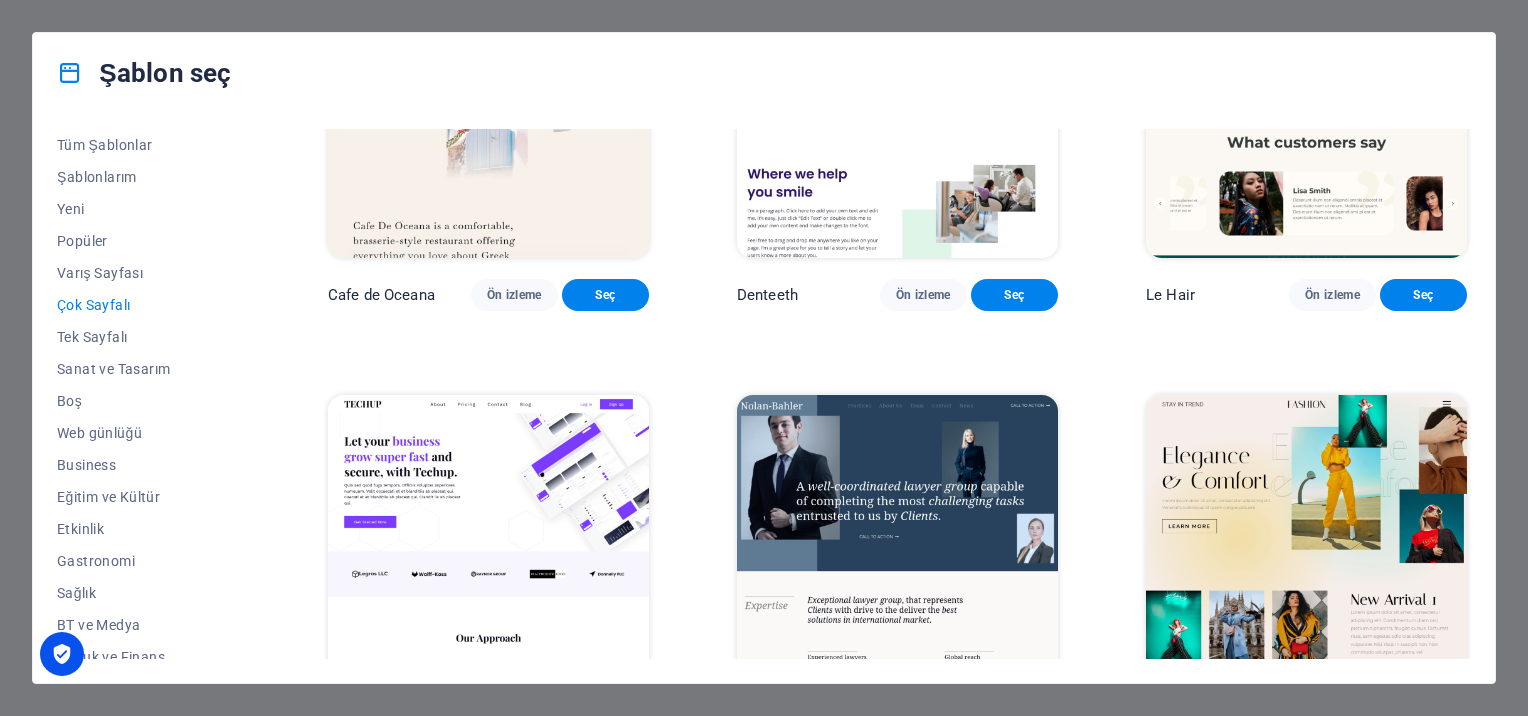 scroll, scrollTop: 2600, scrollLeft: 0, axis: vertical 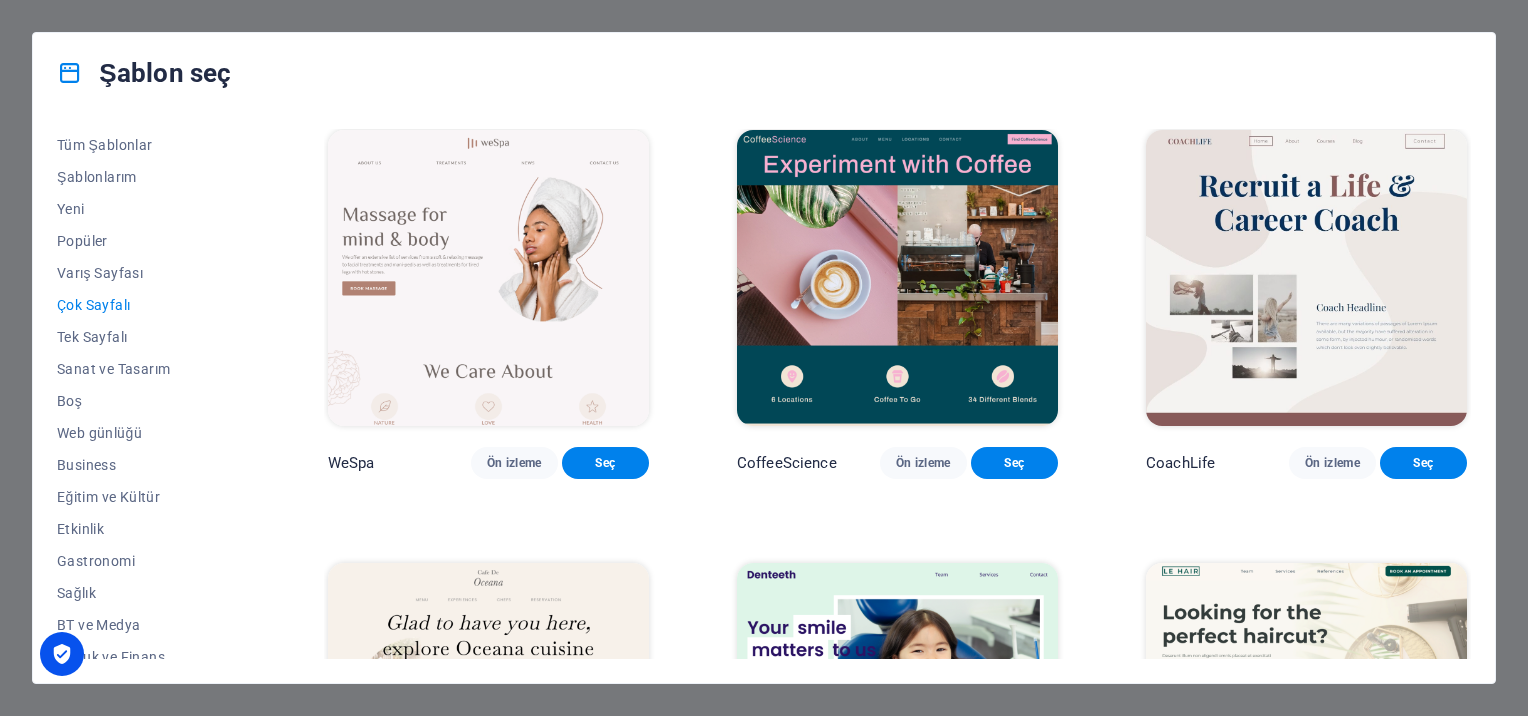 click at bounding box center (488, 278) 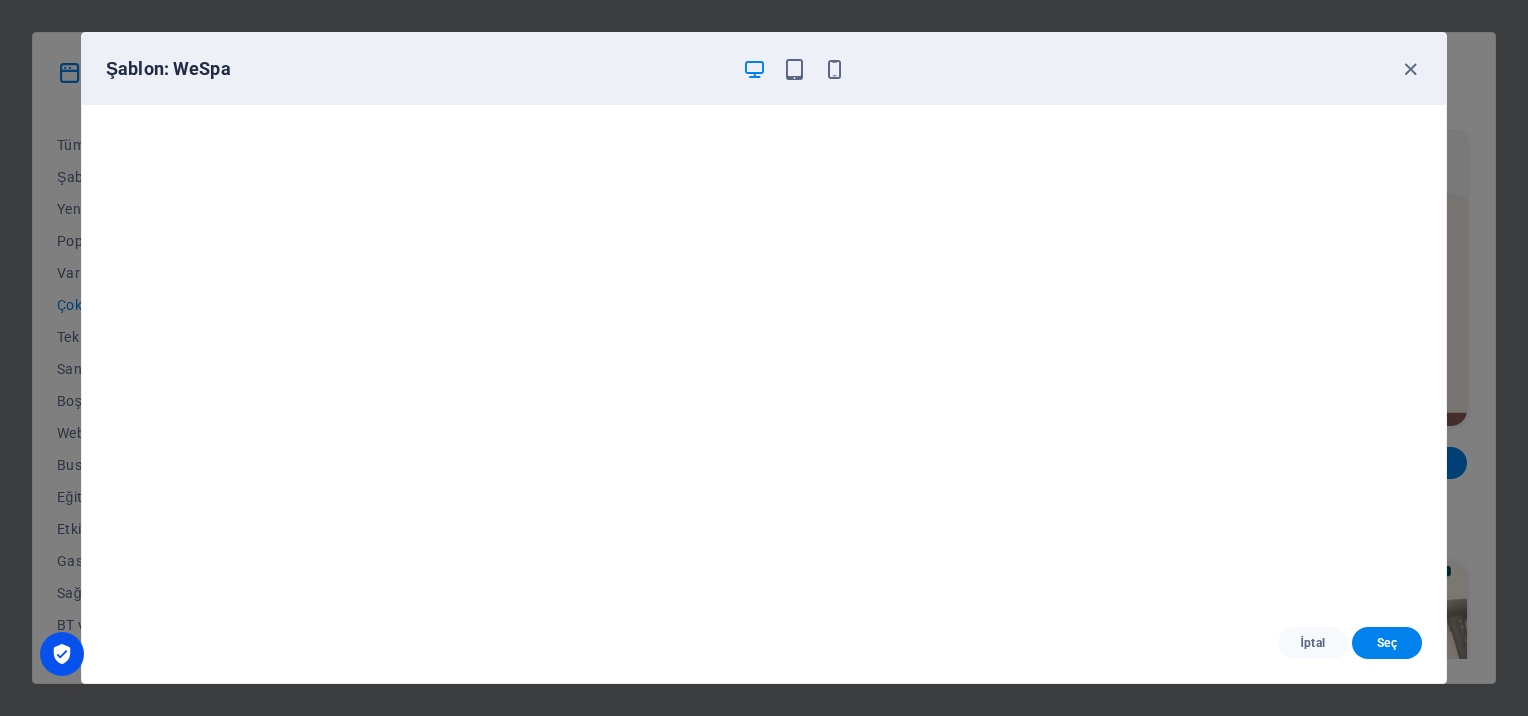 click on "Şablon: WeSpa" at bounding box center (764, 69) 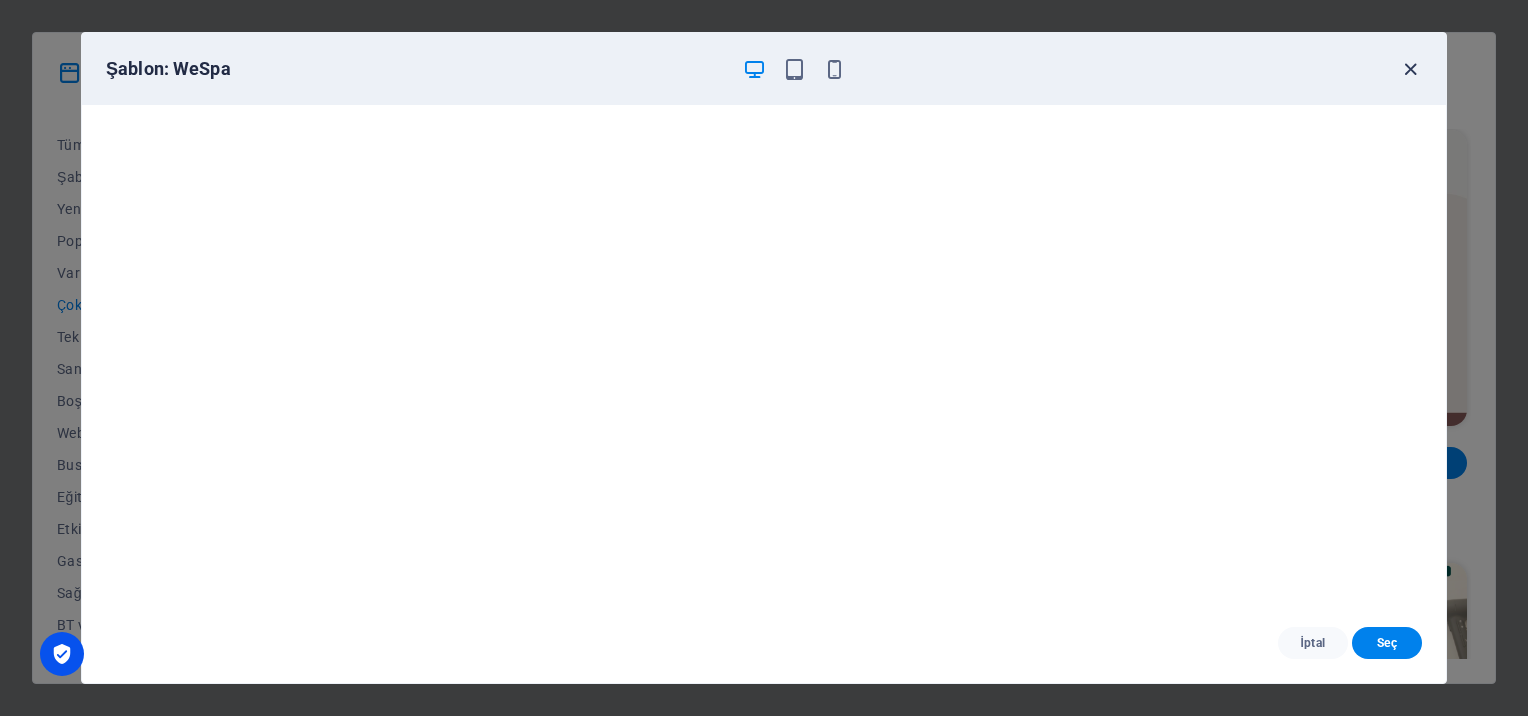 click at bounding box center [1410, 69] 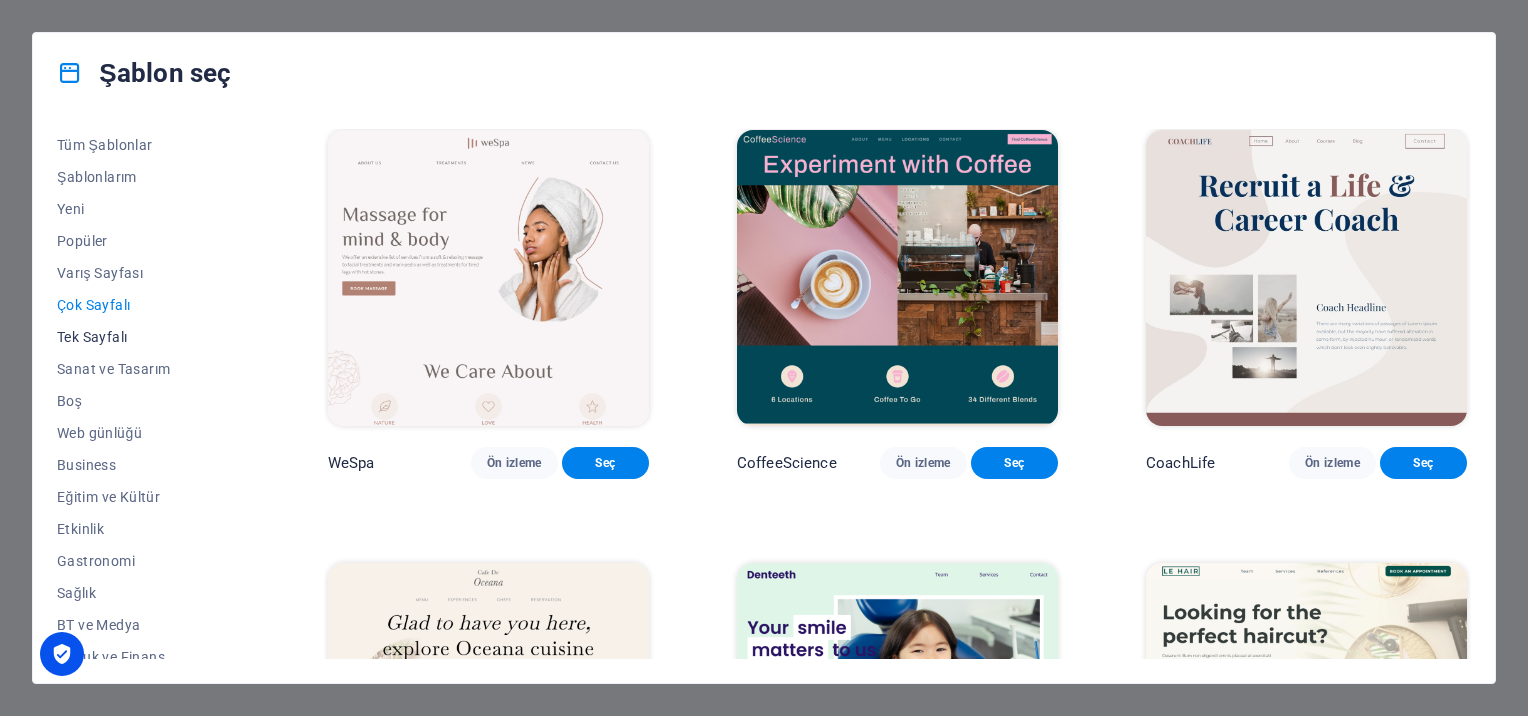 click on "Tek Sayfalı" at bounding box center [148, 337] 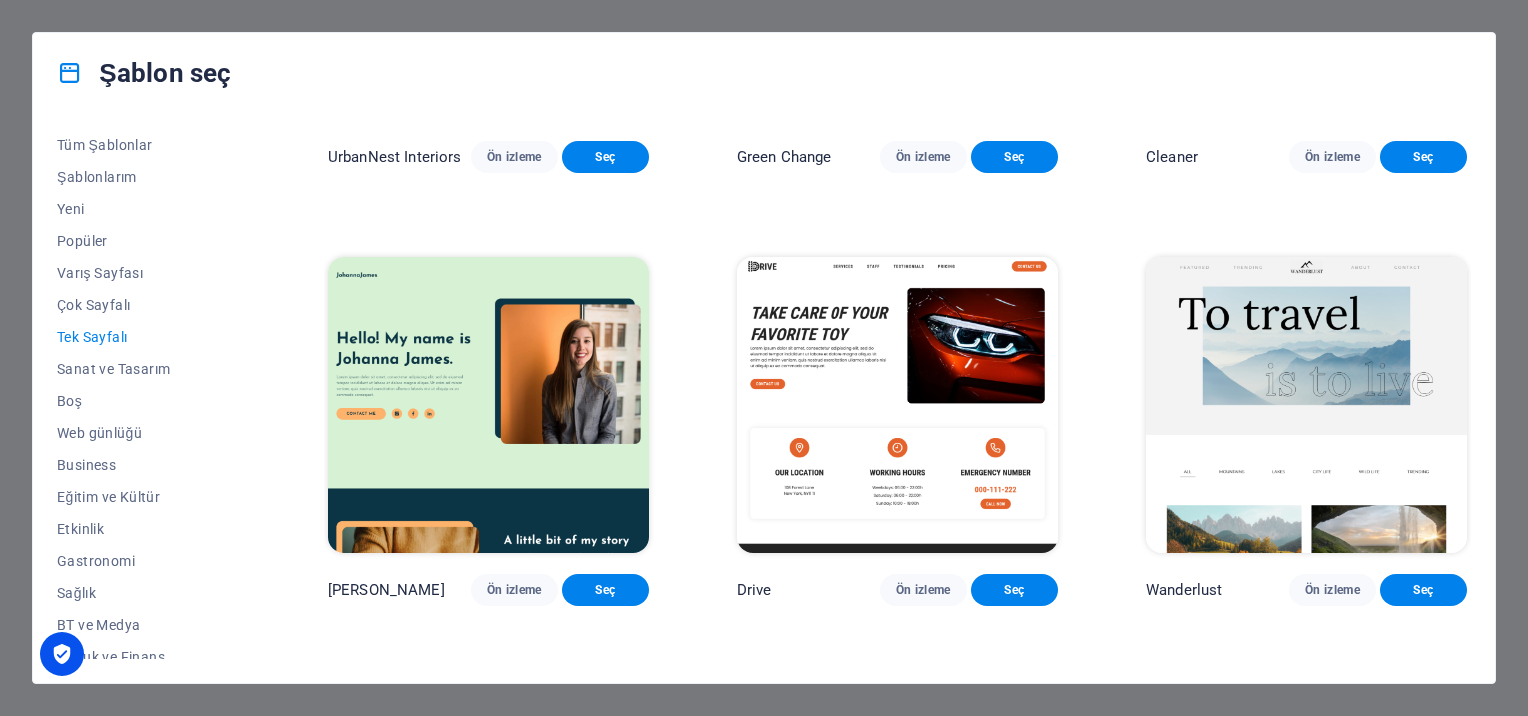 scroll, scrollTop: 1300, scrollLeft: 0, axis: vertical 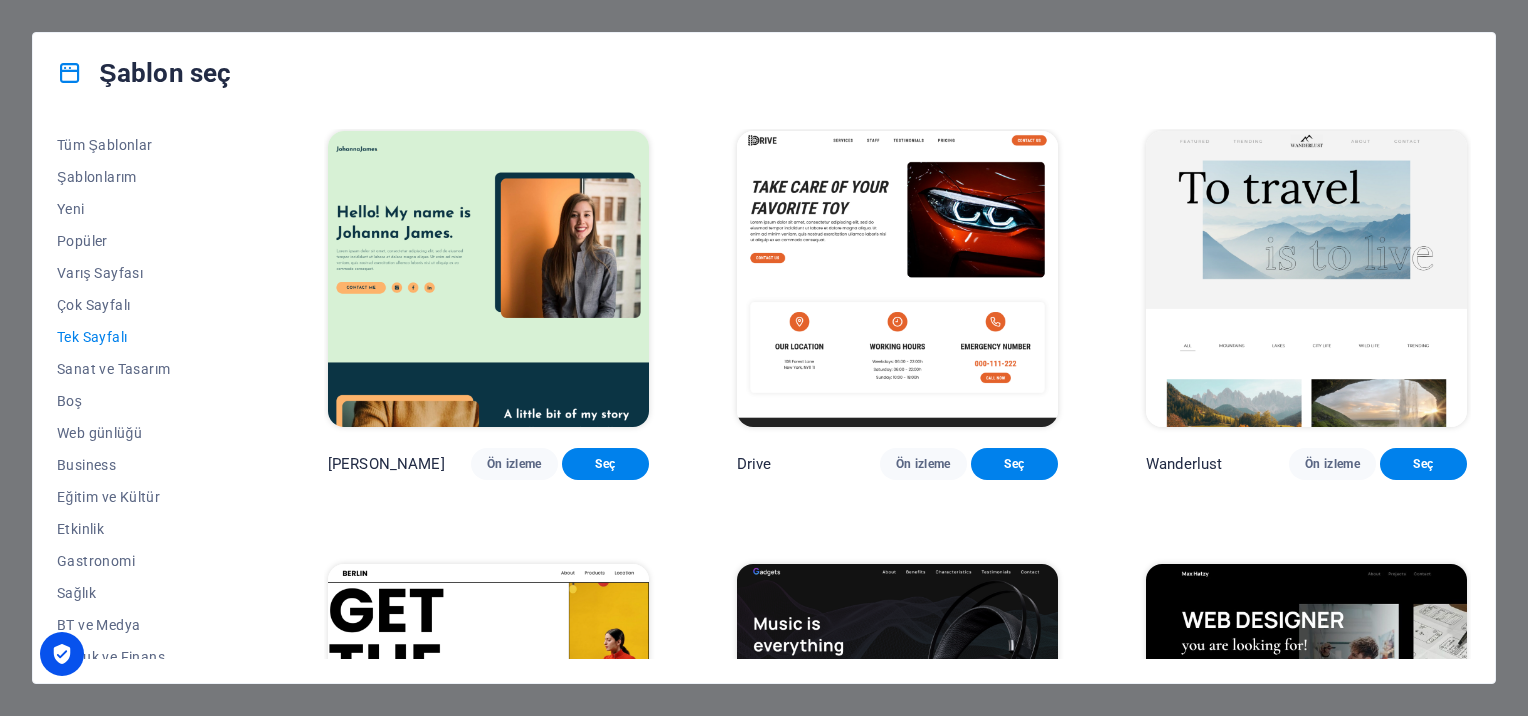 click at bounding box center (897, 279) 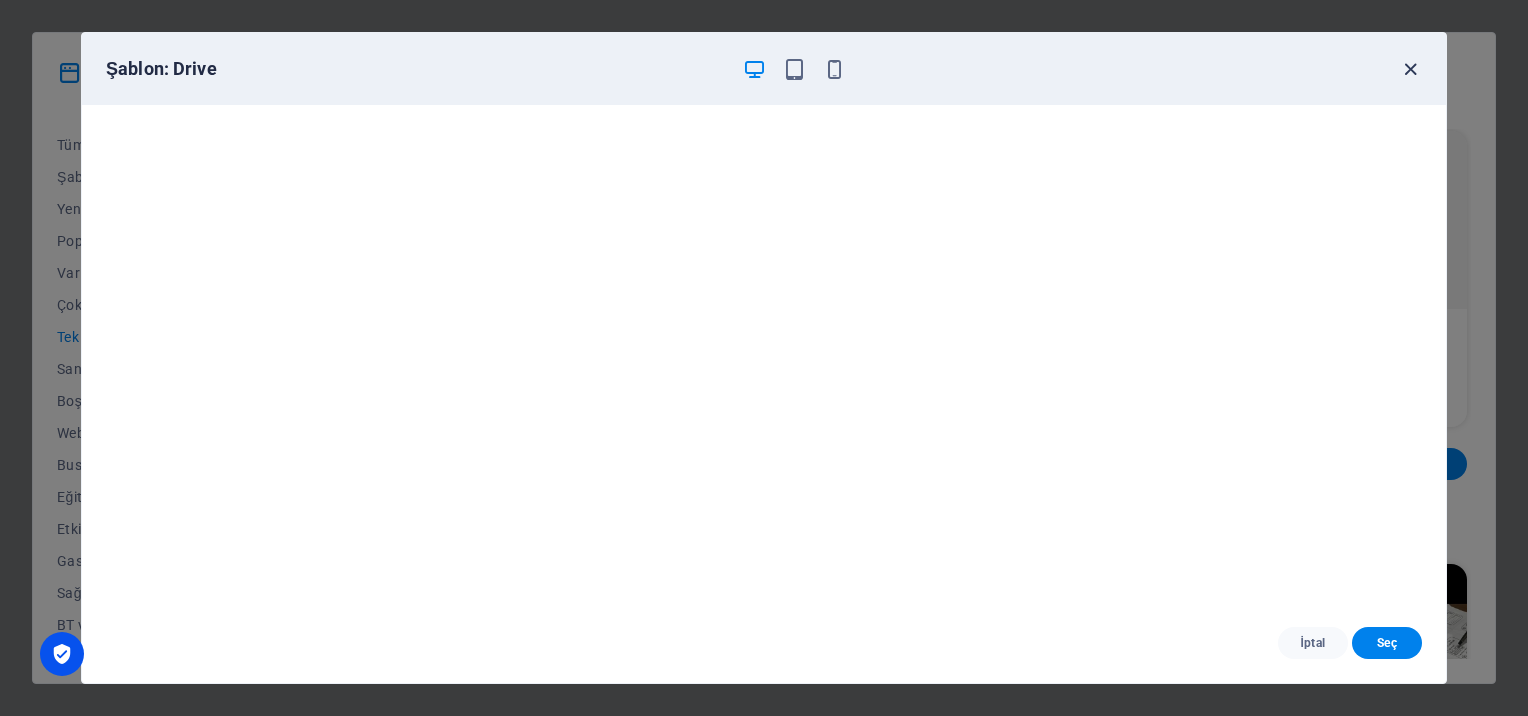 click at bounding box center (1410, 69) 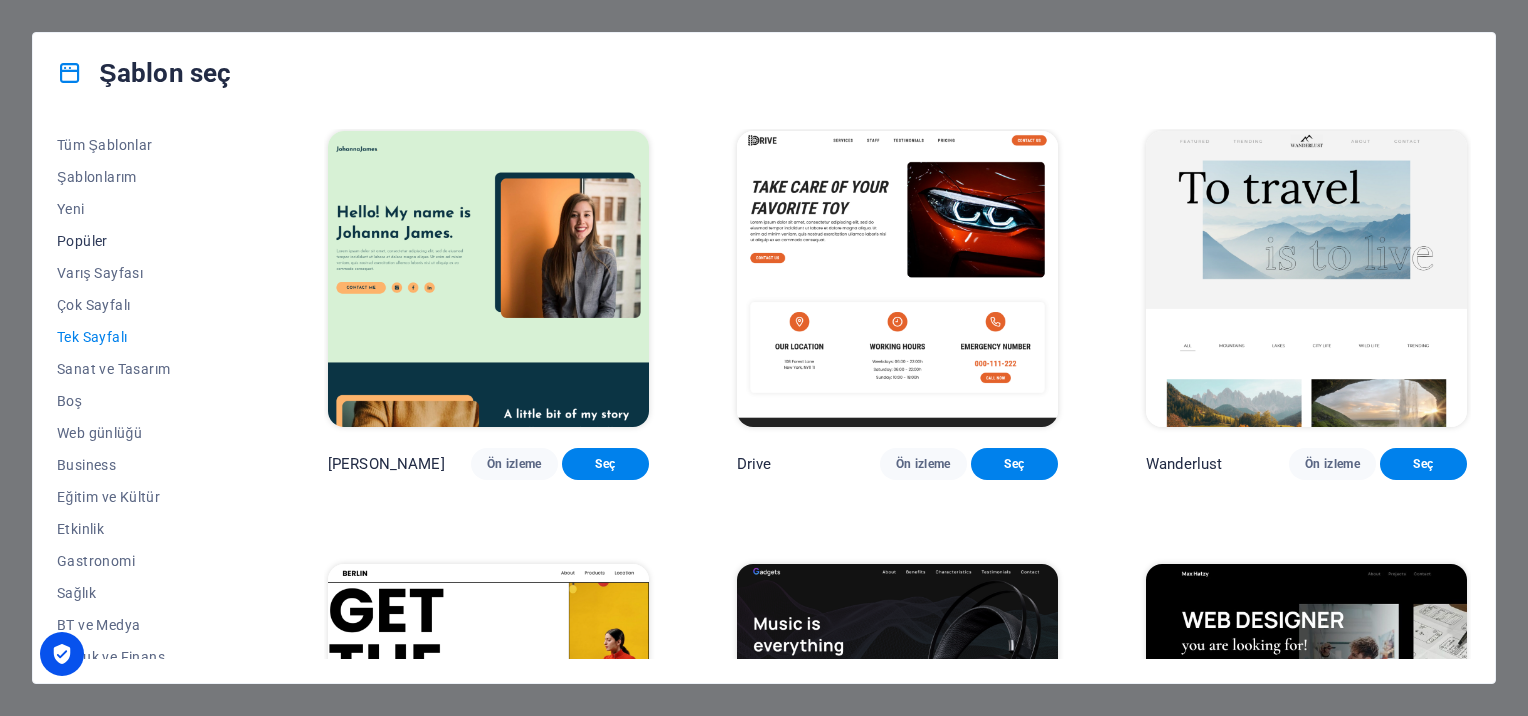 click on "Popüler" at bounding box center [148, 241] 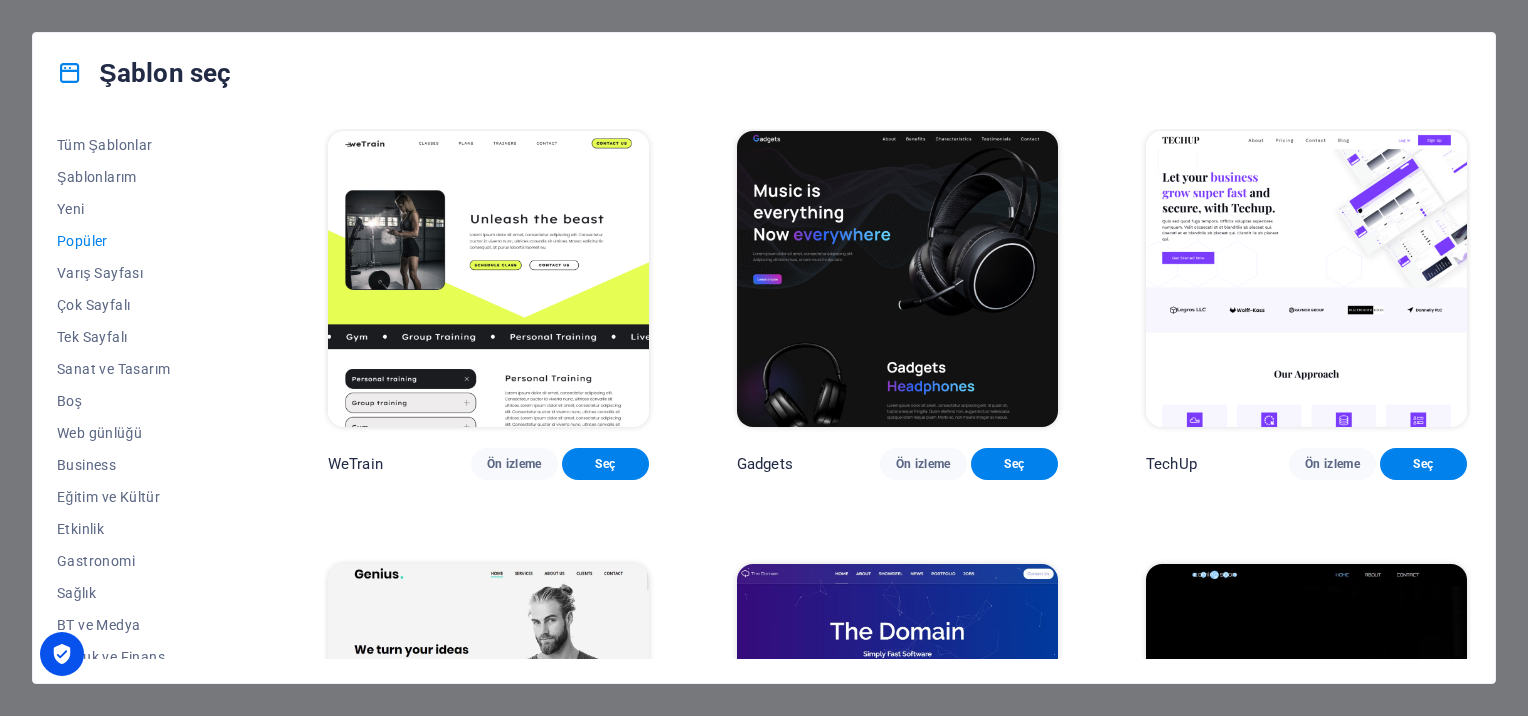 scroll, scrollTop: 855, scrollLeft: 0, axis: vertical 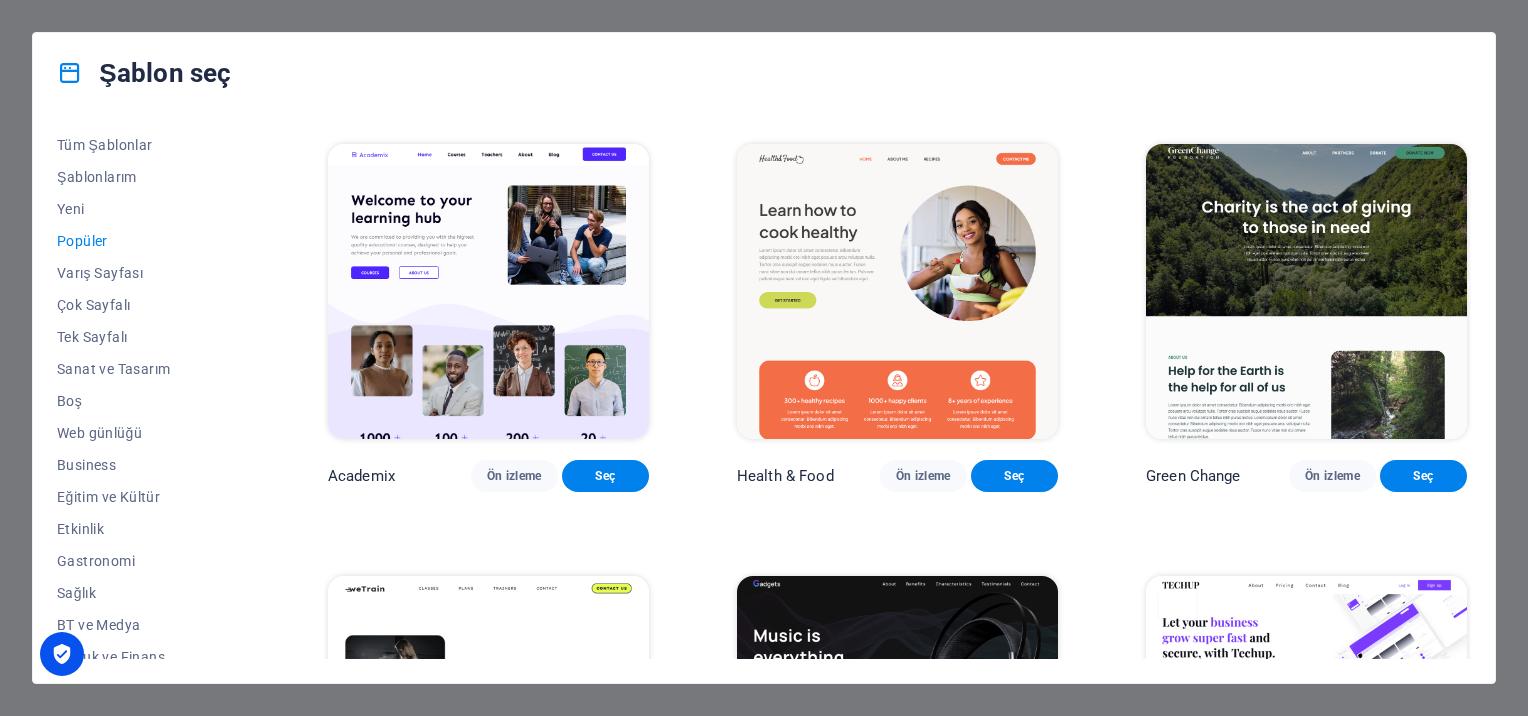 click at bounding box center [897, 292] 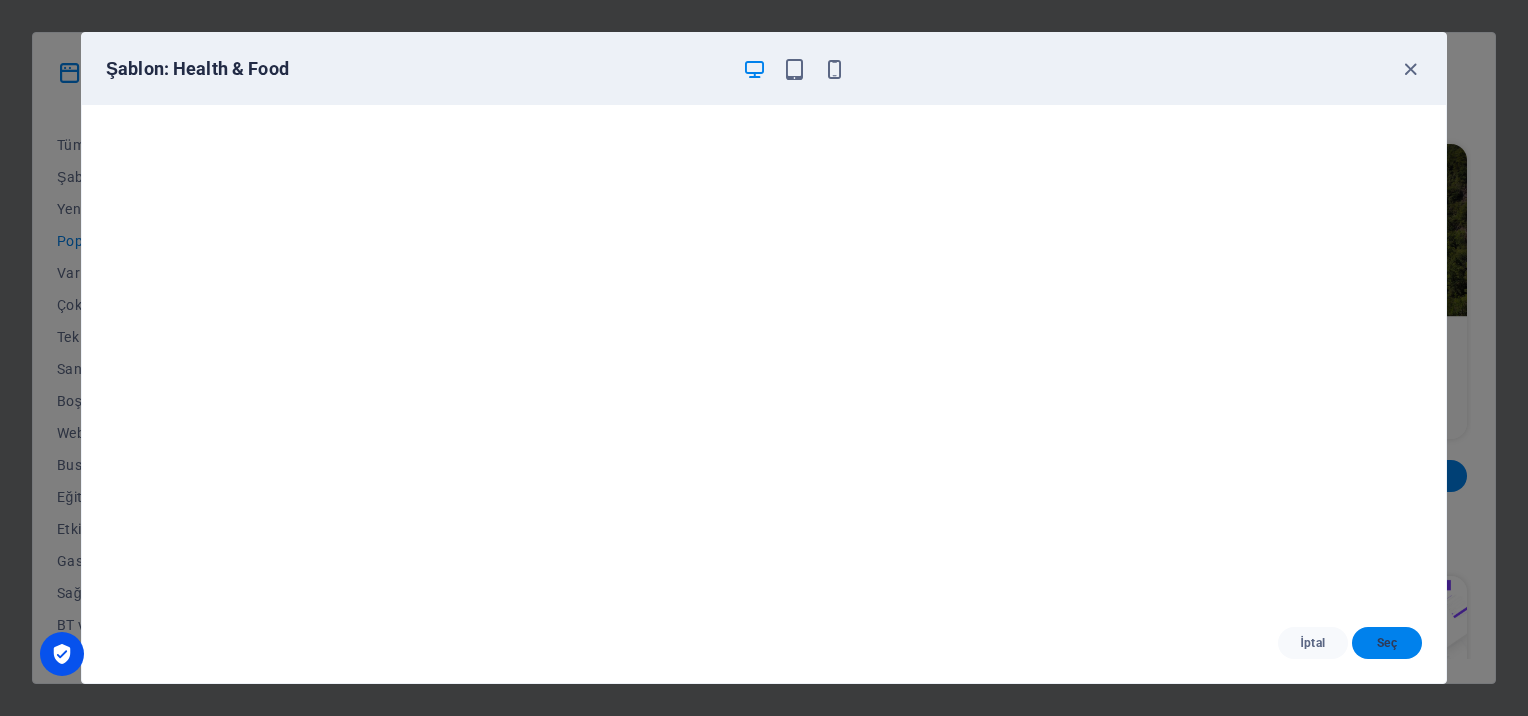 click on "Seç" at bounding box center [1387, 643] 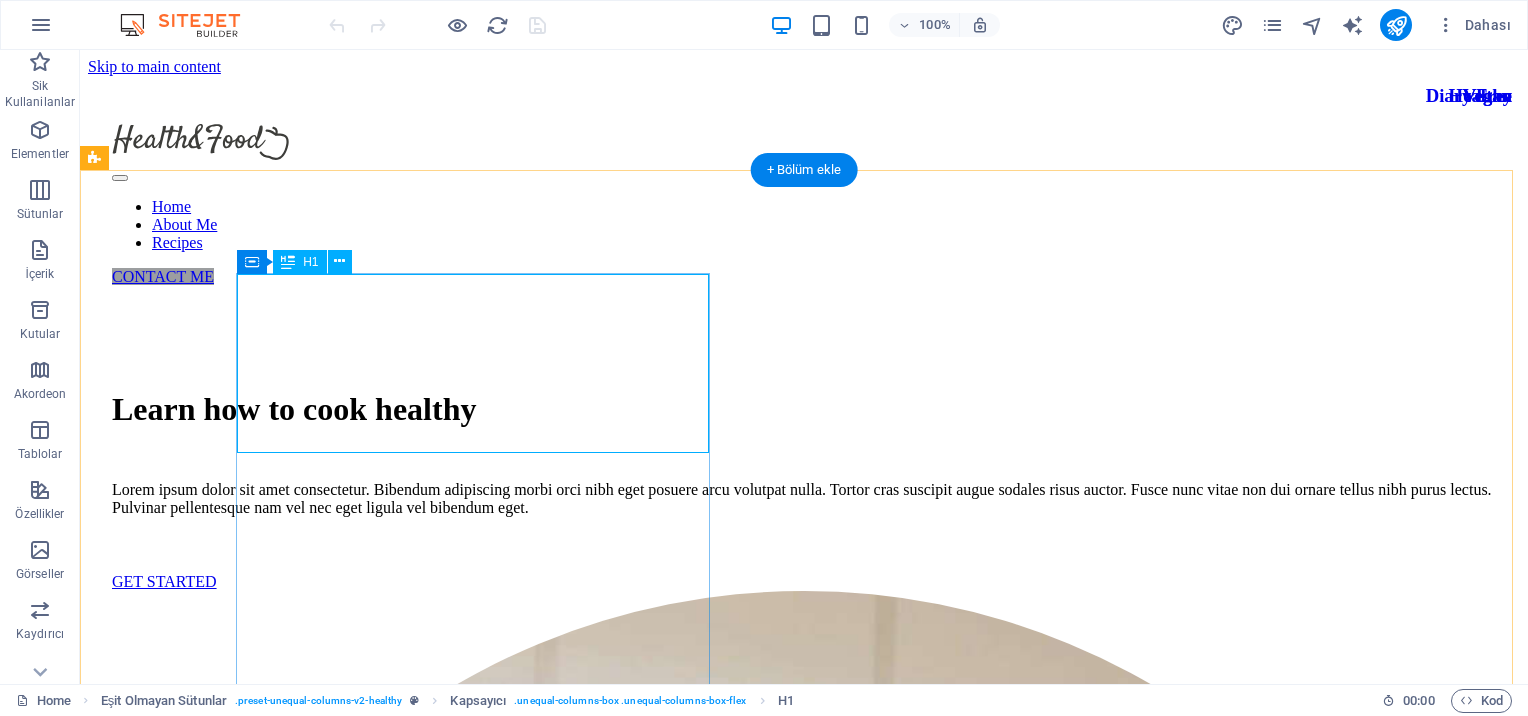 scroll, scrollTop: 0, scrollLeft: 0, axis: both 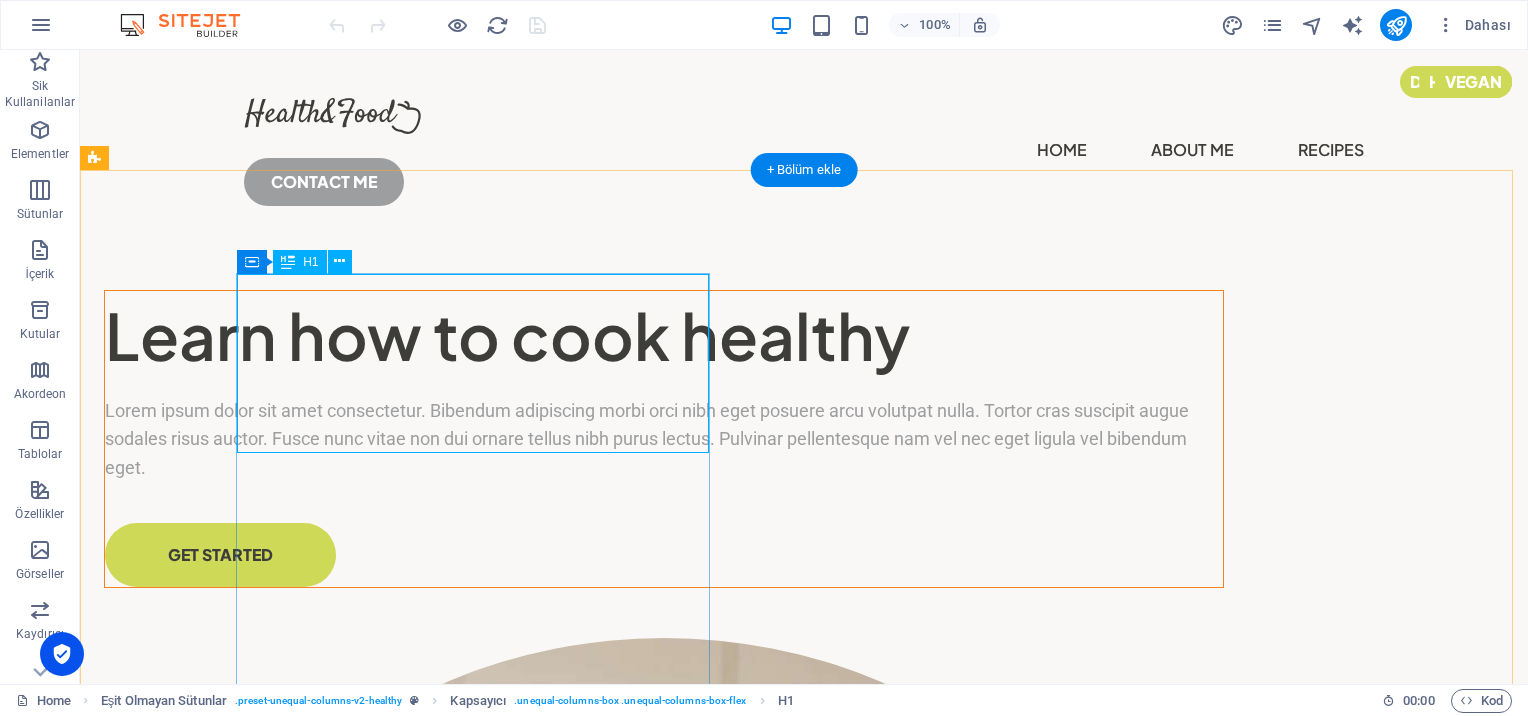 click on "Learn how to cook healthy" at bounding box center (664, 336) 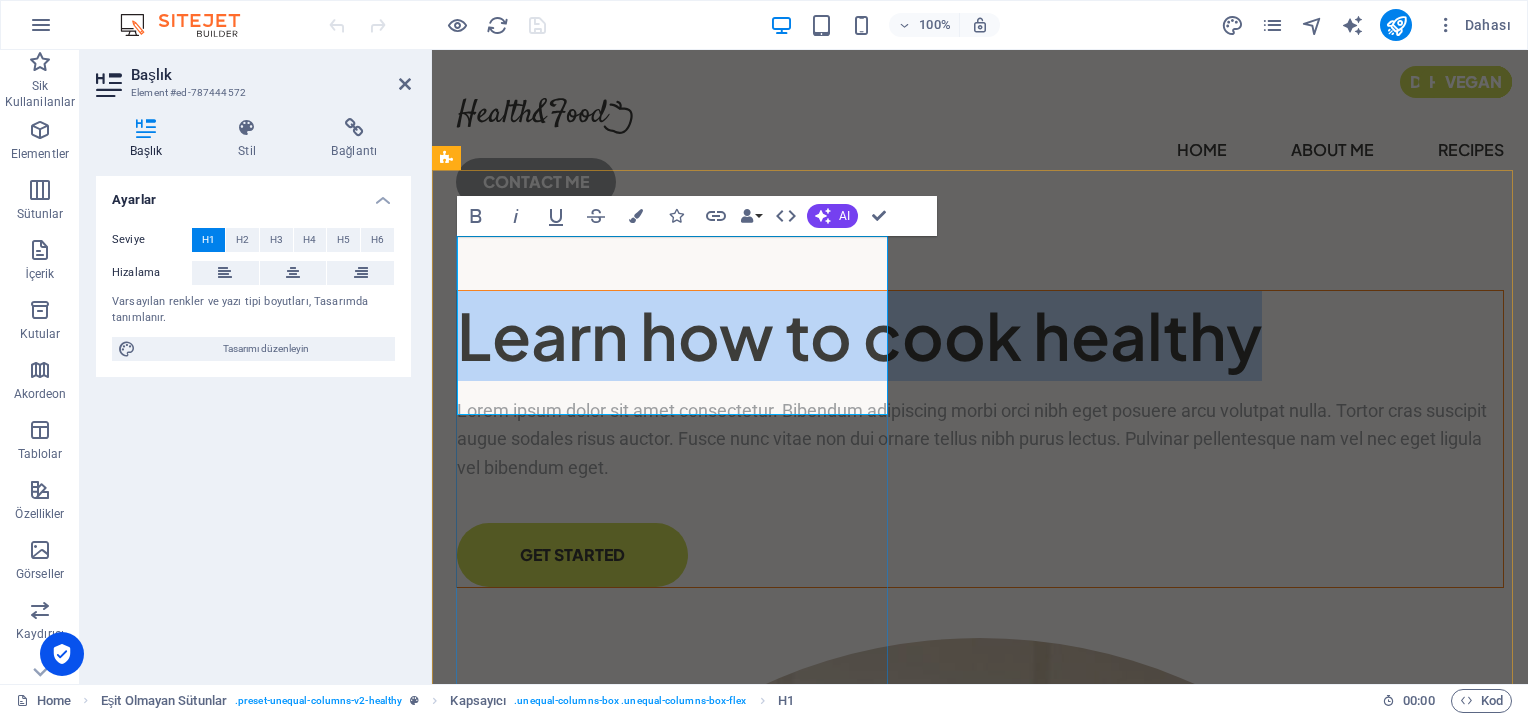 type 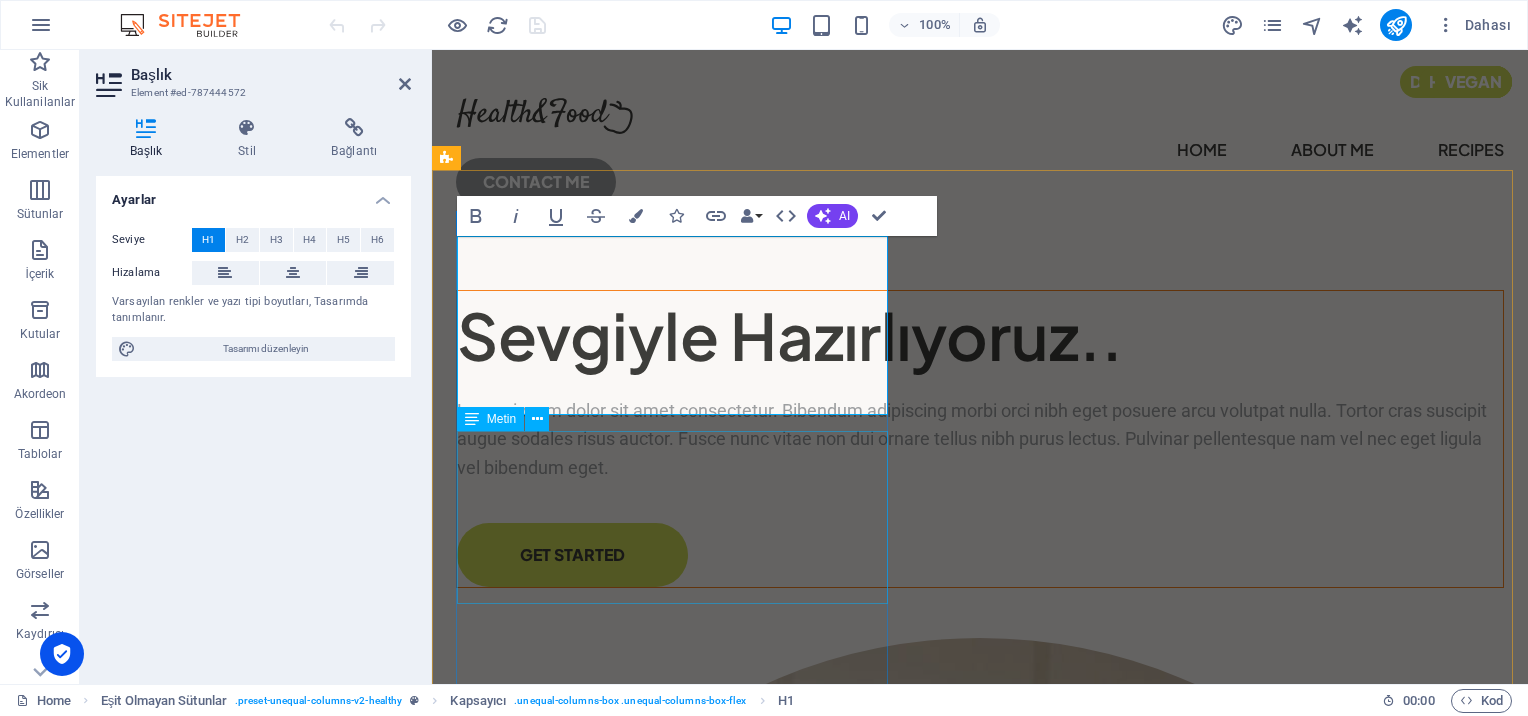 click on "Lorem ipsum dolor sit amet consectetur. Bibendum adipiscing morbi orci nibh eget posuere arcu volutpat nulla. Tortor cras suscipit augue sodales risus auctor. Fusce nunc vitae non dui ornare tellus nibh purus lectus. Pulvinar pellentesque nam vel nec eget ligula vel bibendum eget." at bounding box center (980, 440) 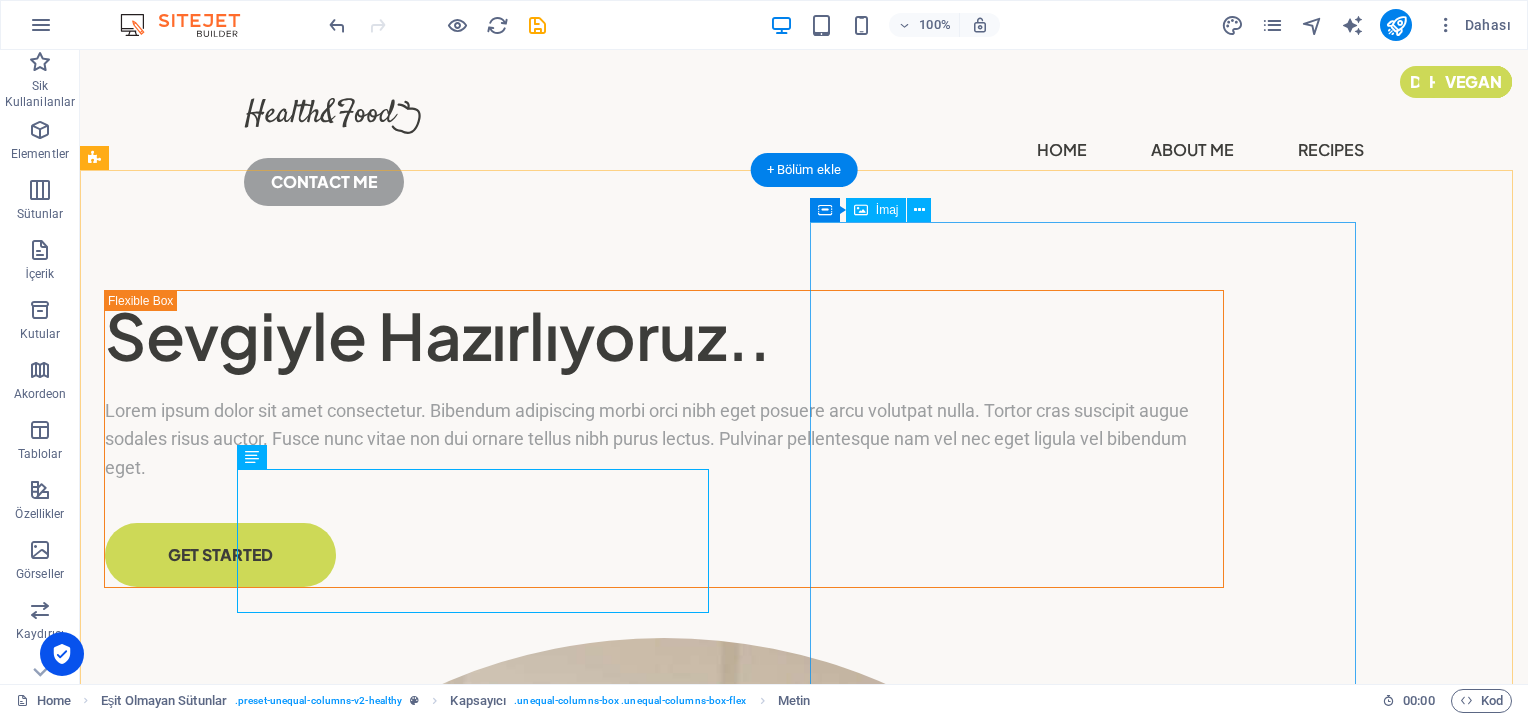 click at bounding box center (664, 1198) 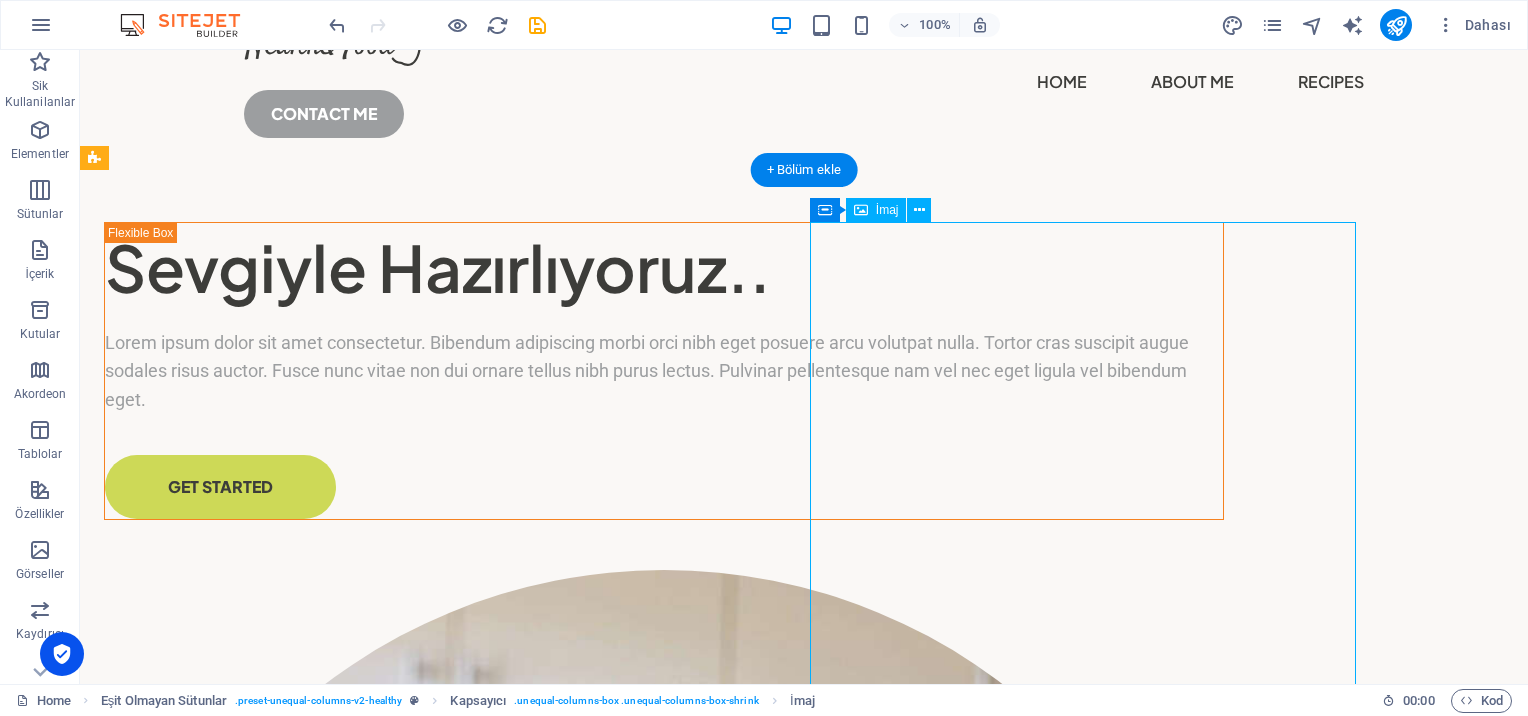 scroll, scrollTop: 100, scrollLeft: 0, axis: vertical 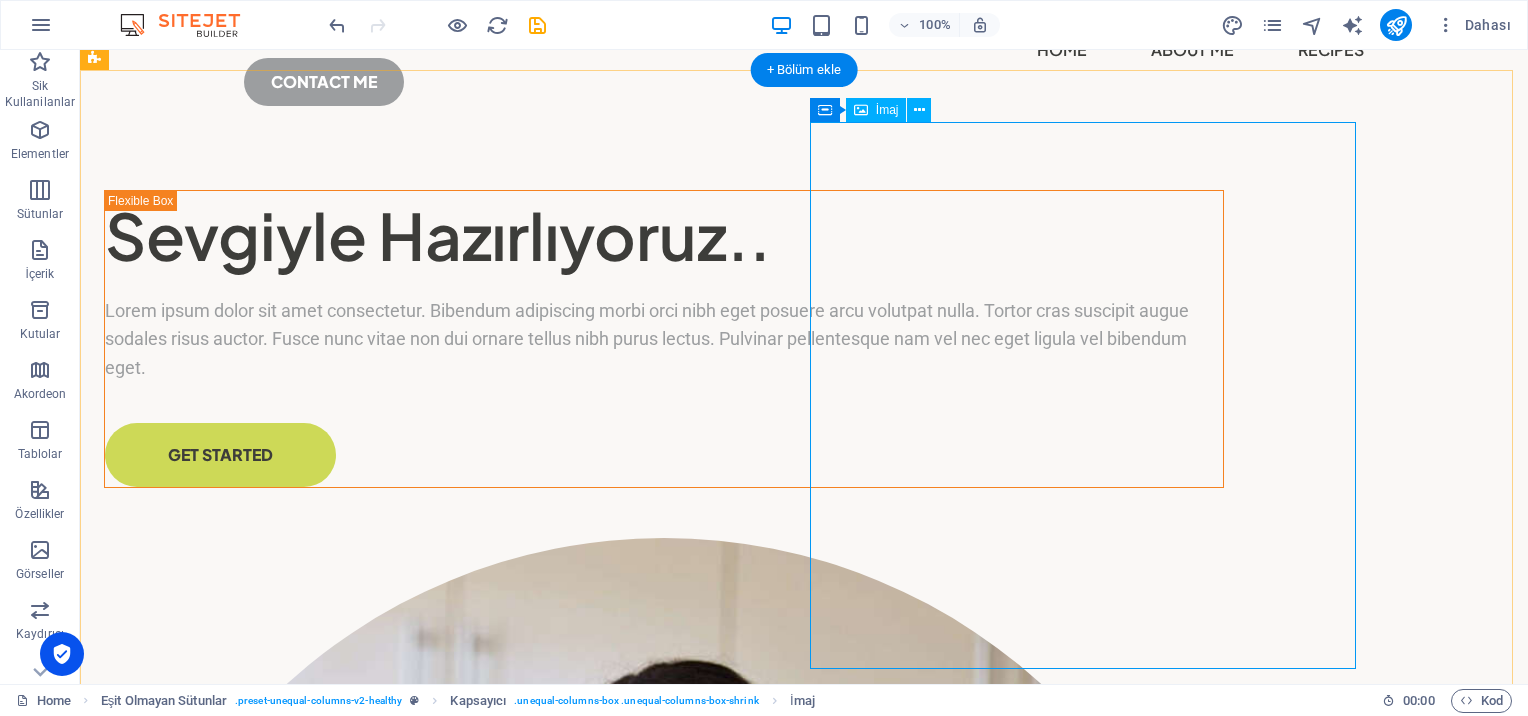 click at bounding box center (664, 1098) 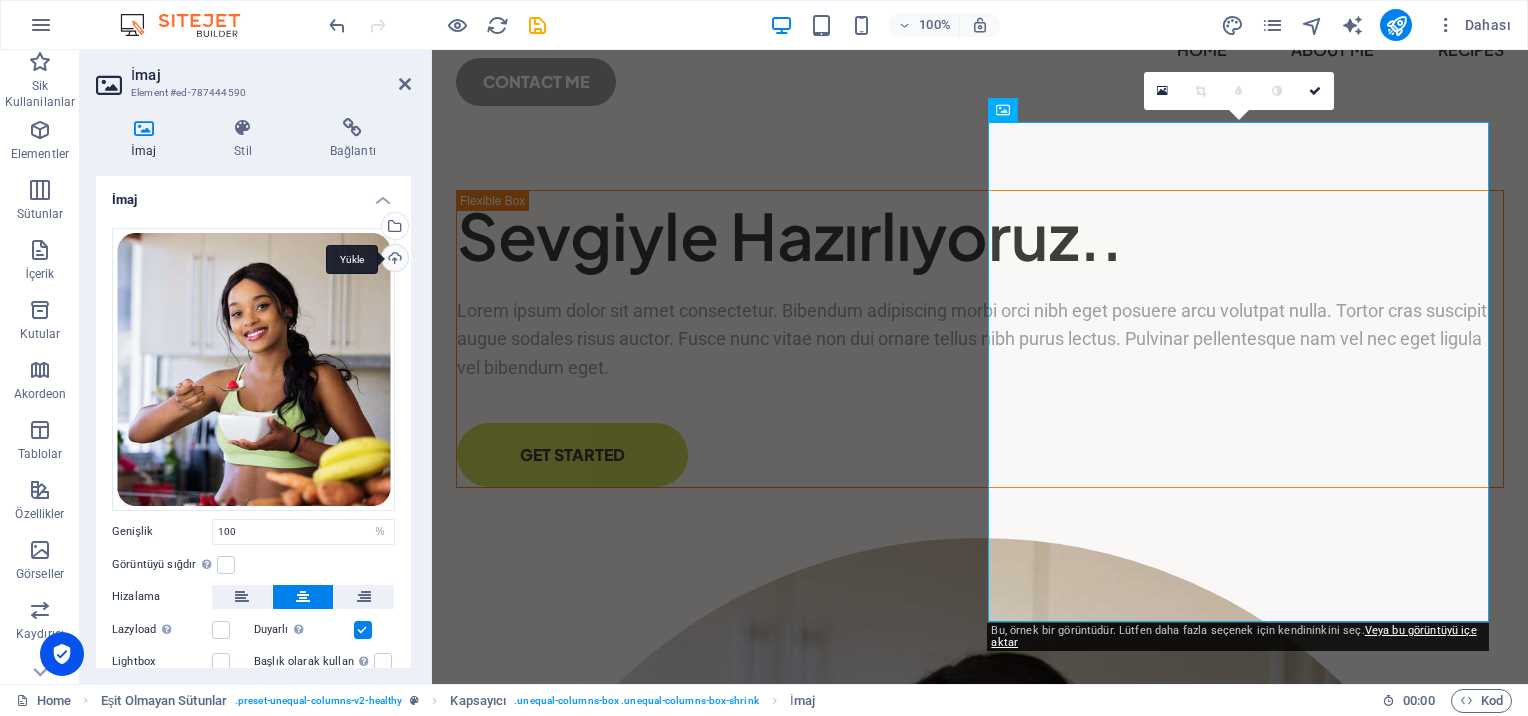 click on "Yükle" at bounding box center [393, 260] 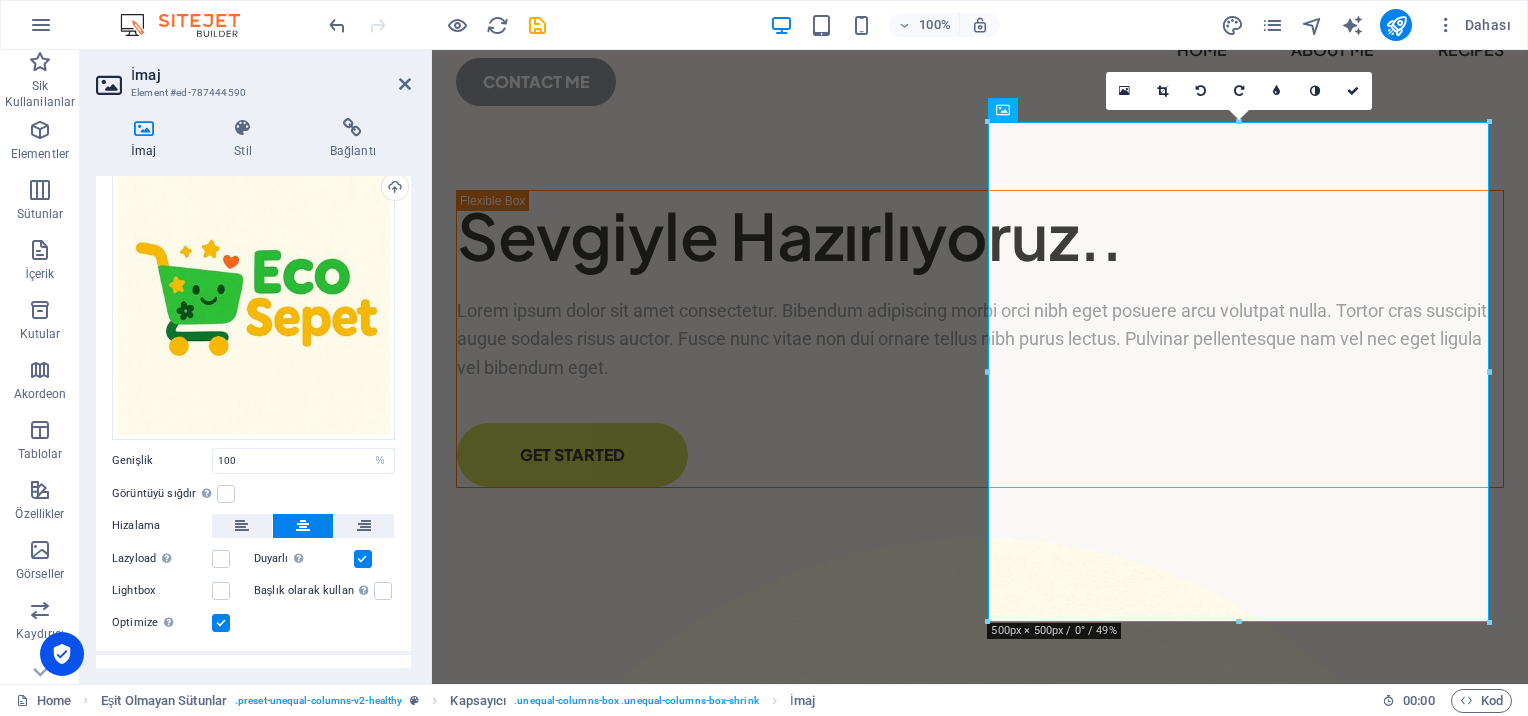 scroll, scrollTop: 100, scrollLeft: 0, axis: vertical 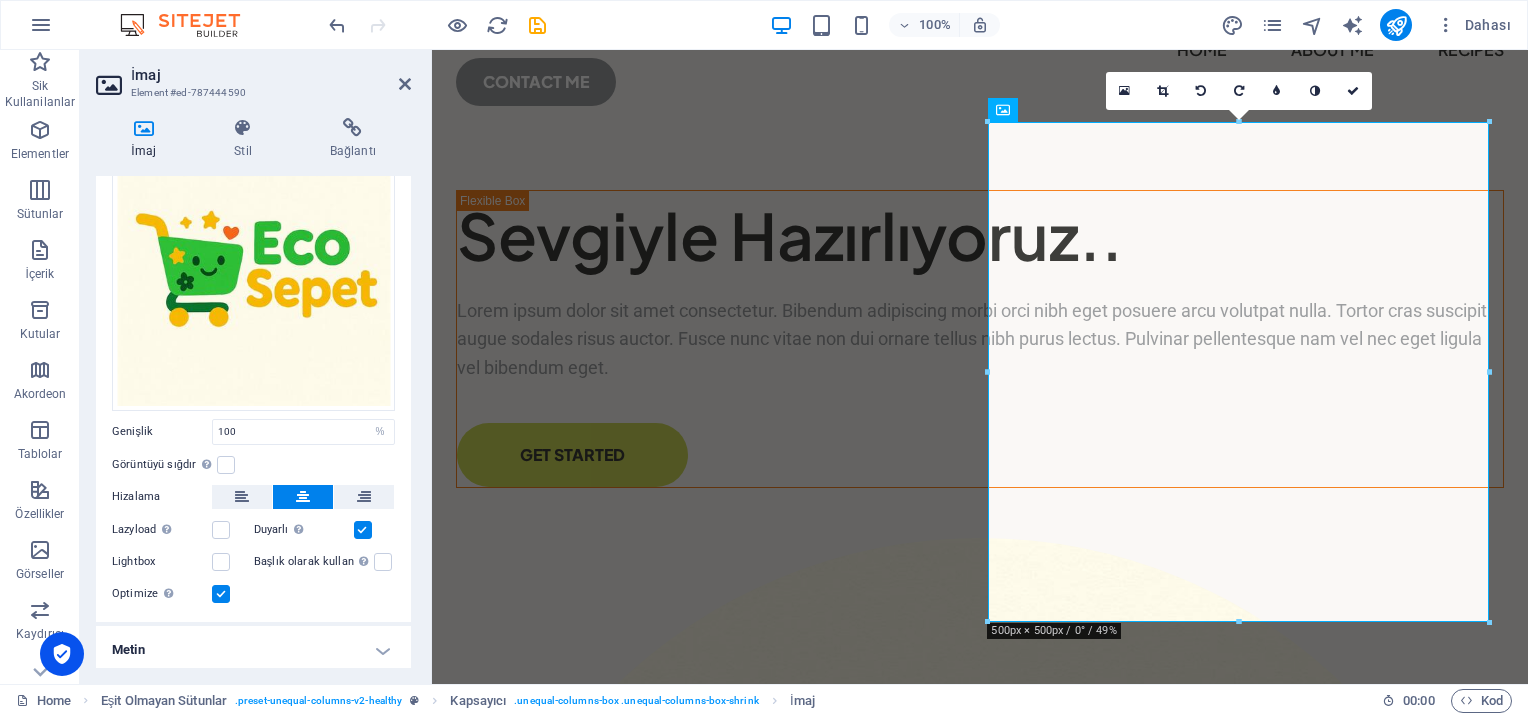 click on "İmaj" at bounding box center (271, 75) 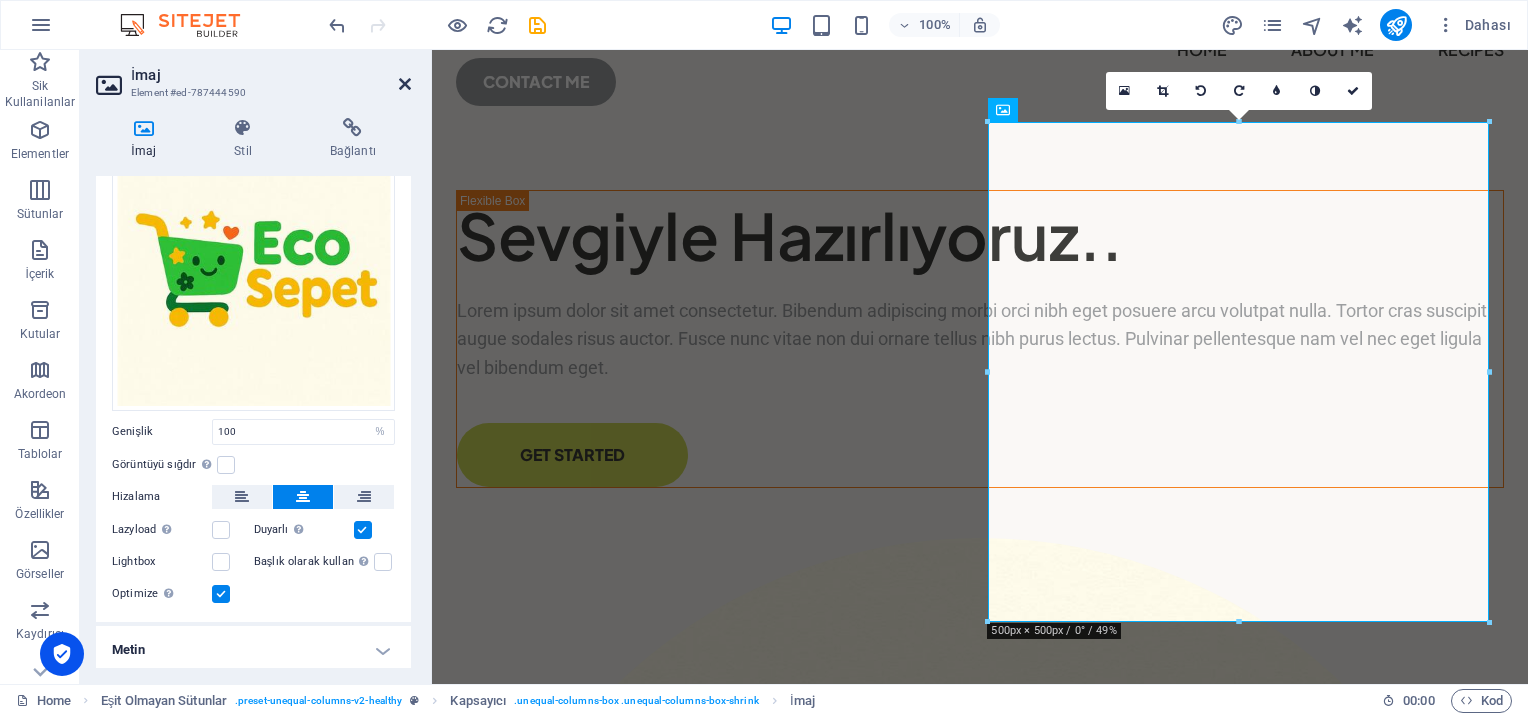 drag, startPoint x: 403, startPoint y: 85, endPoint x: 326, endPoint y: 35, distance: 91.809586 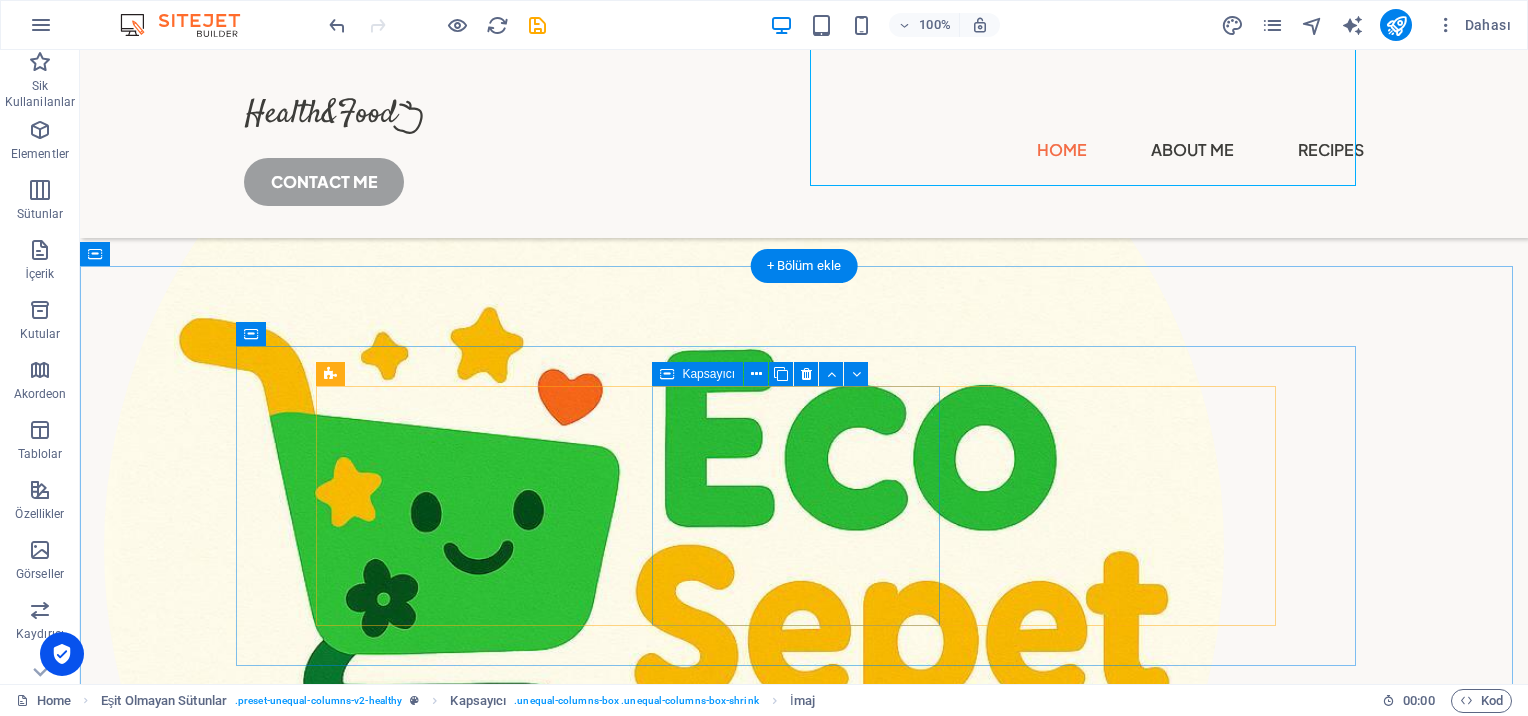 scroll, scrollTop: 0, scrollLeft: 0, axis: both 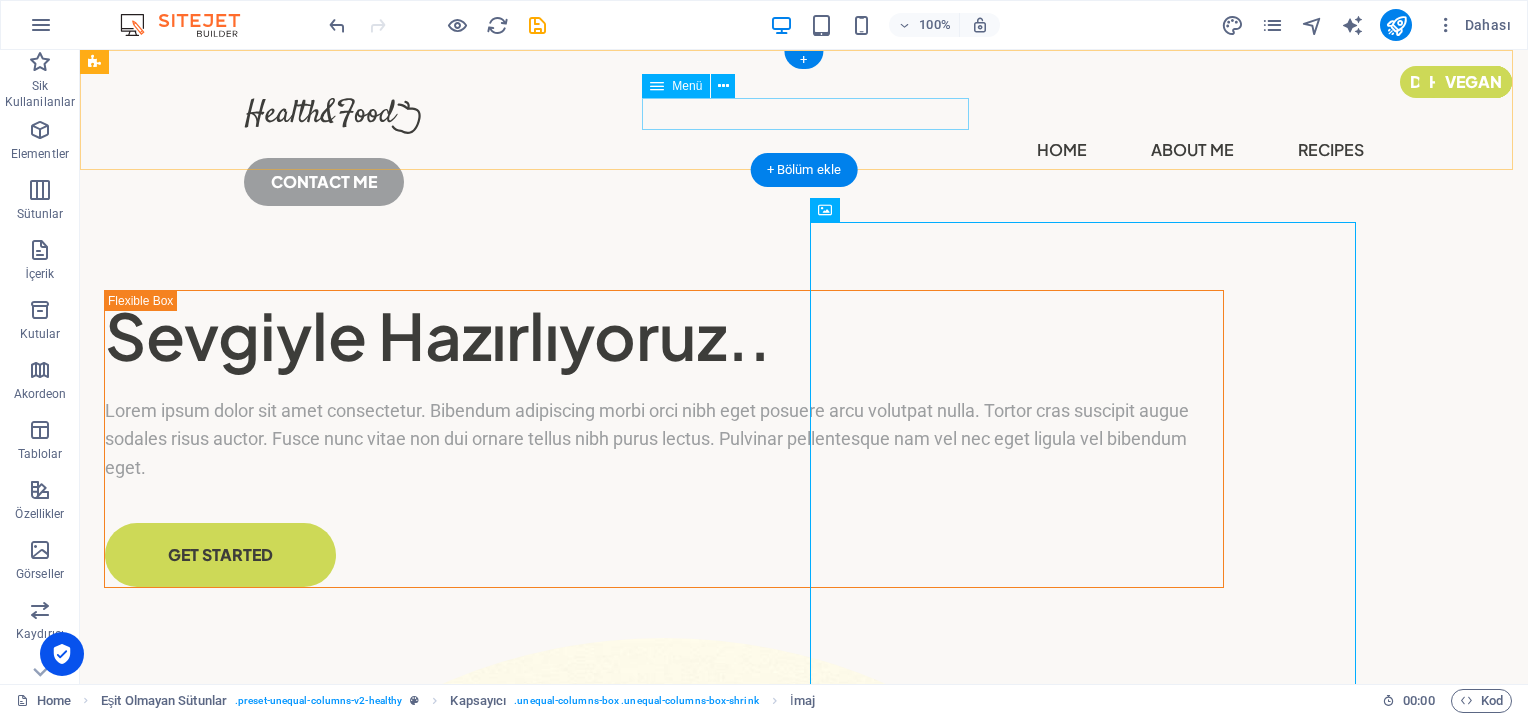 click on "Home About Me Recipes" at bounding box center (804, 150) 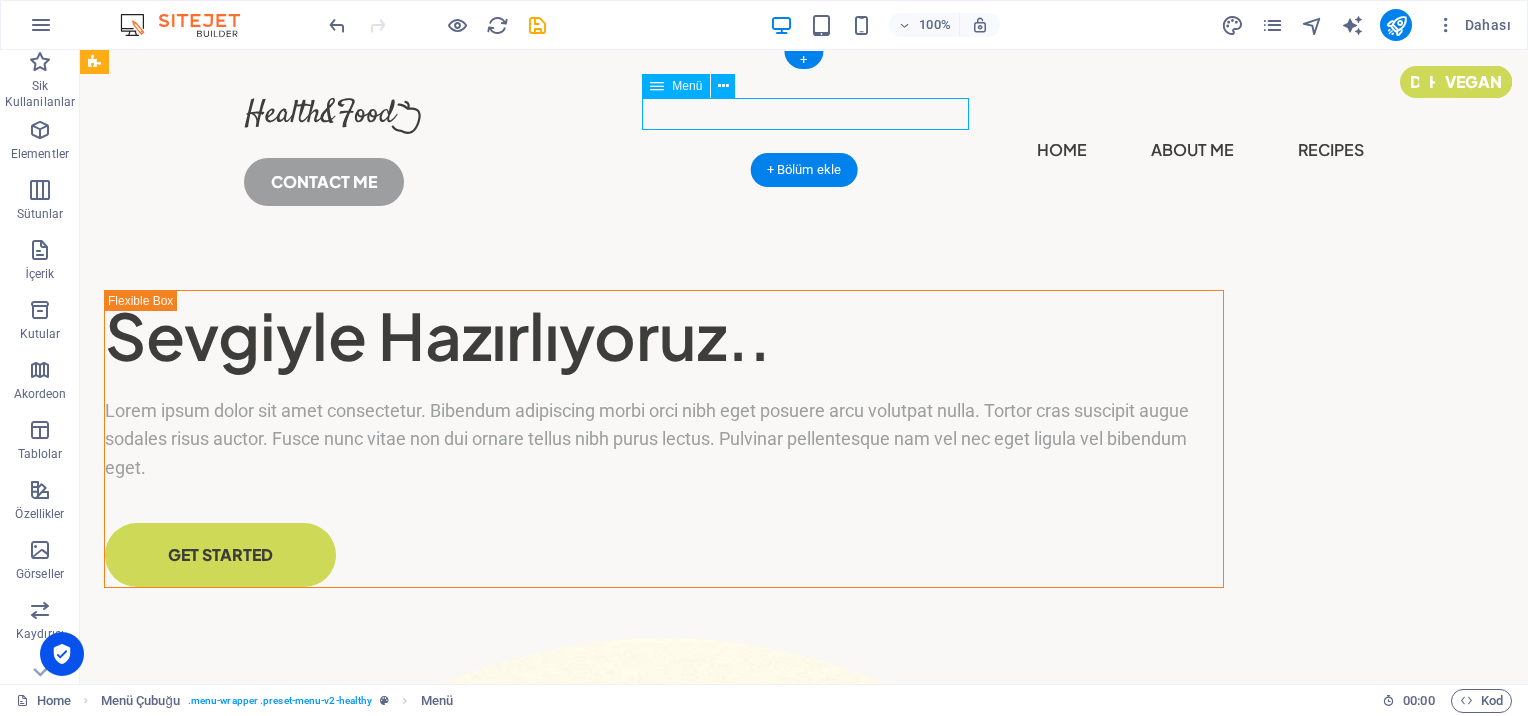 click on "Home About Me Recipes" at bounding box center (804, 150) 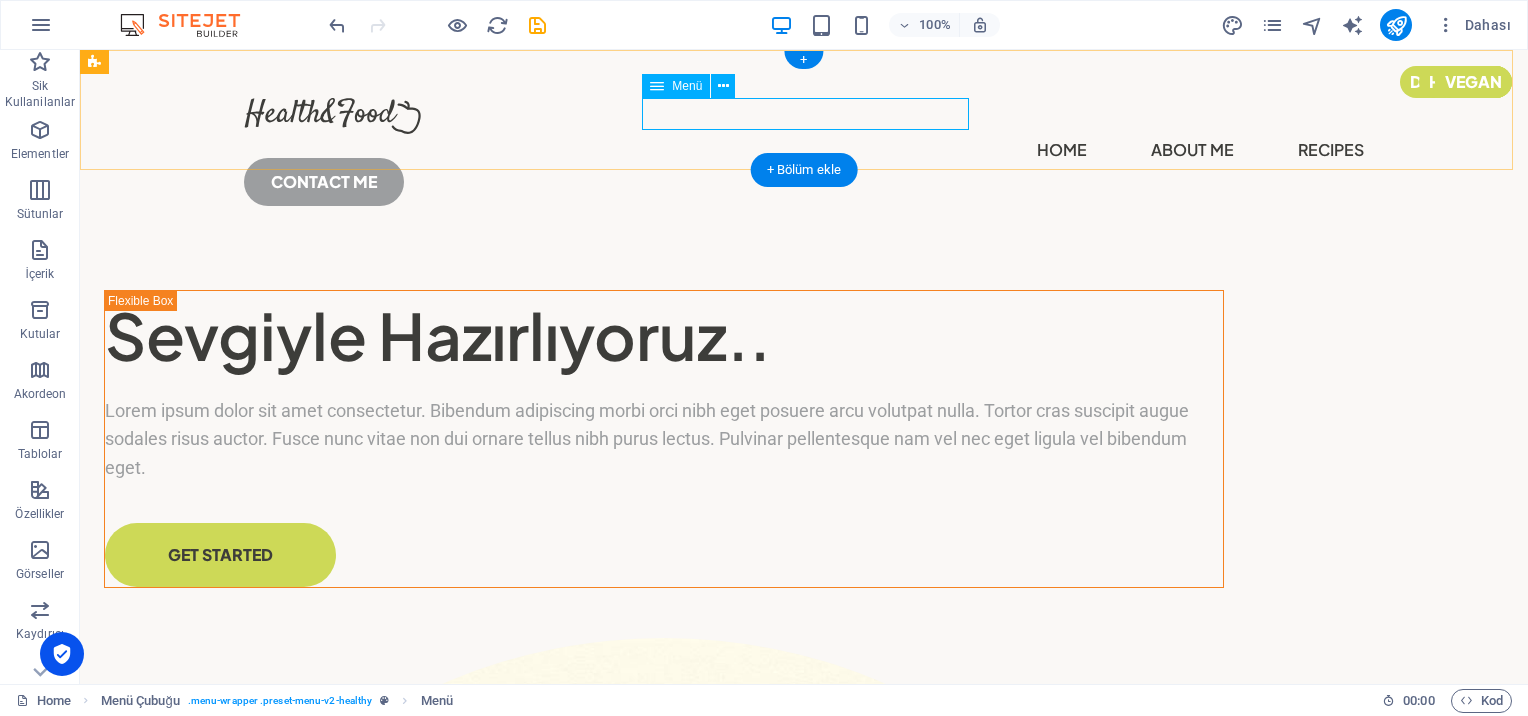 click on "Home About Me Recipes" at bounding box center (804, 150) 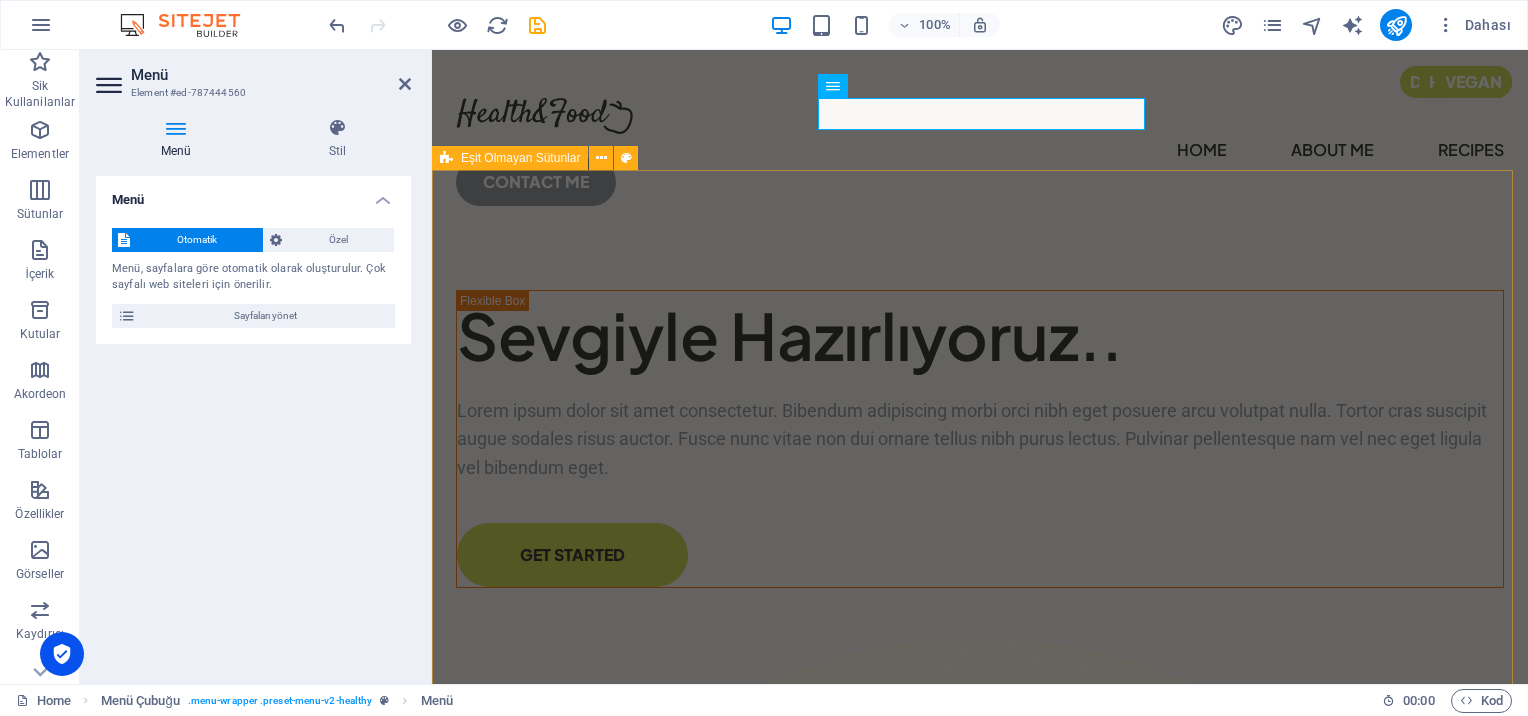 click on "Sevgiyle Hazırlıyoruz.. Lorem ipsum dolor sit amet consectetur. Bibendum adipiscing morbi orci nibh eget posuere arcu volutpat nulla. Tortor cras suscipit augue sodales risus auctor. Fusce nunc vitae non dui ornare tellus nibh purus lectus. Pulvinar pellentesque nam vel nec eget ligula vel bibendum eget. GET STARTED" at bounding box center (980, 1002) 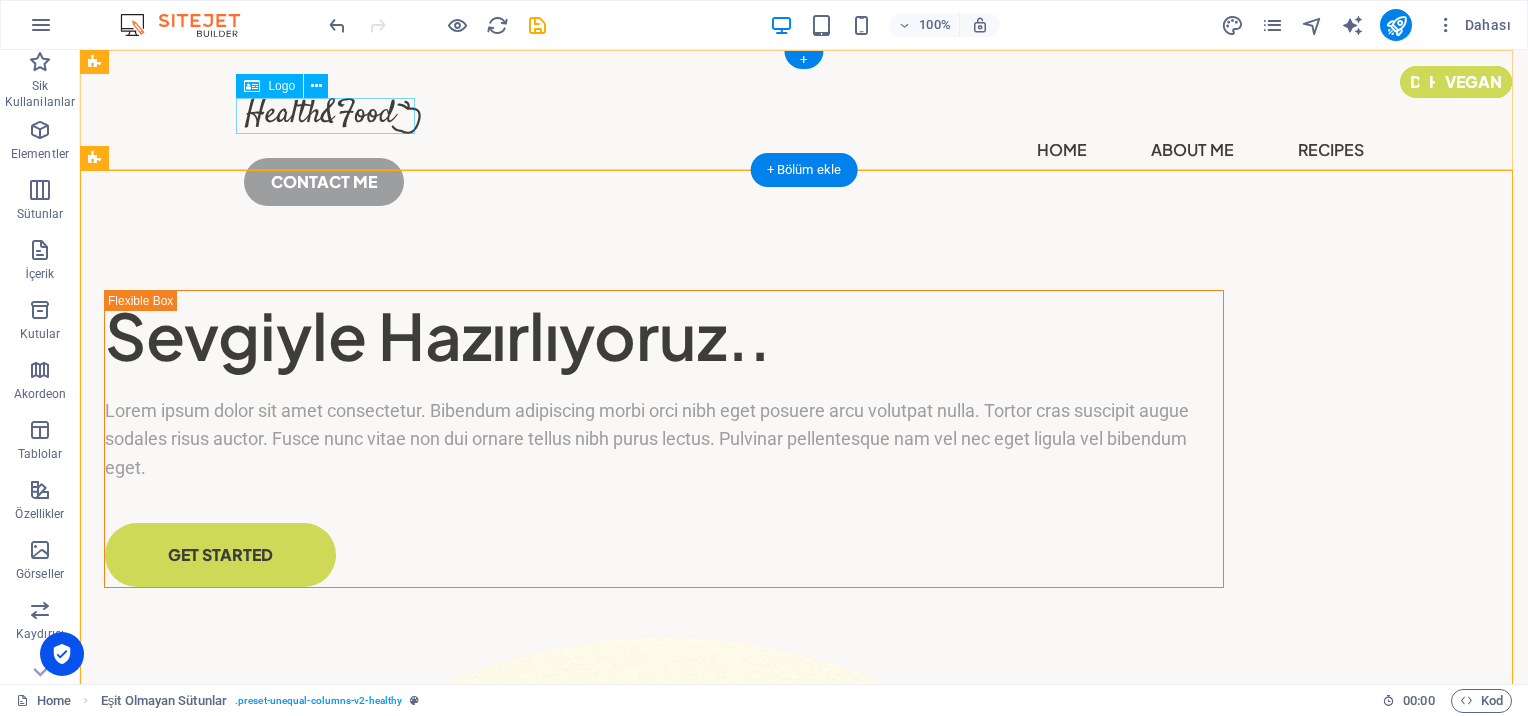 click at bounding box center [804, 116] 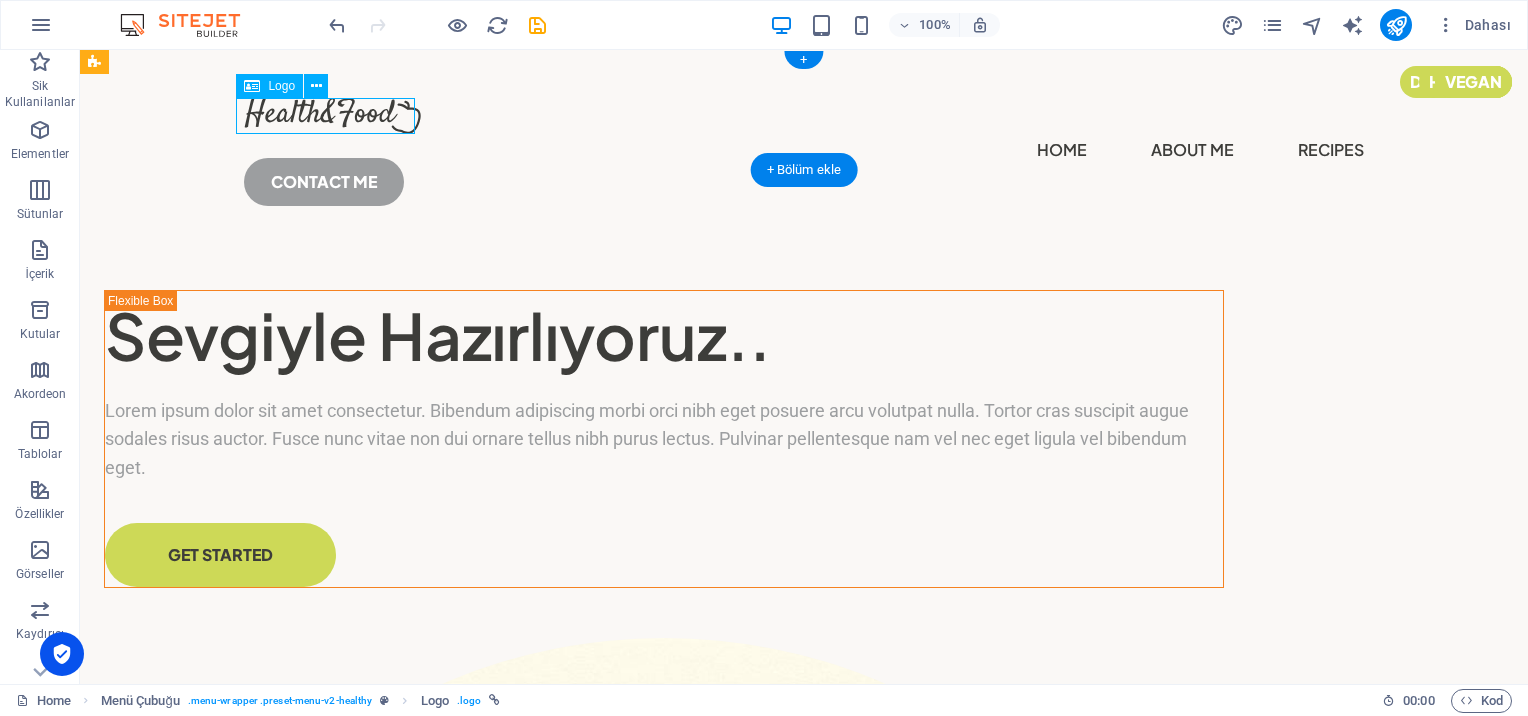 click at bounding box center (804, 116) 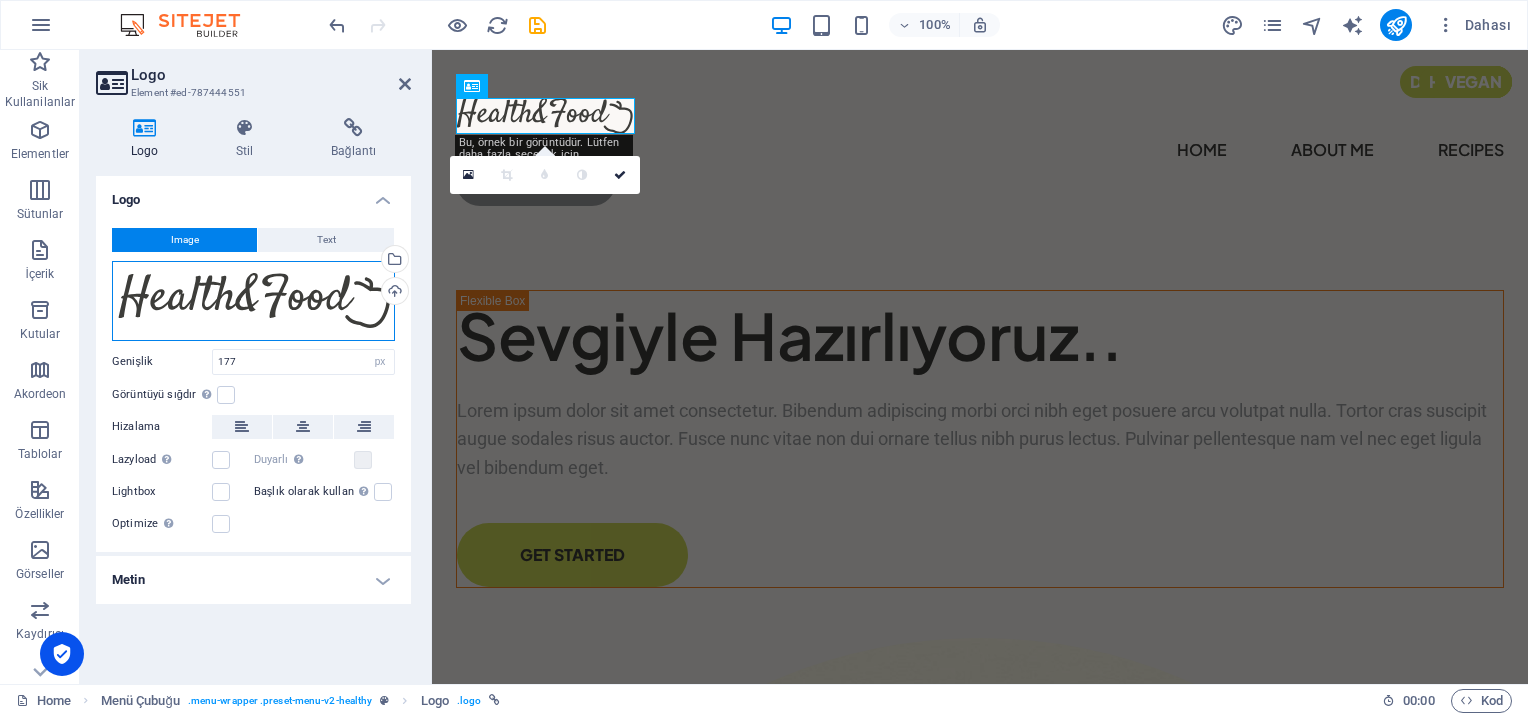 click on "Dosyaları buraya sürükleyin, dosyaları seçmek için tıklayın veya Dosyalardan ya da ücretsiz stok fotoğraf ve videolarımızdan dosyalar seçin" at bounding box center (253, 301) 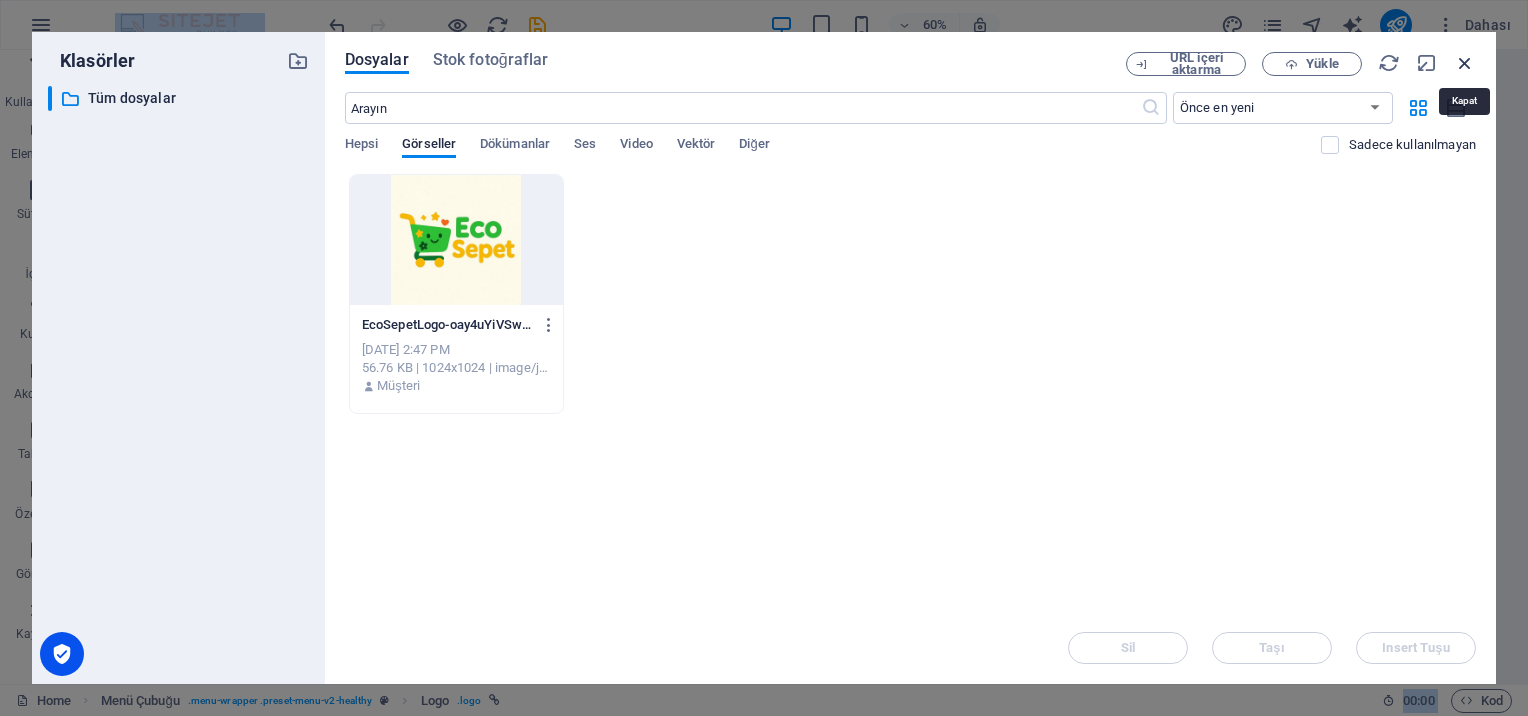 drag, startPoint x: 1461, startPoint y: 59, endPoint x: 747, endPoint y: 30, distance: 714.5887 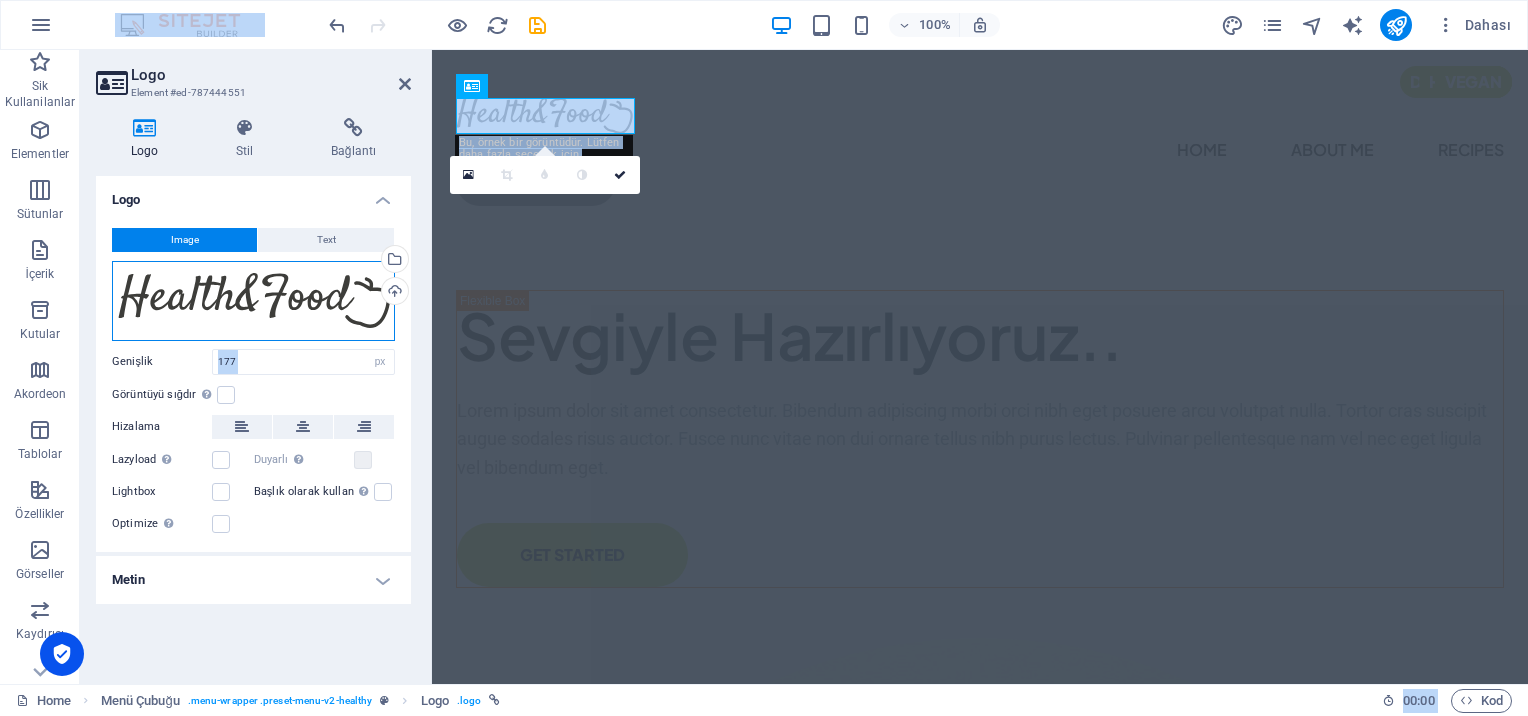 click on "Dosyaları buraya sürükleyin, dosyaları seçmek için tıklayın veya Dosyalardan ya da ücretsiz stok fotoğraf ve videolarımızdan dosyalar seçin" at bounding box center (253, 301) 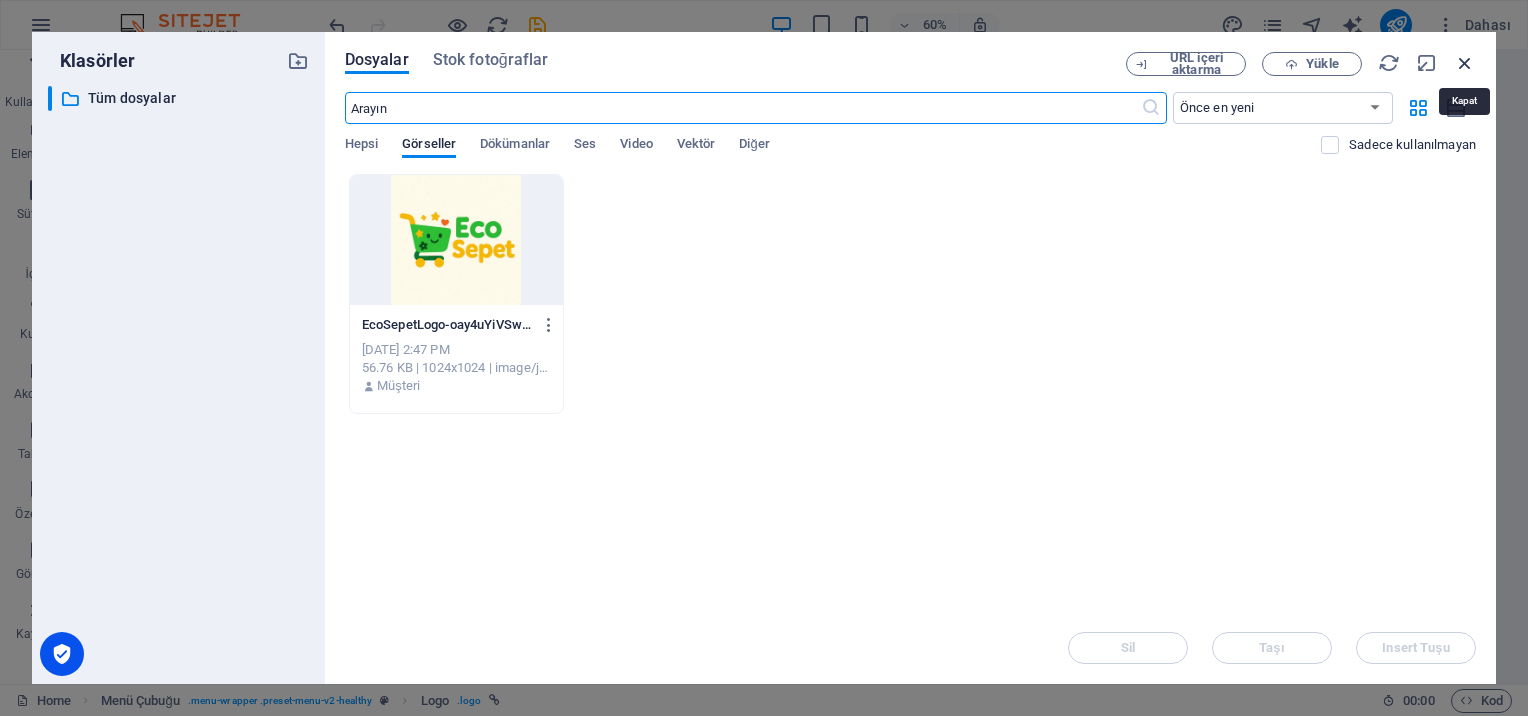 drag, startPoint x: 1453, startPoint y: 58, endPoint x: 1014, endPoint y: 8, distance: 441.8382 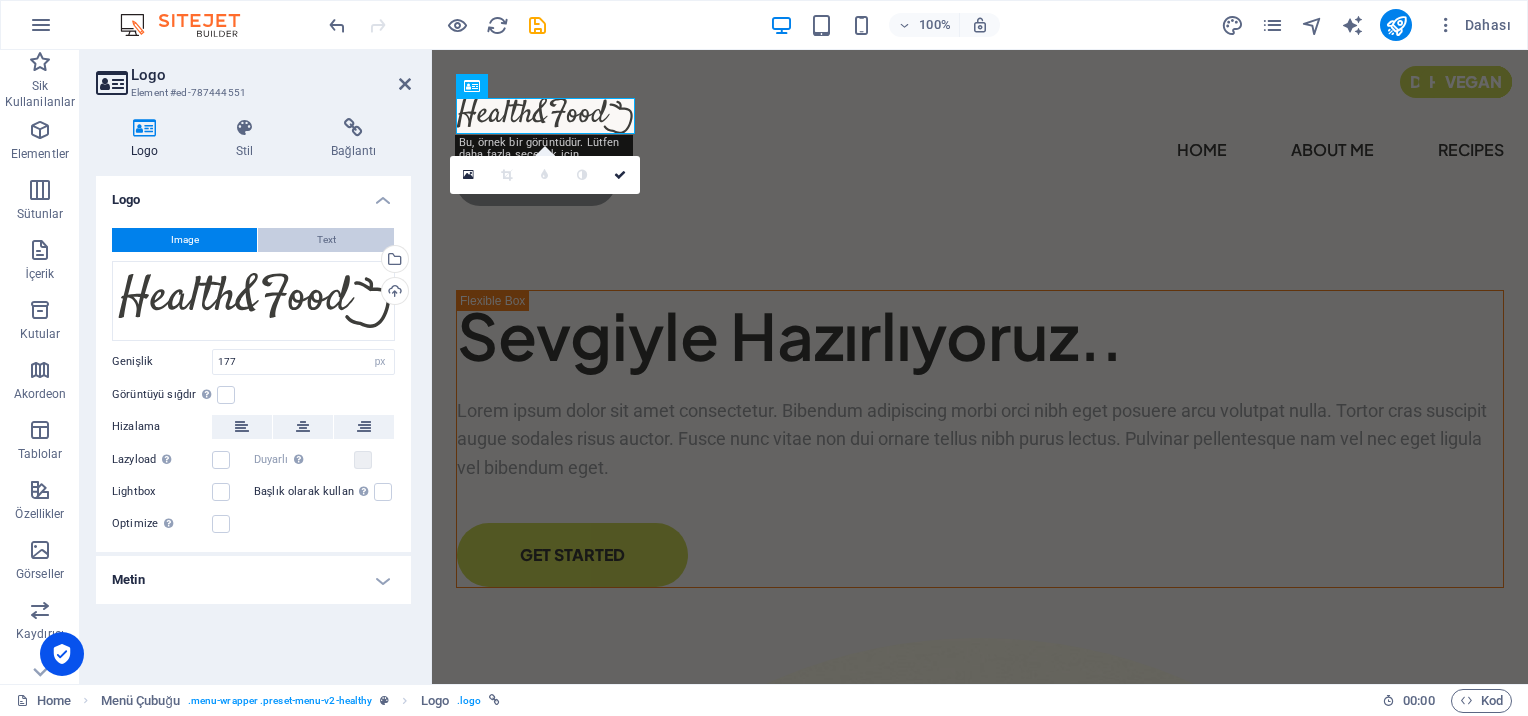 click on "Text" at bounding box center (326, 240) 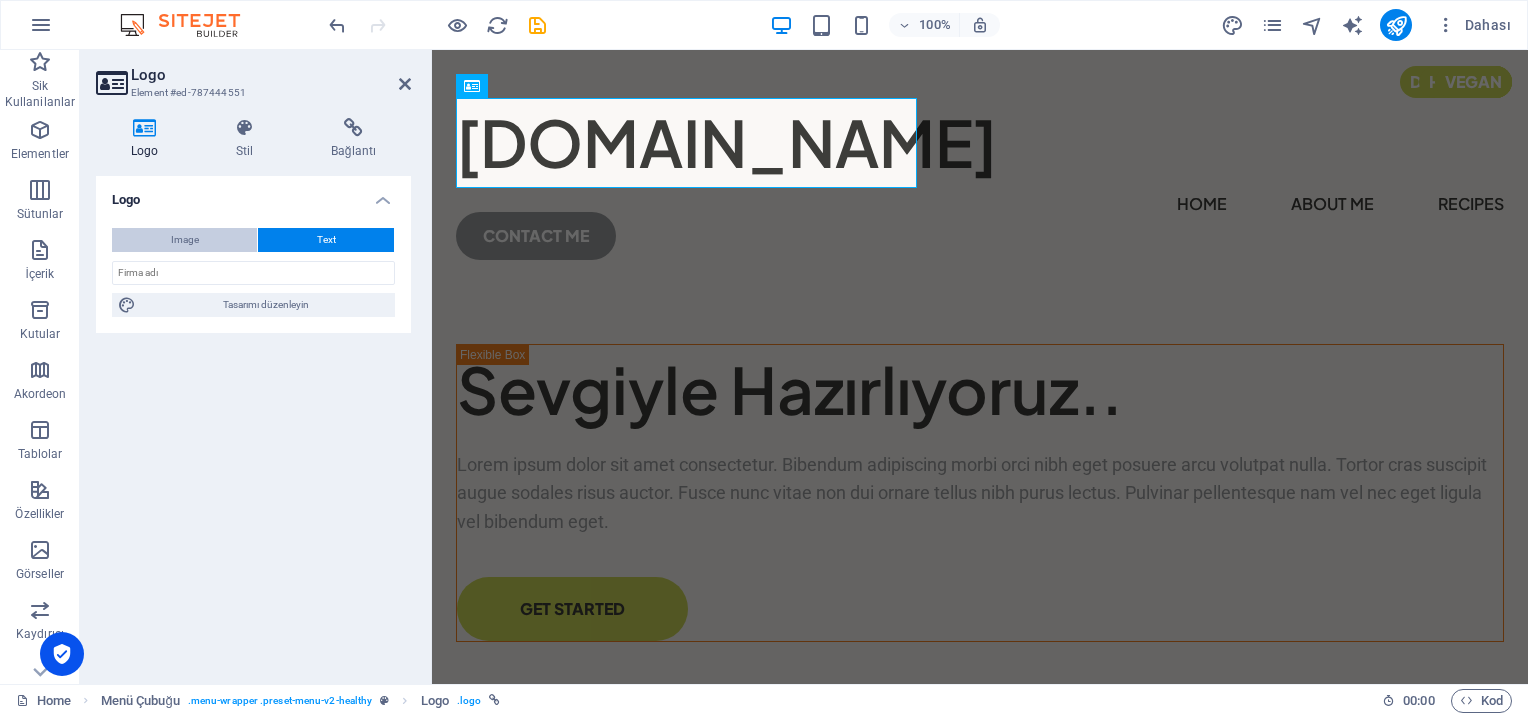 click on "Image" at bounding box center [185, 240] 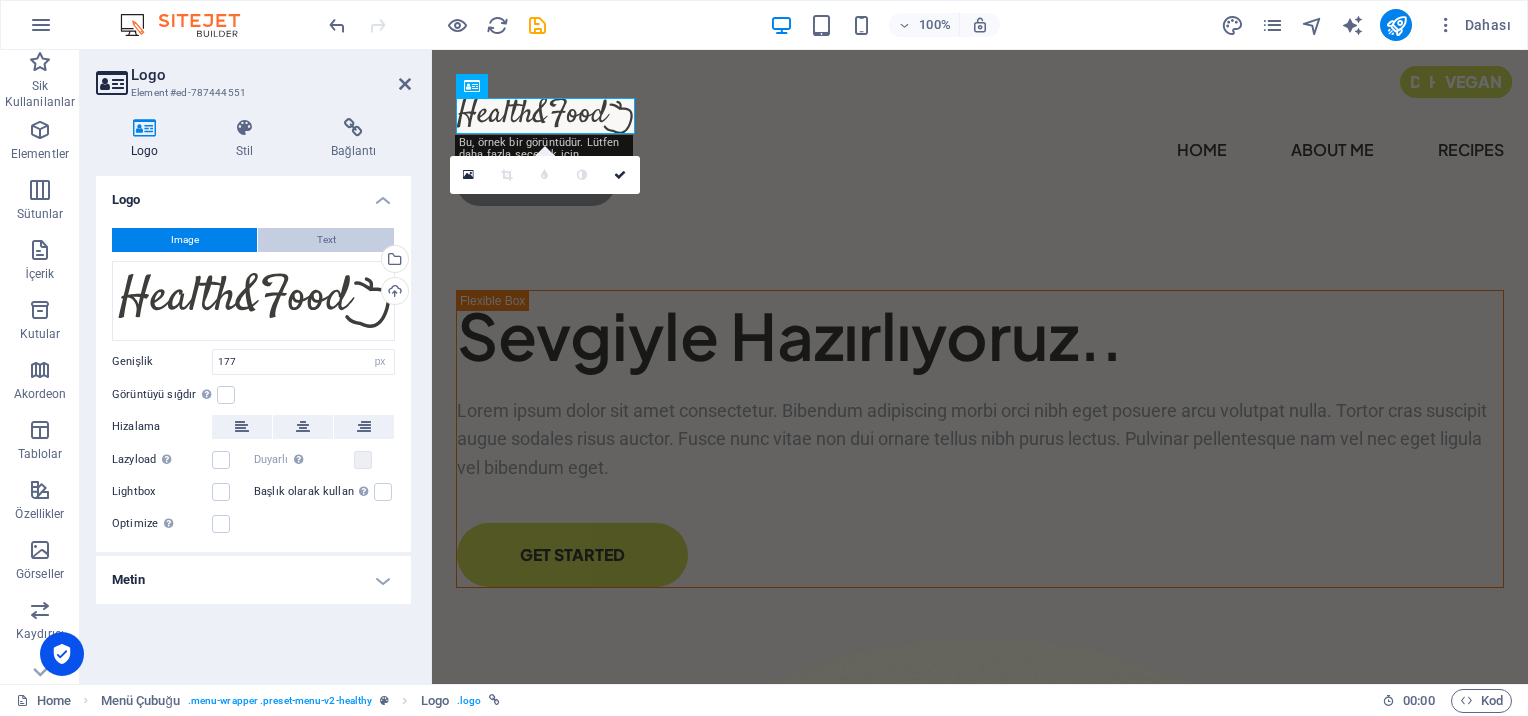 click on "Text" at bounding box center [326, 240] 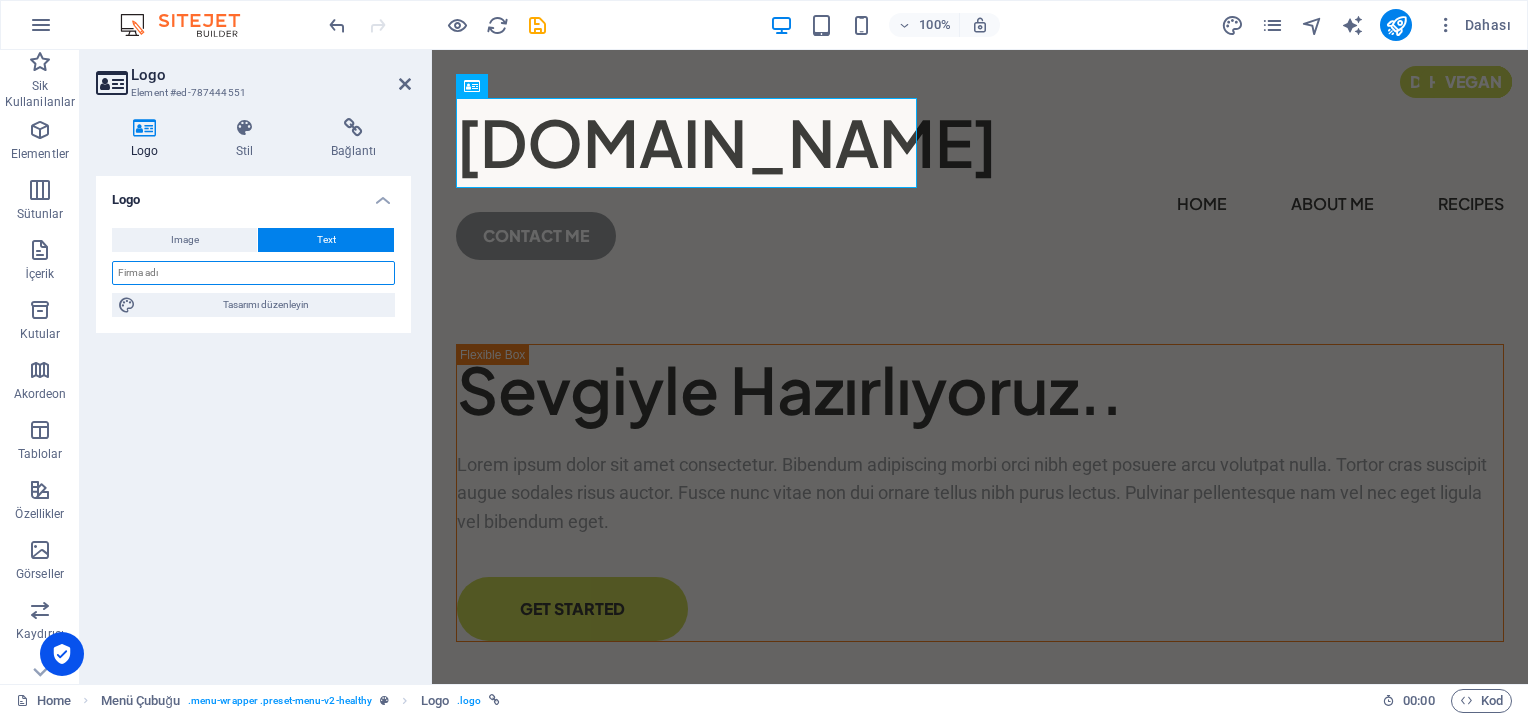 click at bounding box center [253, 273] 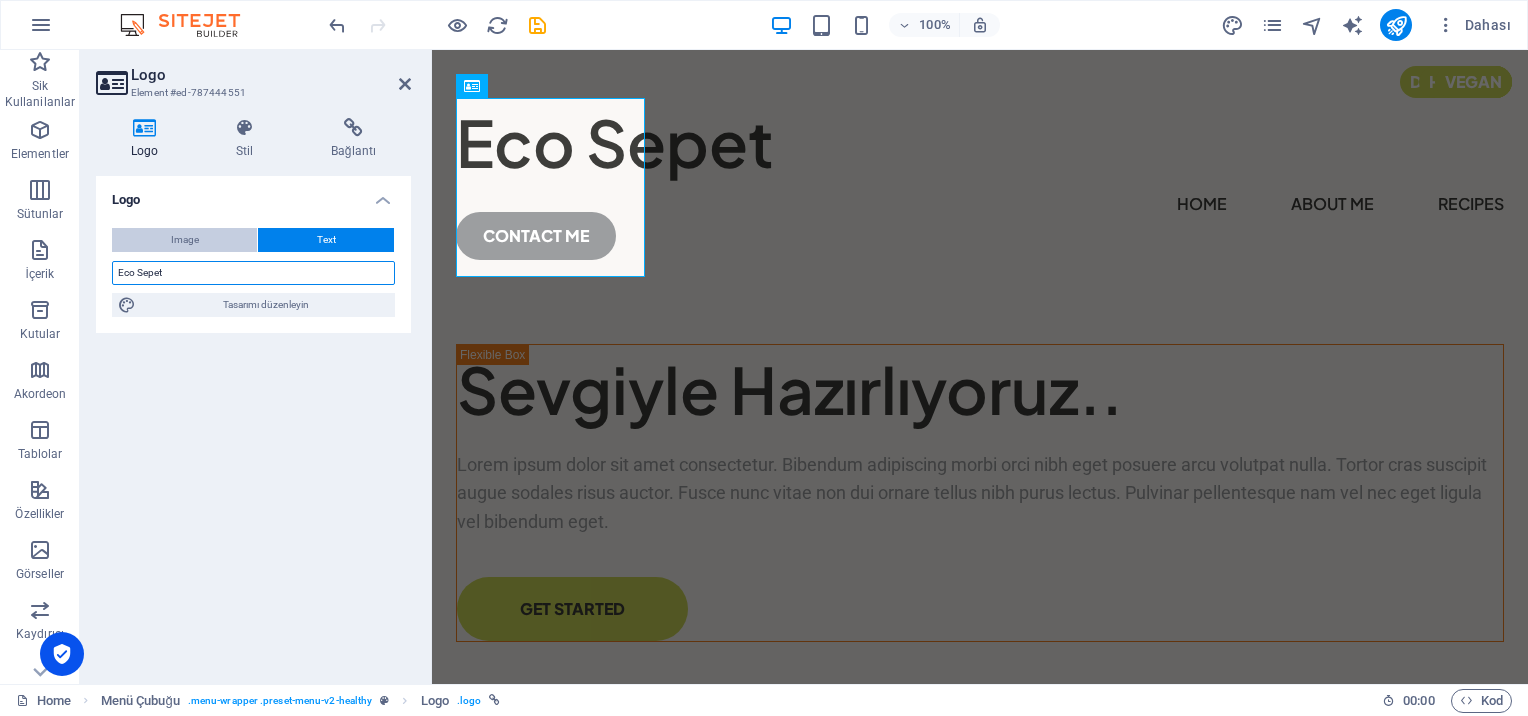 type on "Eco Sepet" 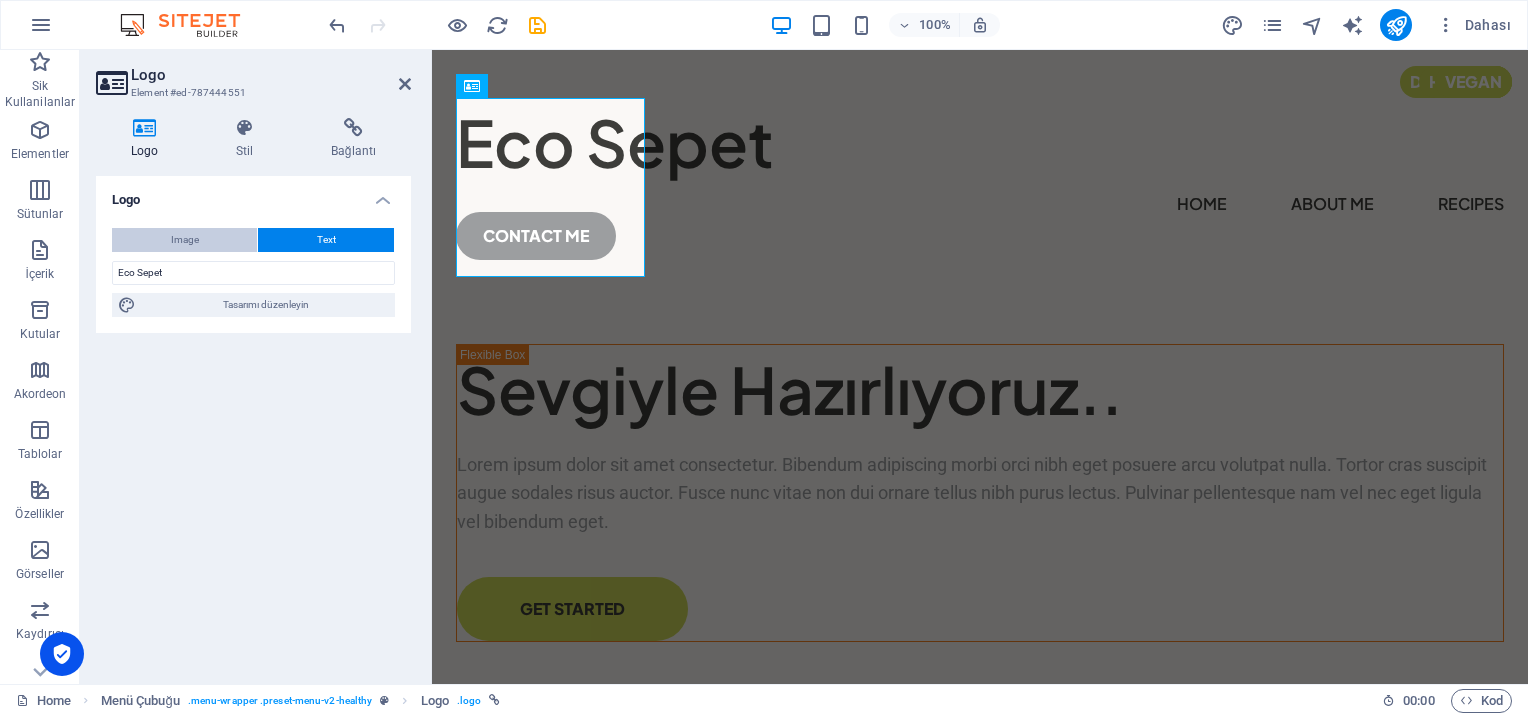 click on "Image" at bounding box center (185, 240) 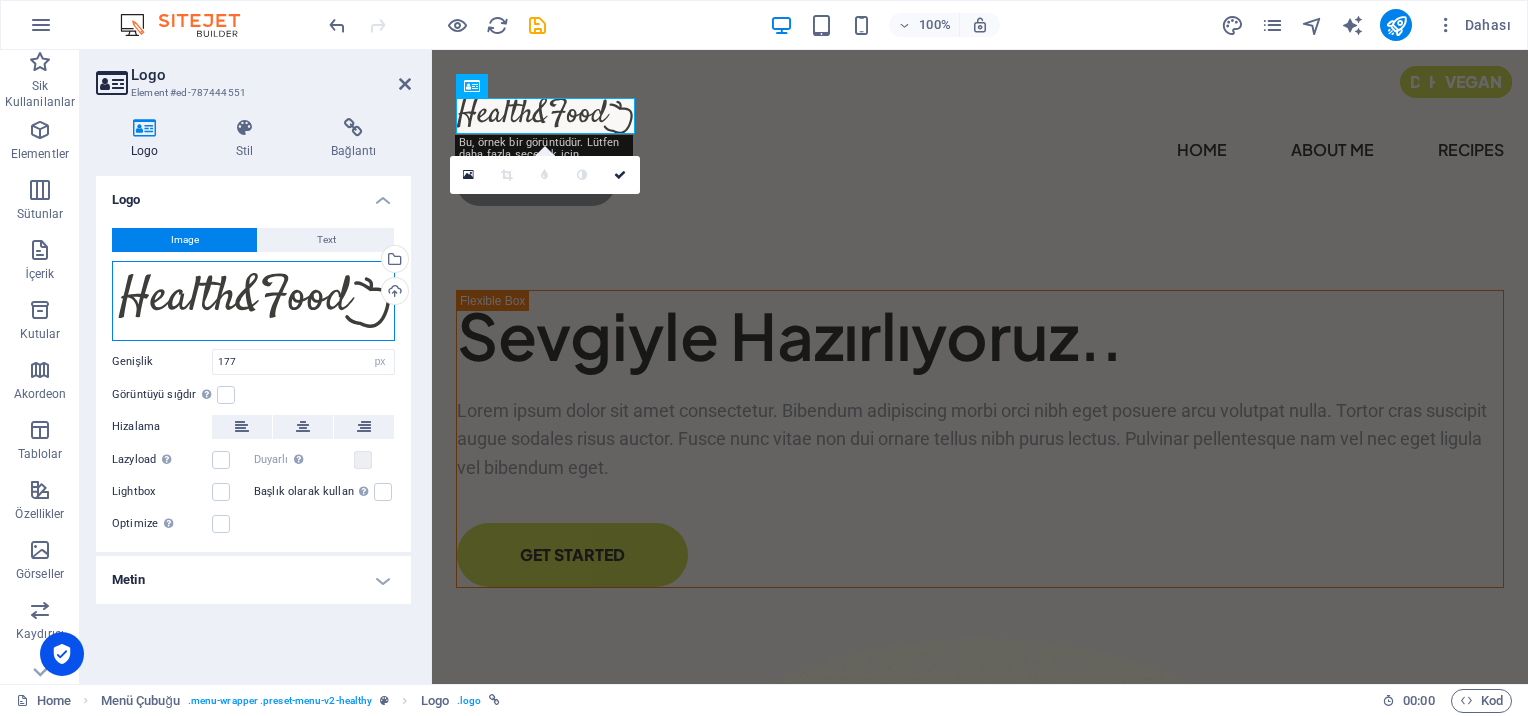 click on "Dosyaları buraya sürükleyin, dosyaları seçmek için tıklayın veya Dosyalardan ya da ücretsiz stok fotoğraf ve videolarımızdan dosyalar seçin" at bounding box center [253, 301] 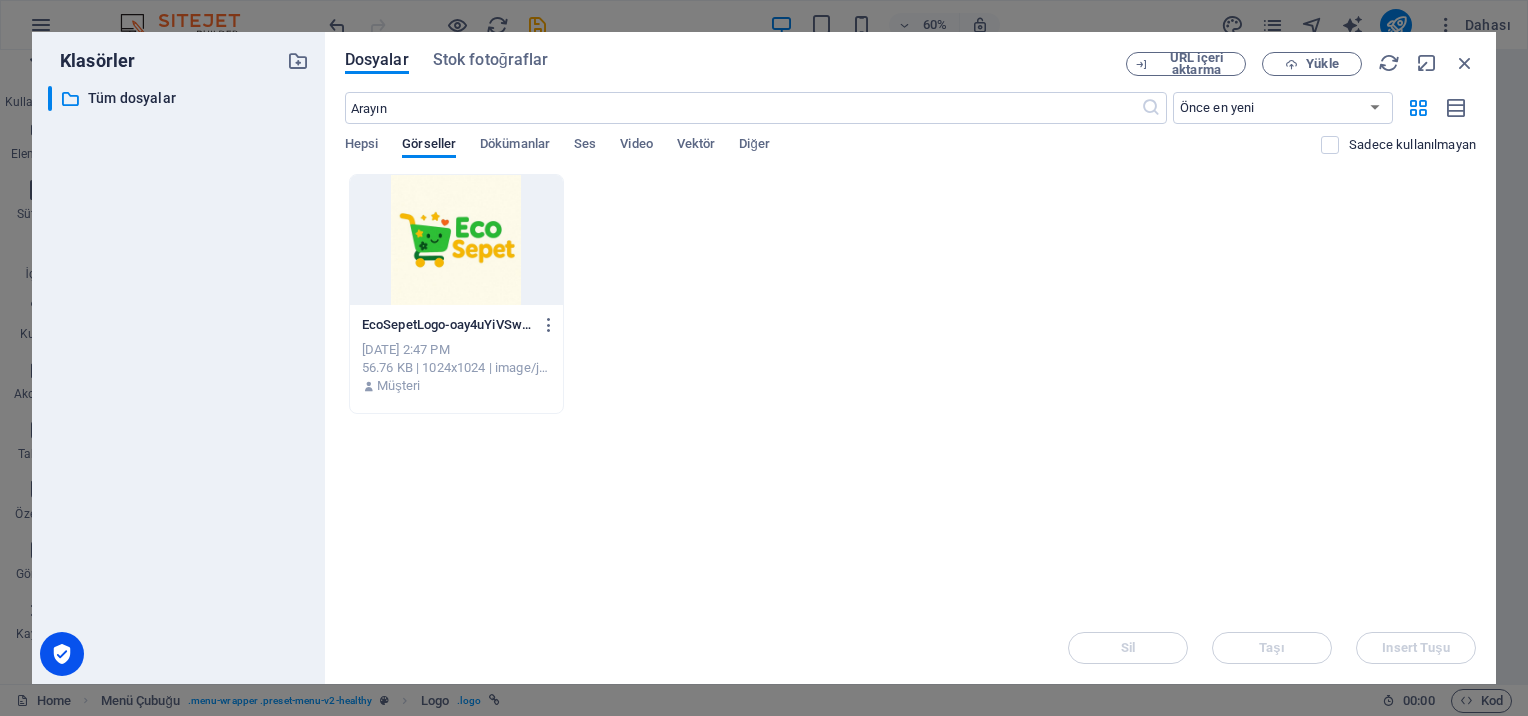 click at bounding box center (456, 240) 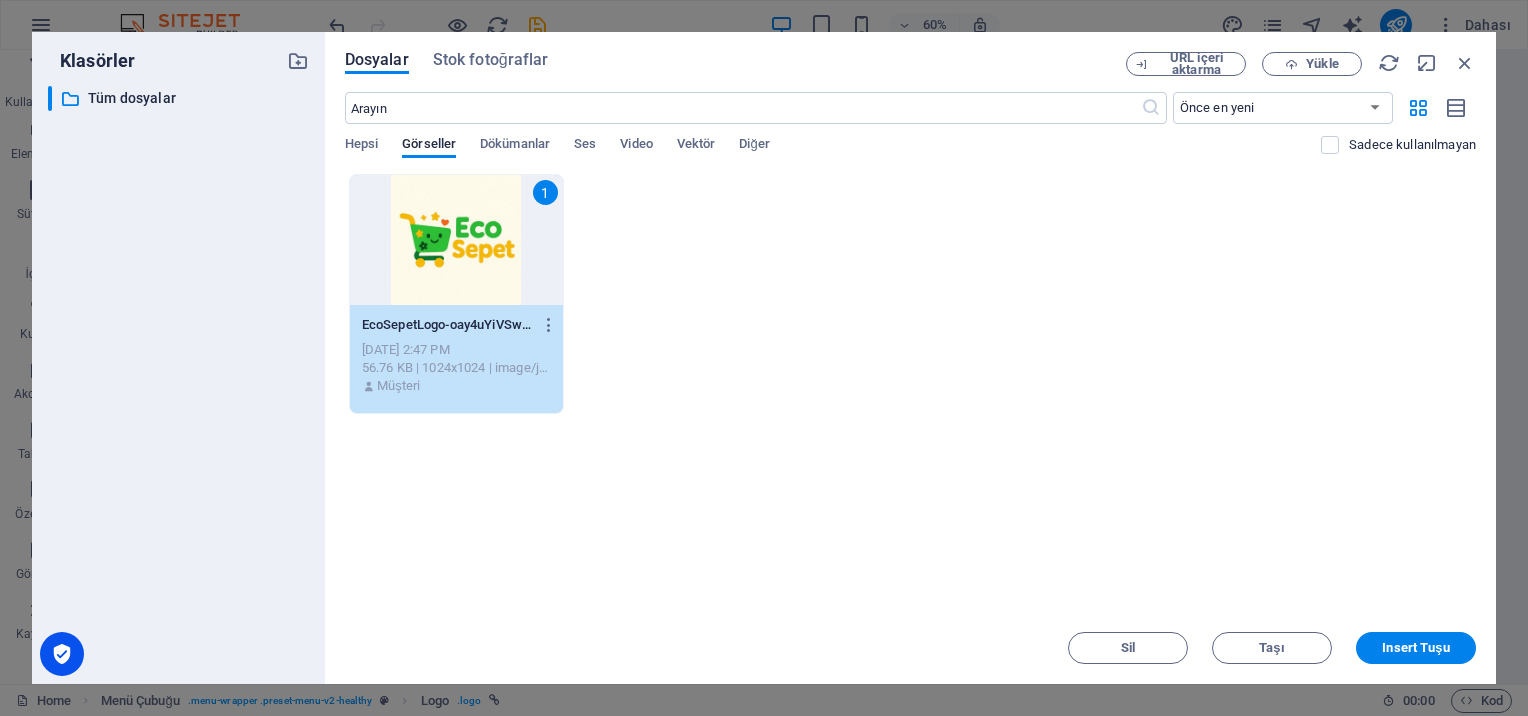 click on "1" at bounding box center [456, 240] 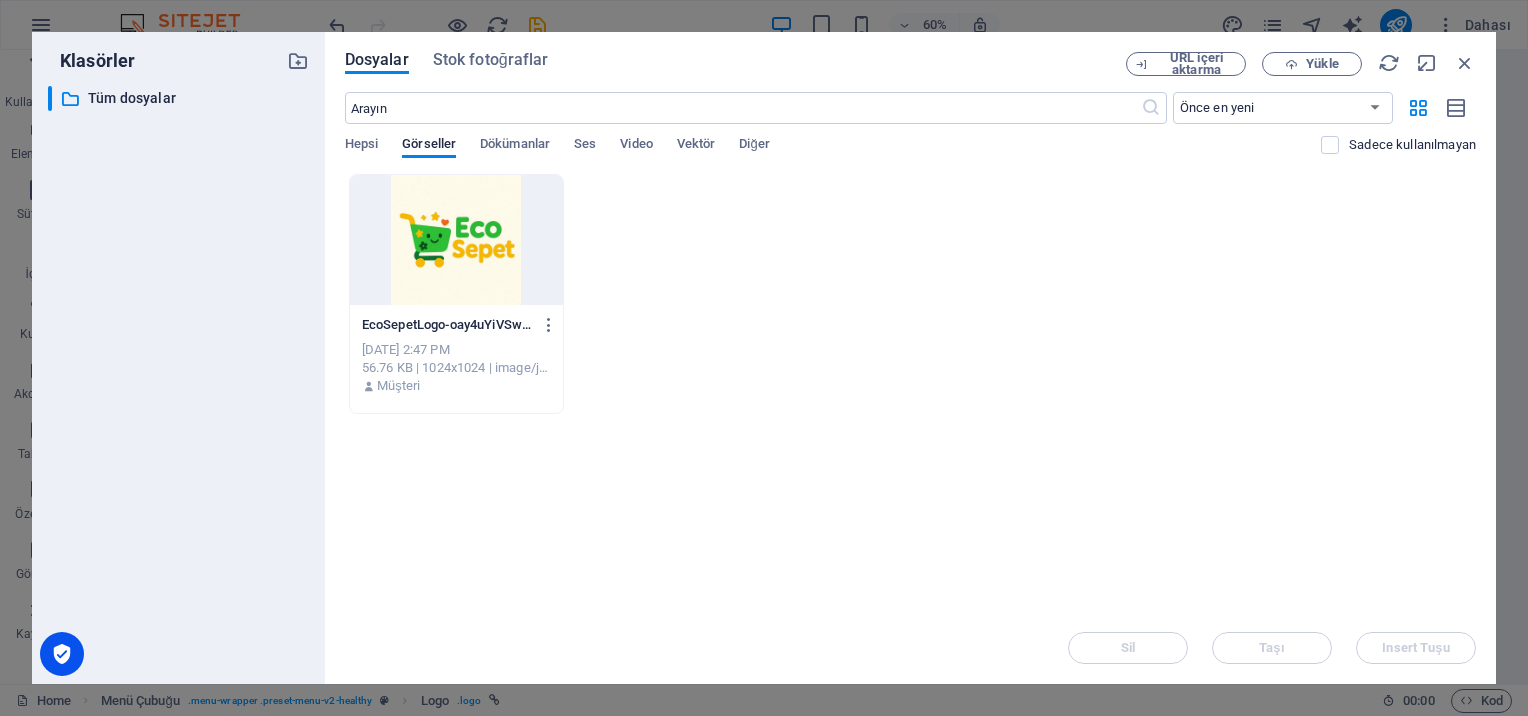 click at bounding box center [456, 240] 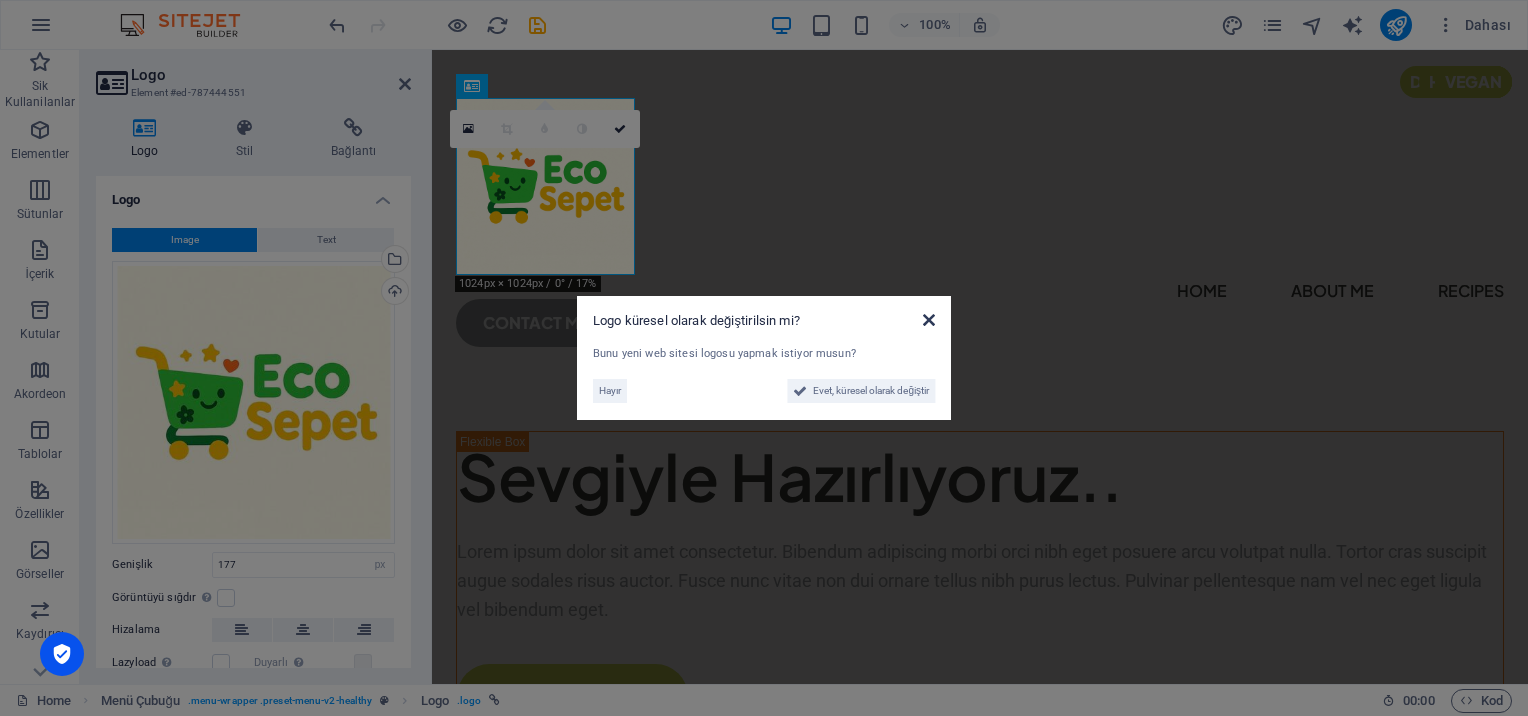 click at bounding box center [929, 320] 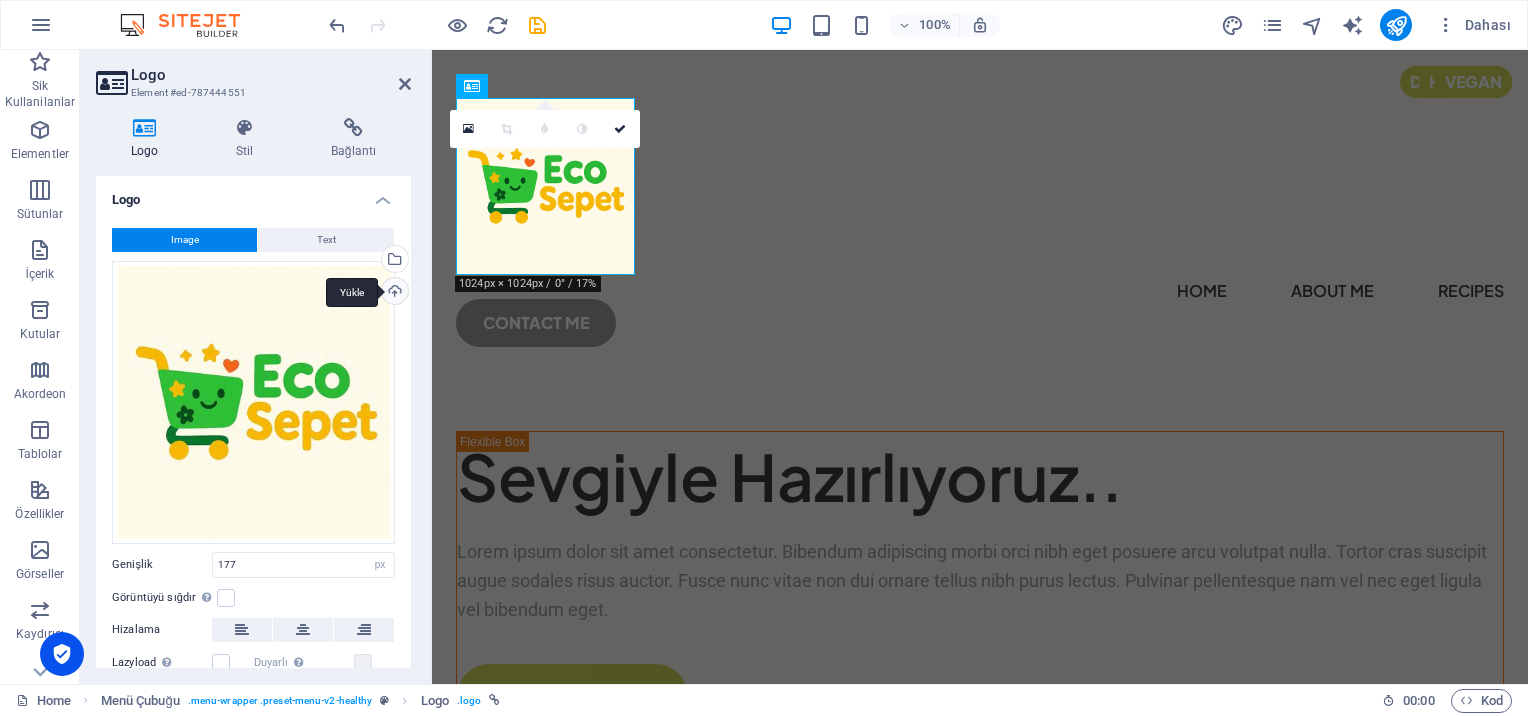 click on "Yükle" at bounding box center [393, 293] 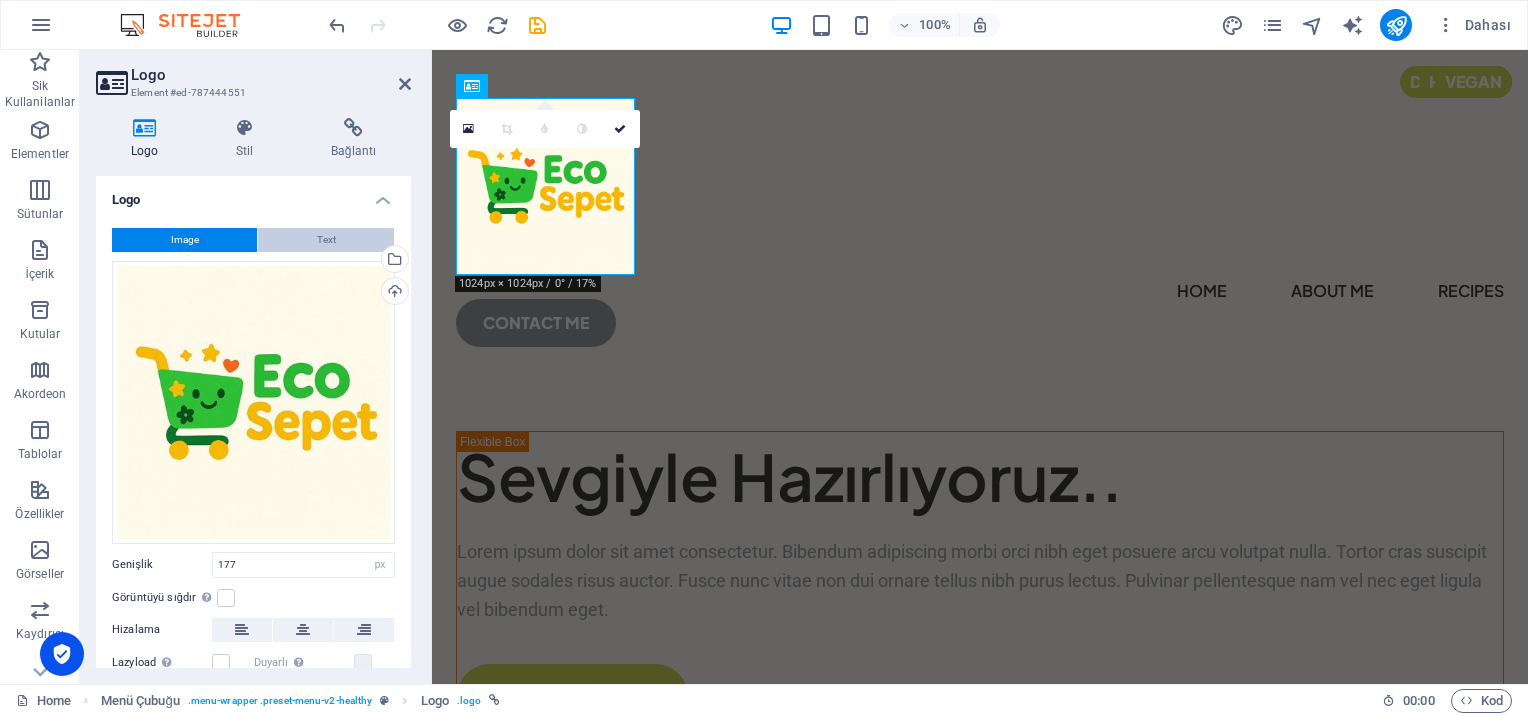click on "Text" at bounding box center [326, 240] 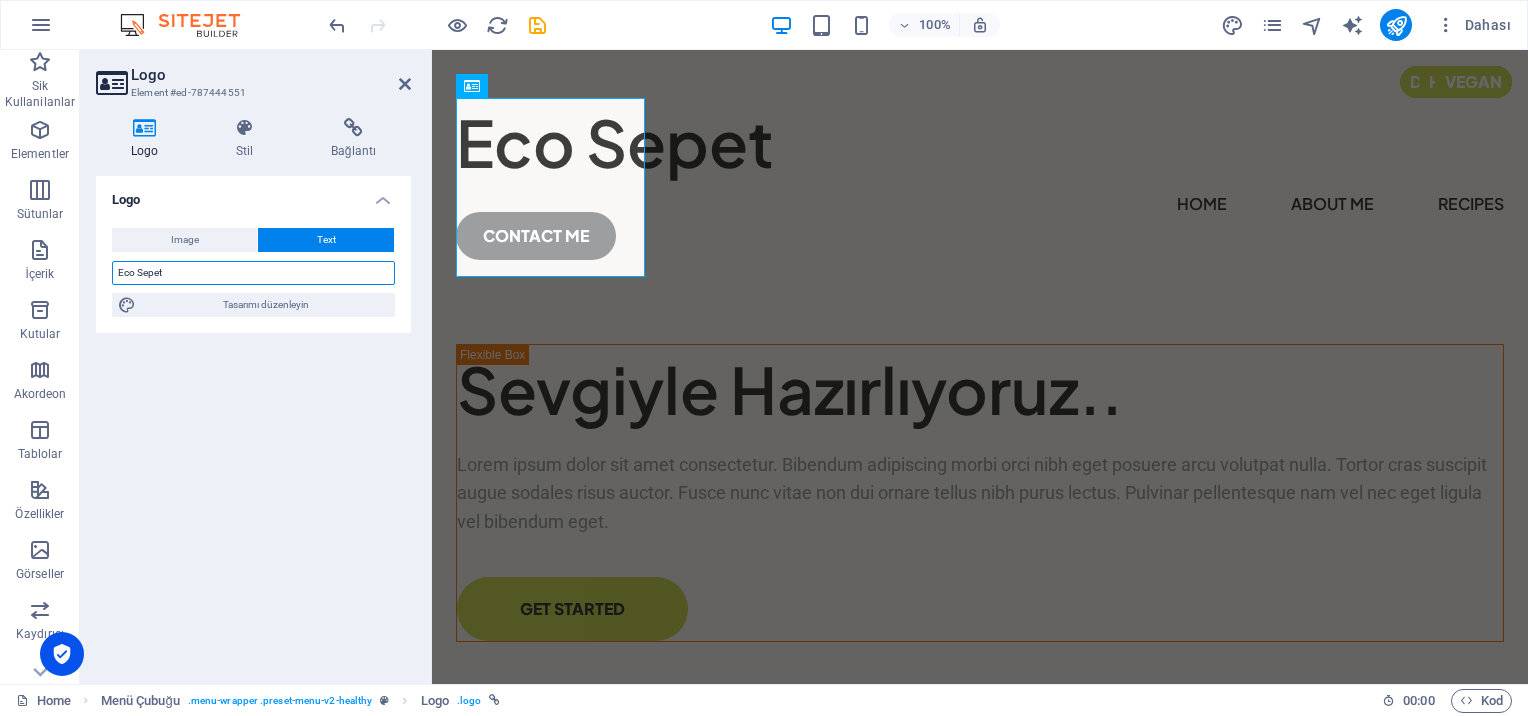 click on "Eco Sepet" at bounding box center [253, 273] 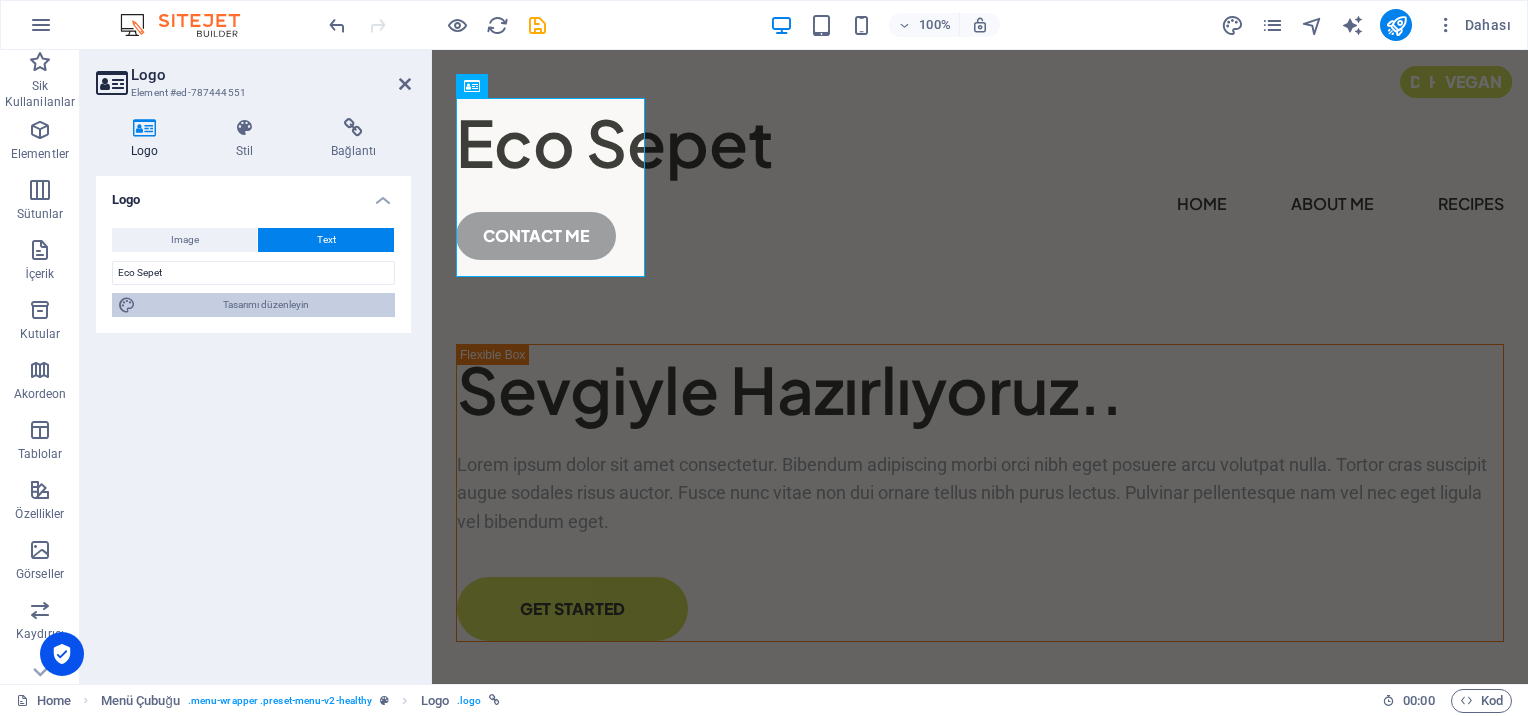 click on "Tasarımı düzenleyin" at bounding box center [265, 305] 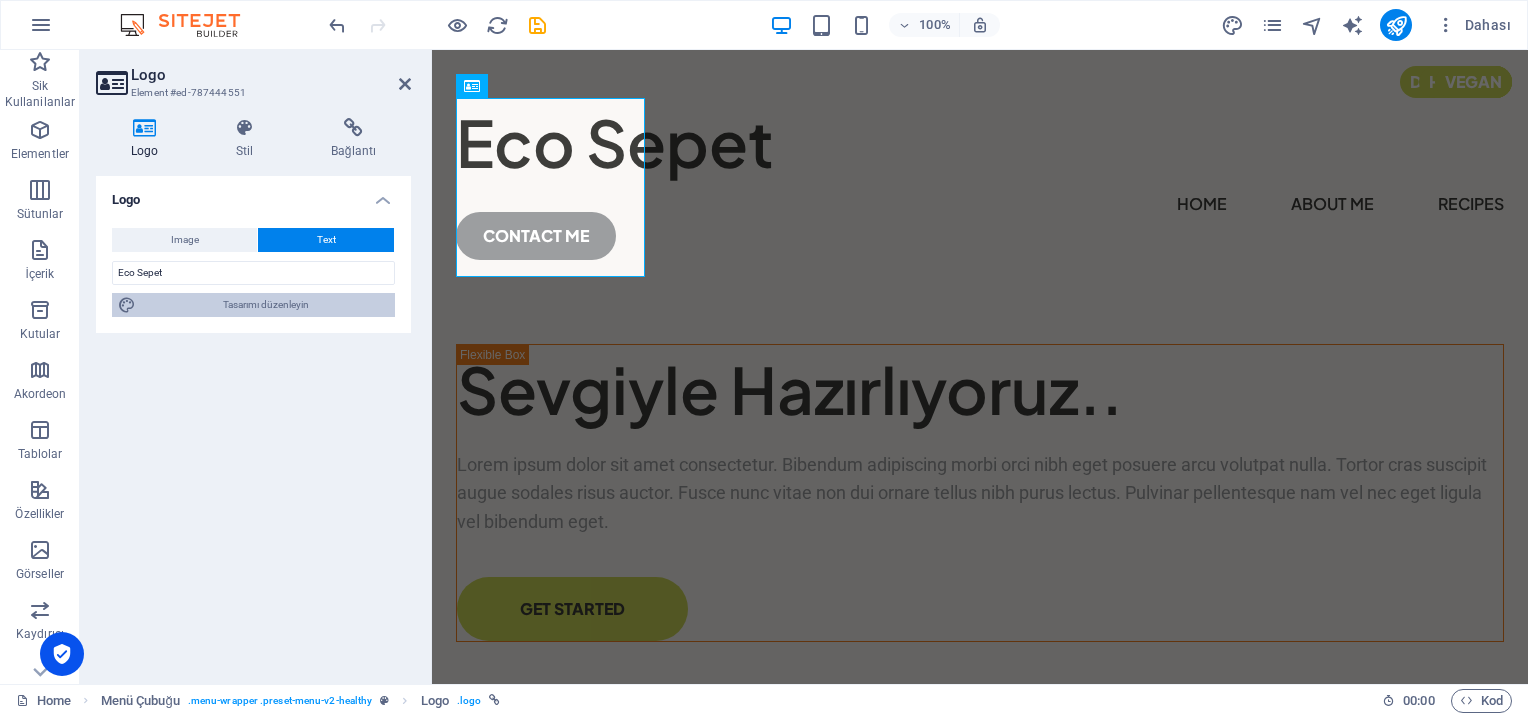 select on "px" 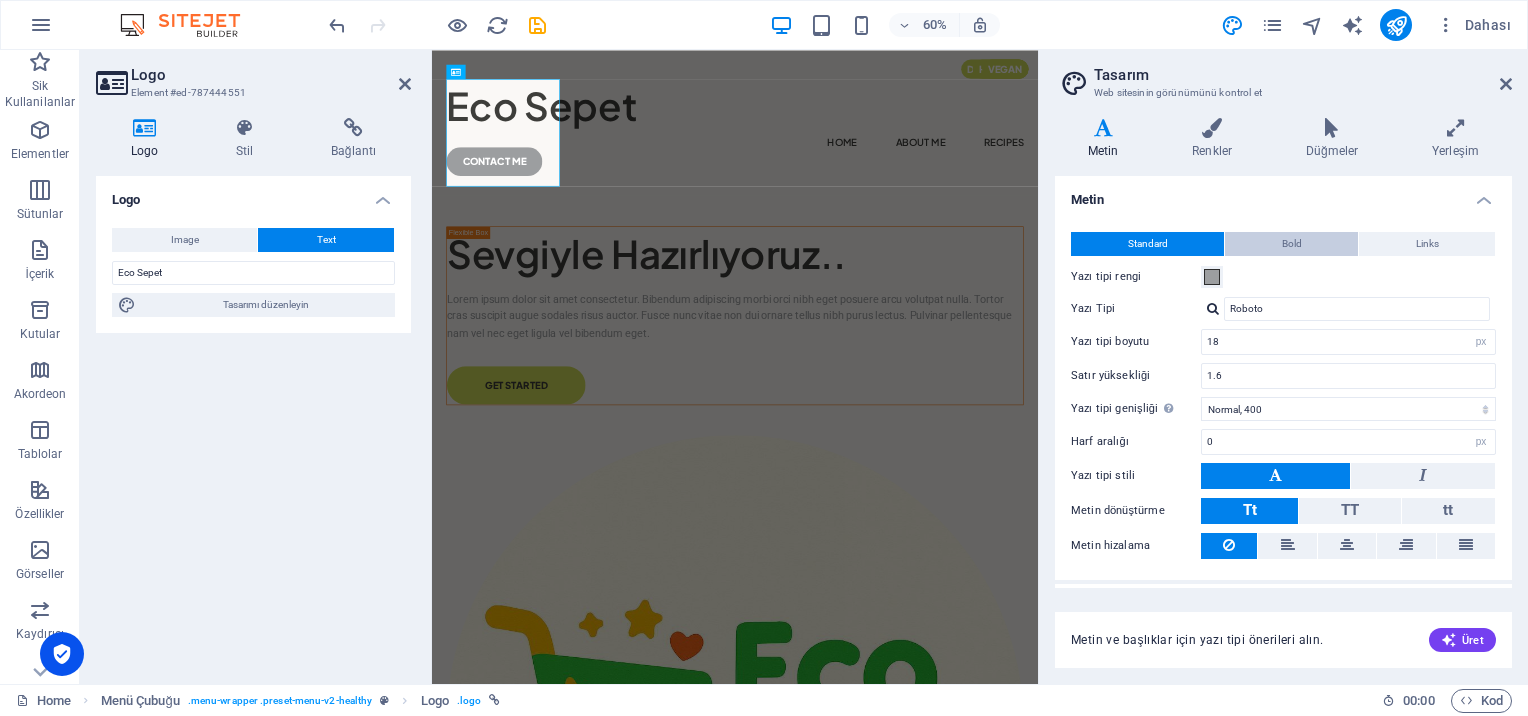 click on "Bold" at bounding box center (1291, 244) 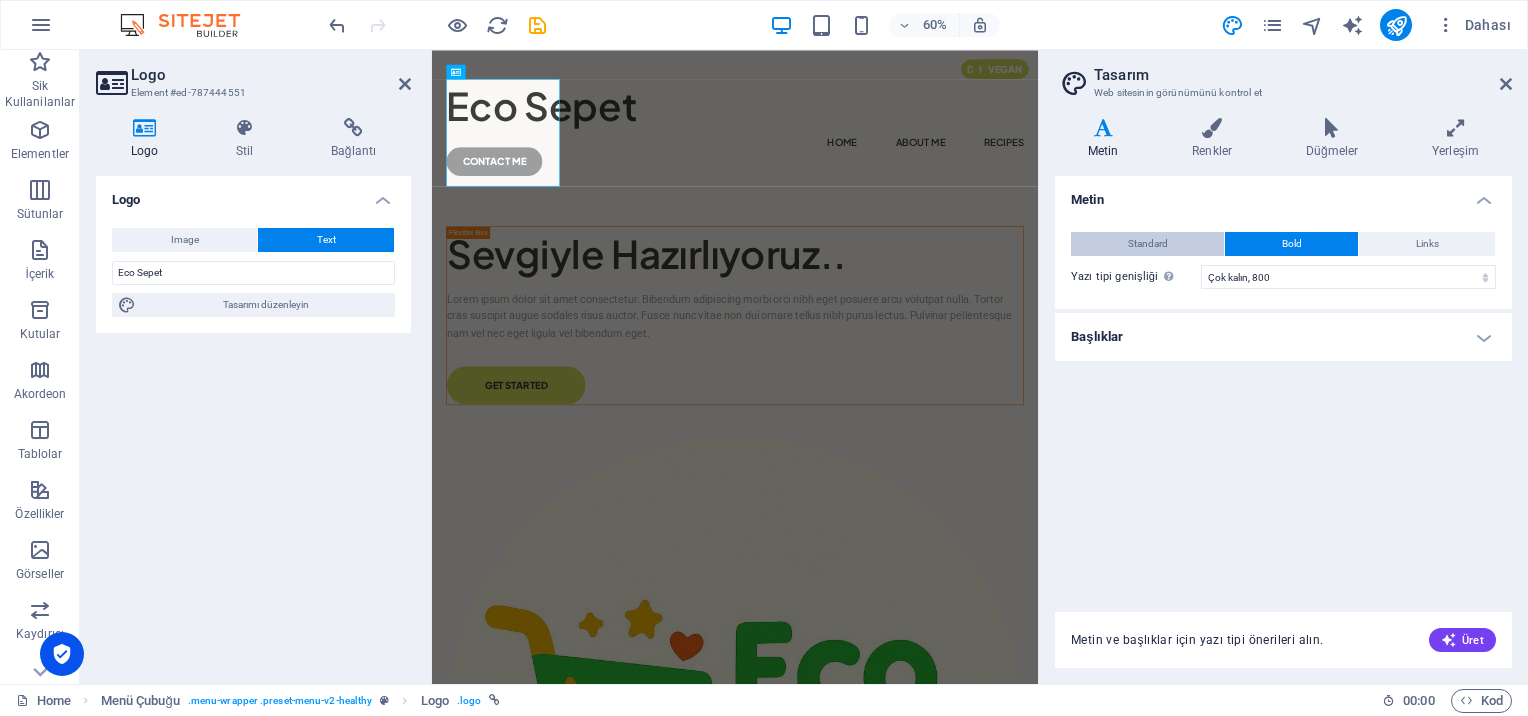 click on "Standard" at bounding box center (1147, 244) 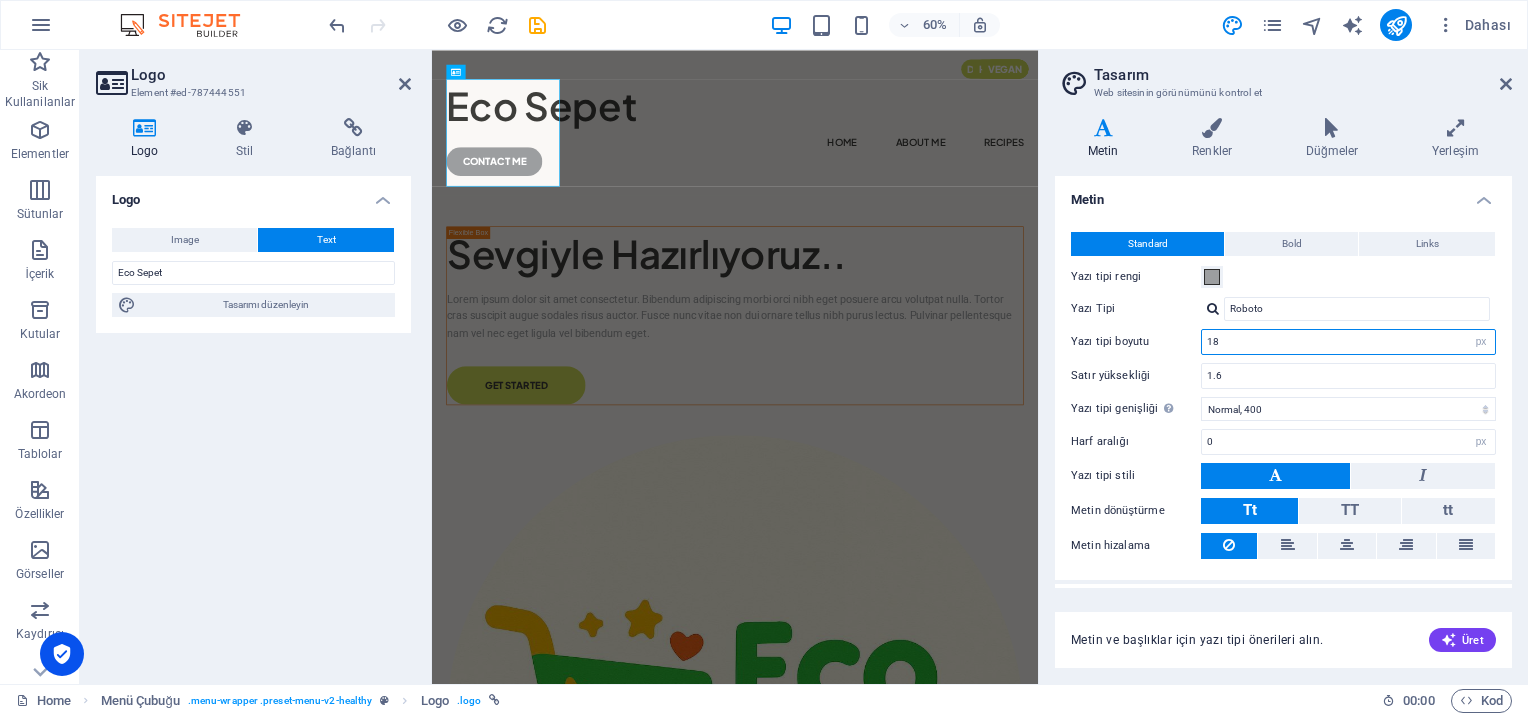 click on "18" at bounding box center (1348, 342) 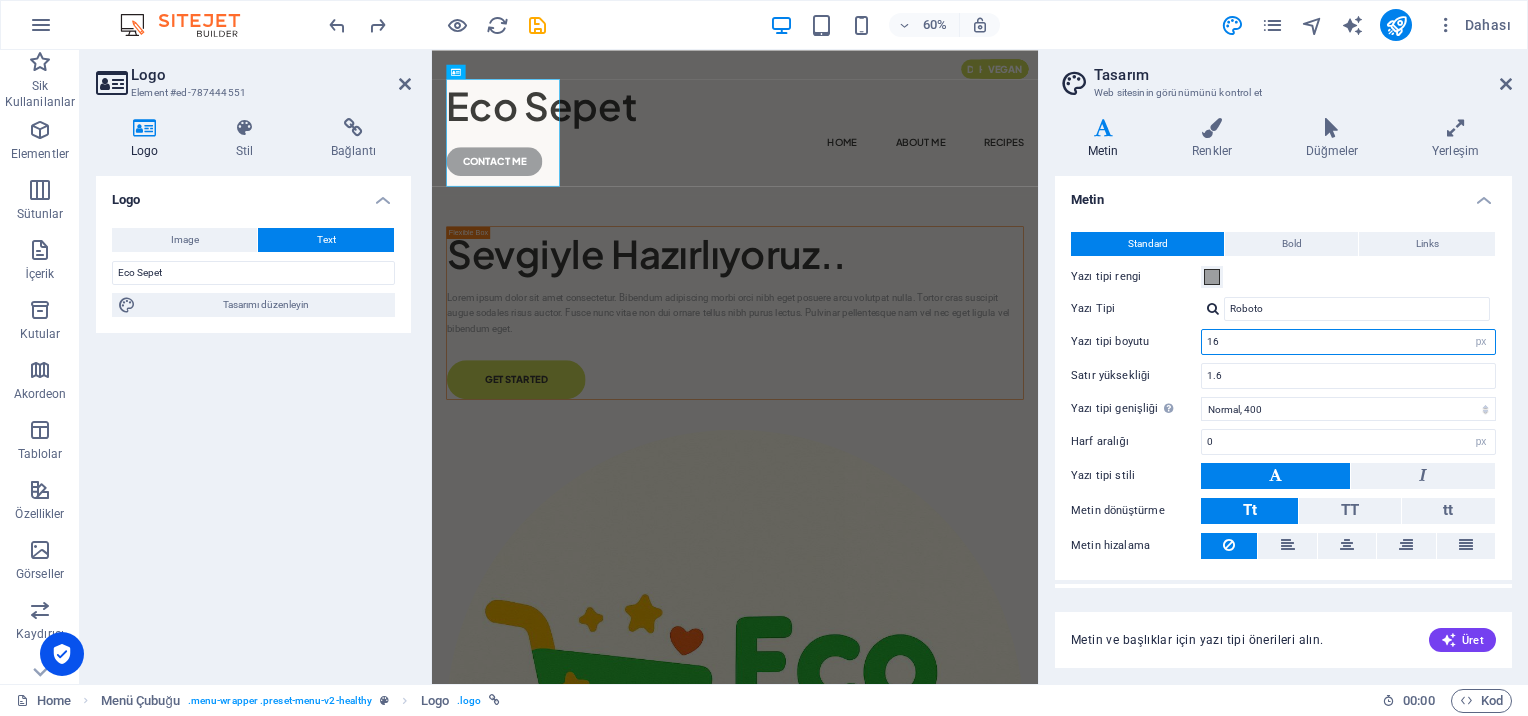 drag, startPoint x: 1240, startPoint y: 340, endPoint x: 1138, endPoint y: 332, distance: 102.31325 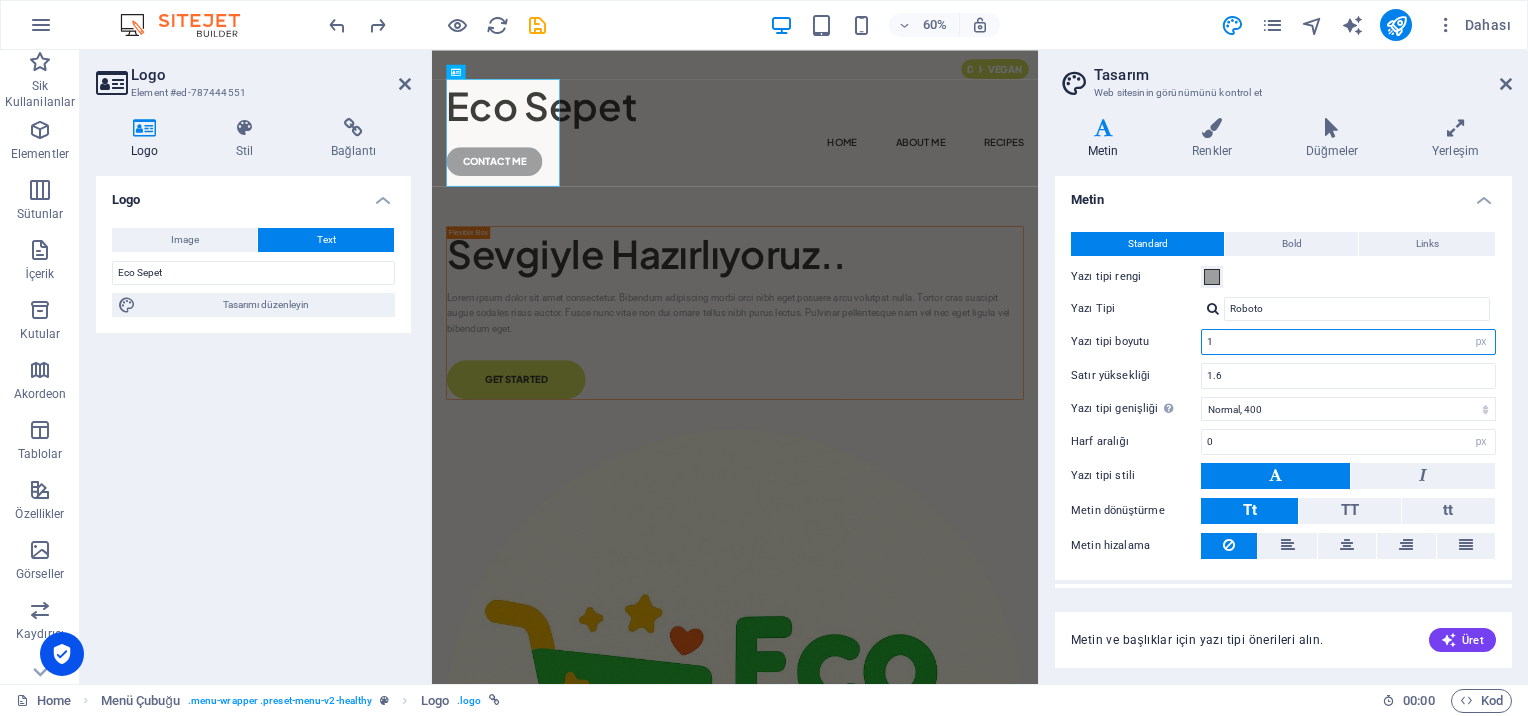 type on "18" 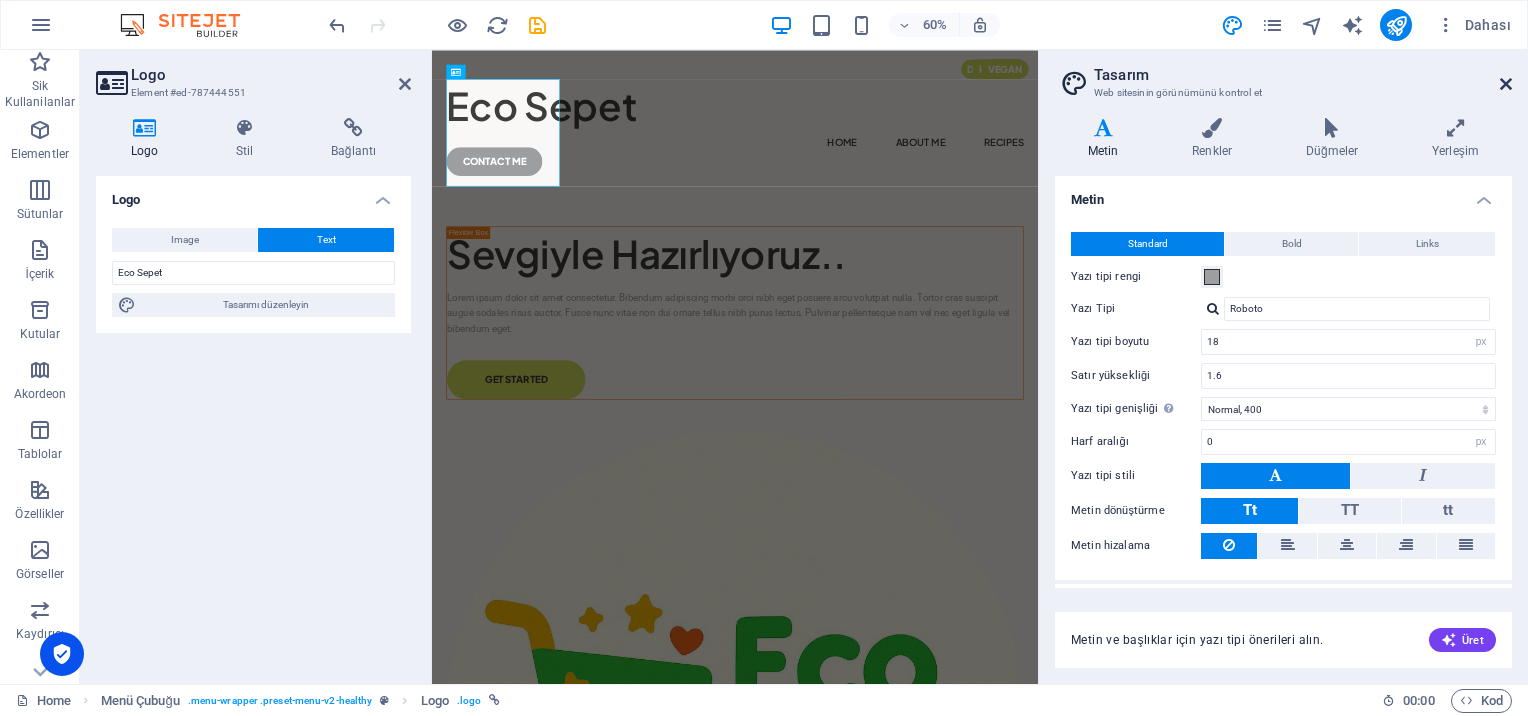 click at bounding box center (1506, 84) 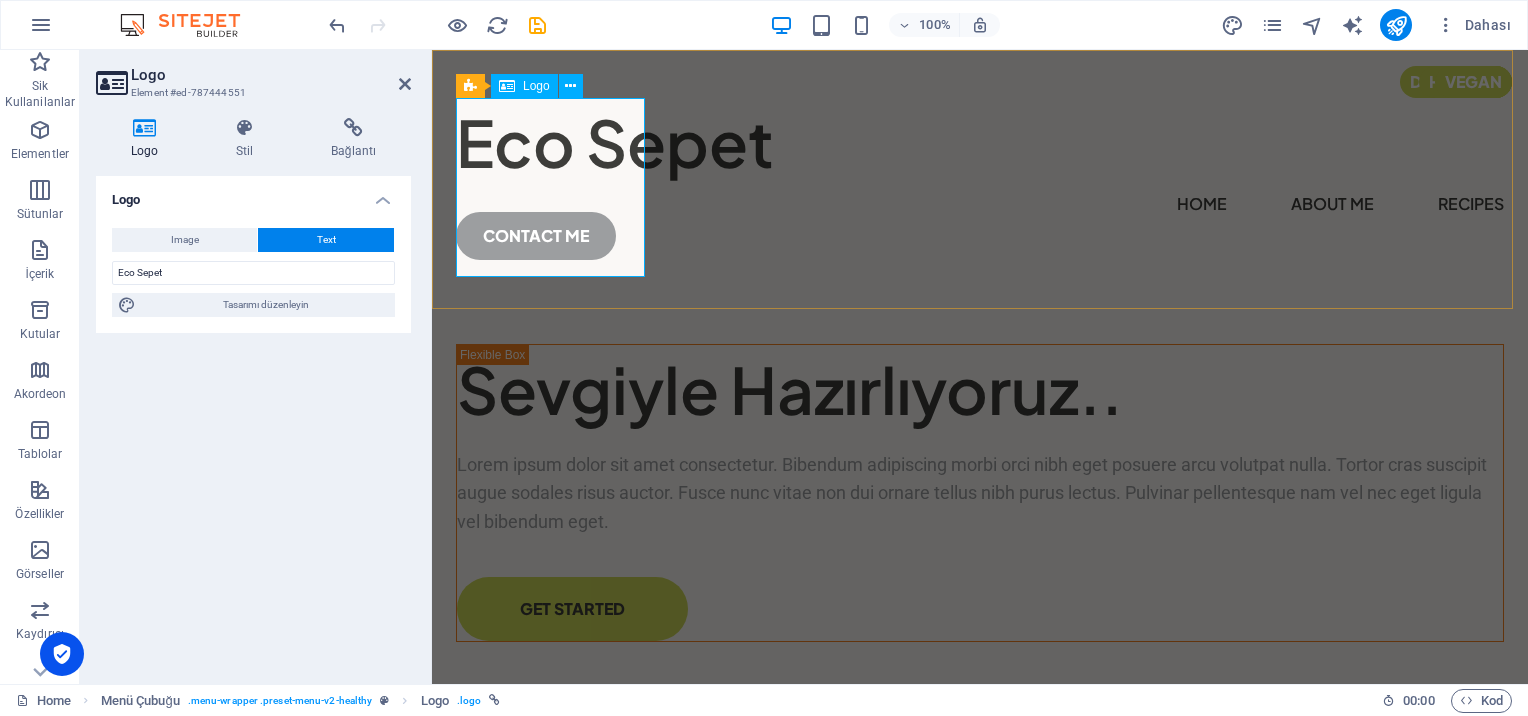 click on "Eco Sepet" at bounding box center (980, 143) 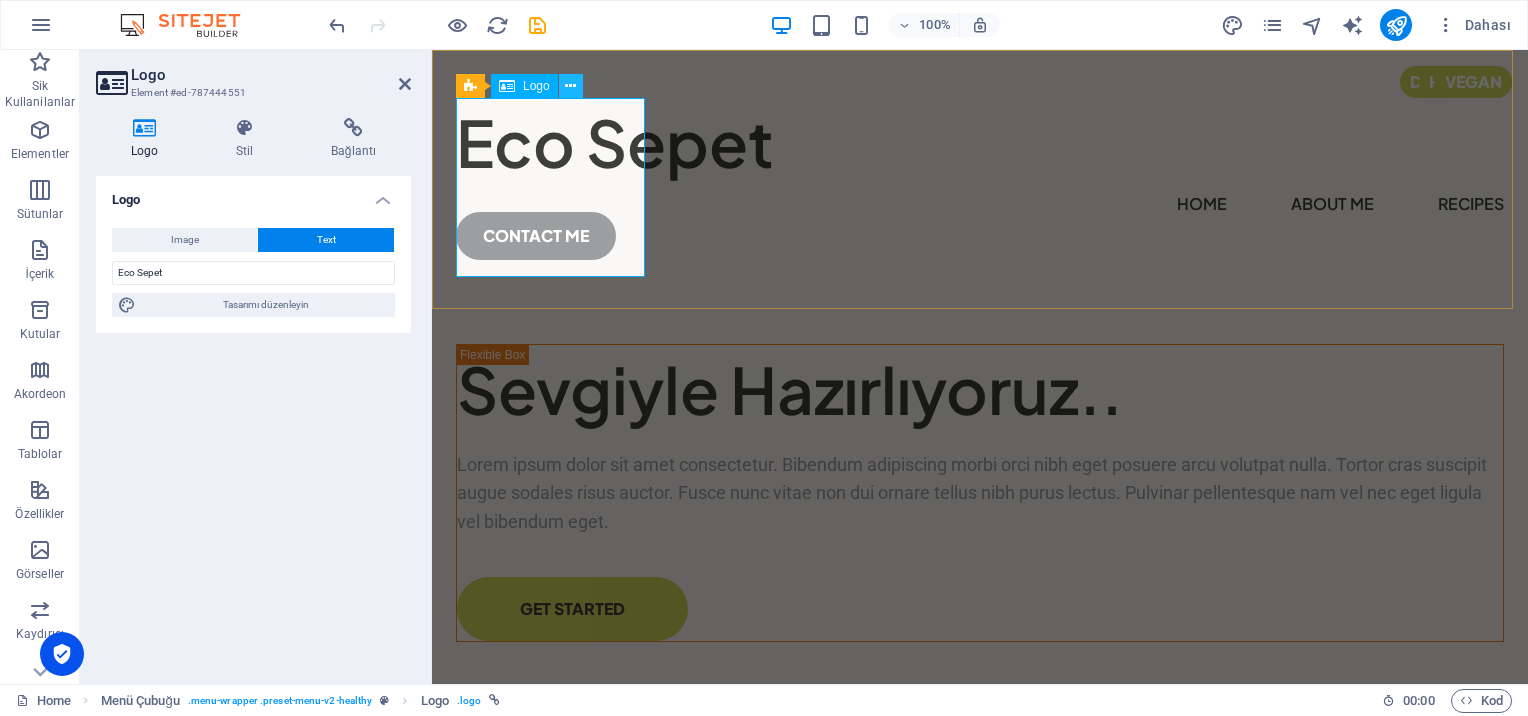 click at bounding box center [570, 86] 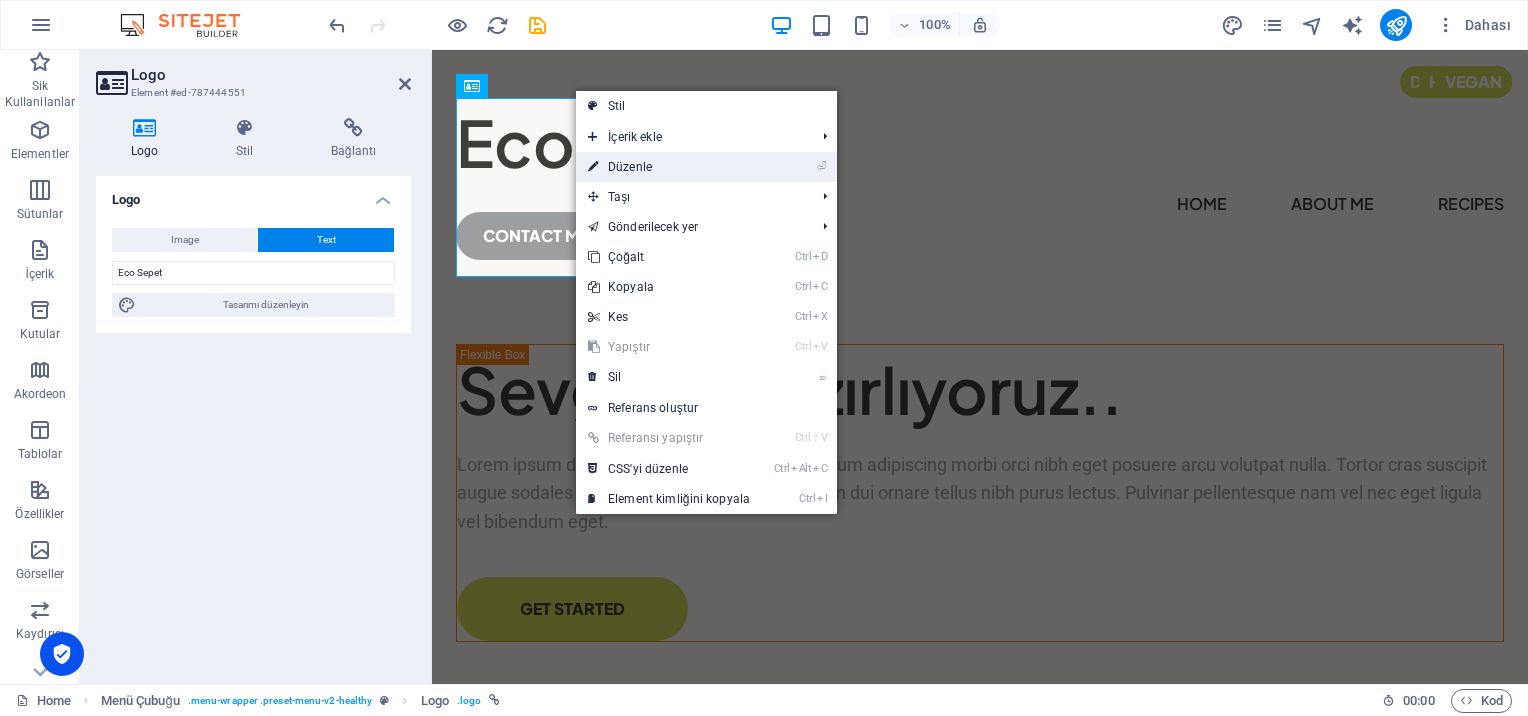 click on "⏎  Düzenle" at bounding box center [669, 167] 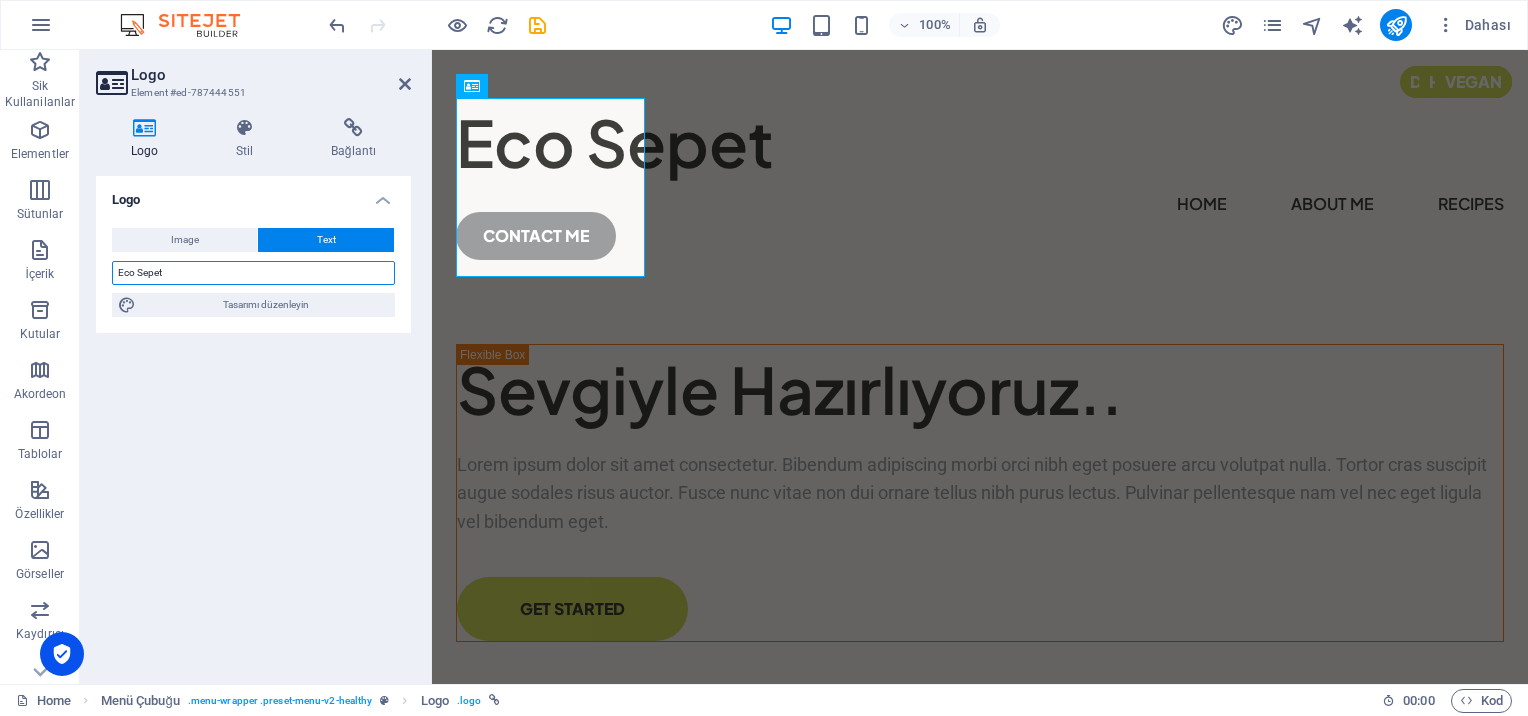 click on "Eco Sepet" at bounding box center [253, 273] 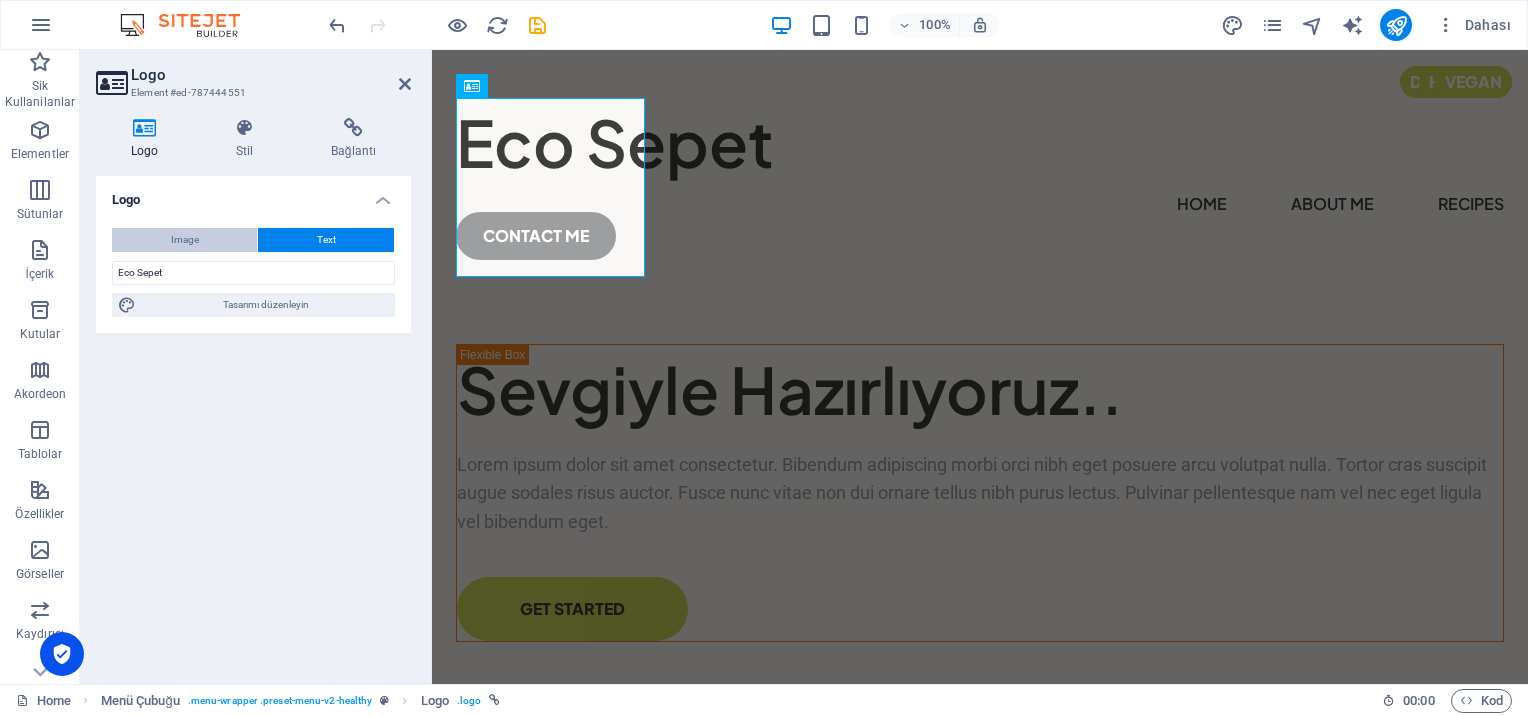 click on "Image" at bounding box center (185, 240) 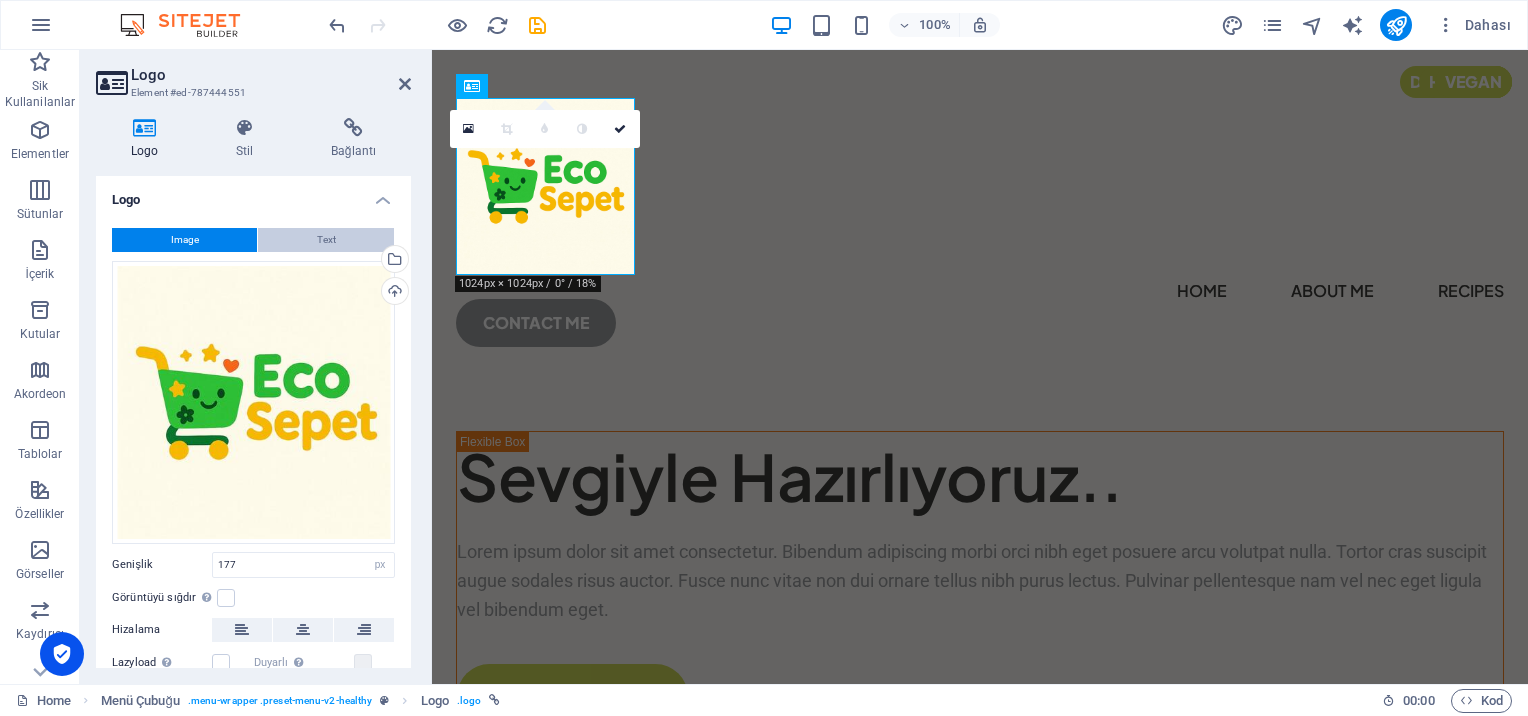 click on "Text" at bounding box center (326, 240) 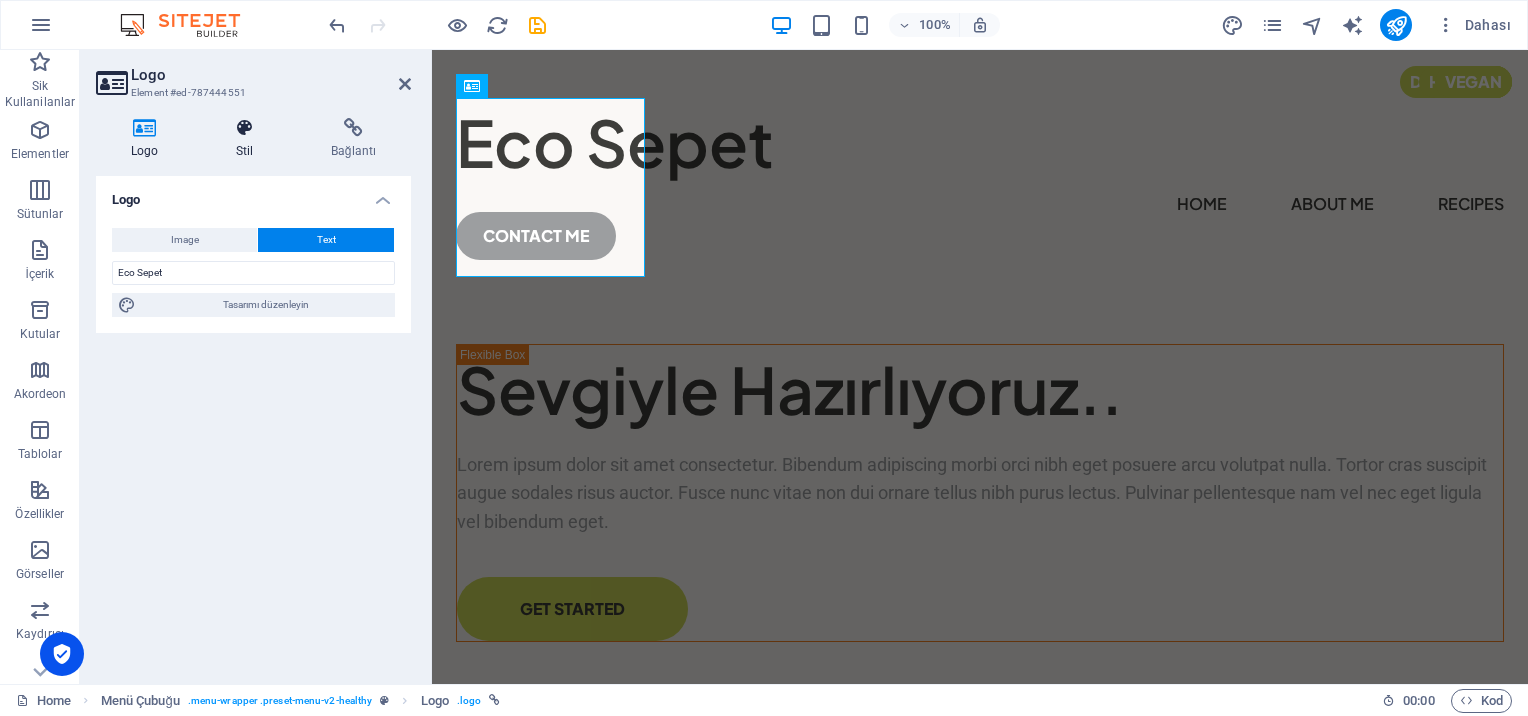 click at bounding box center (244, 128) 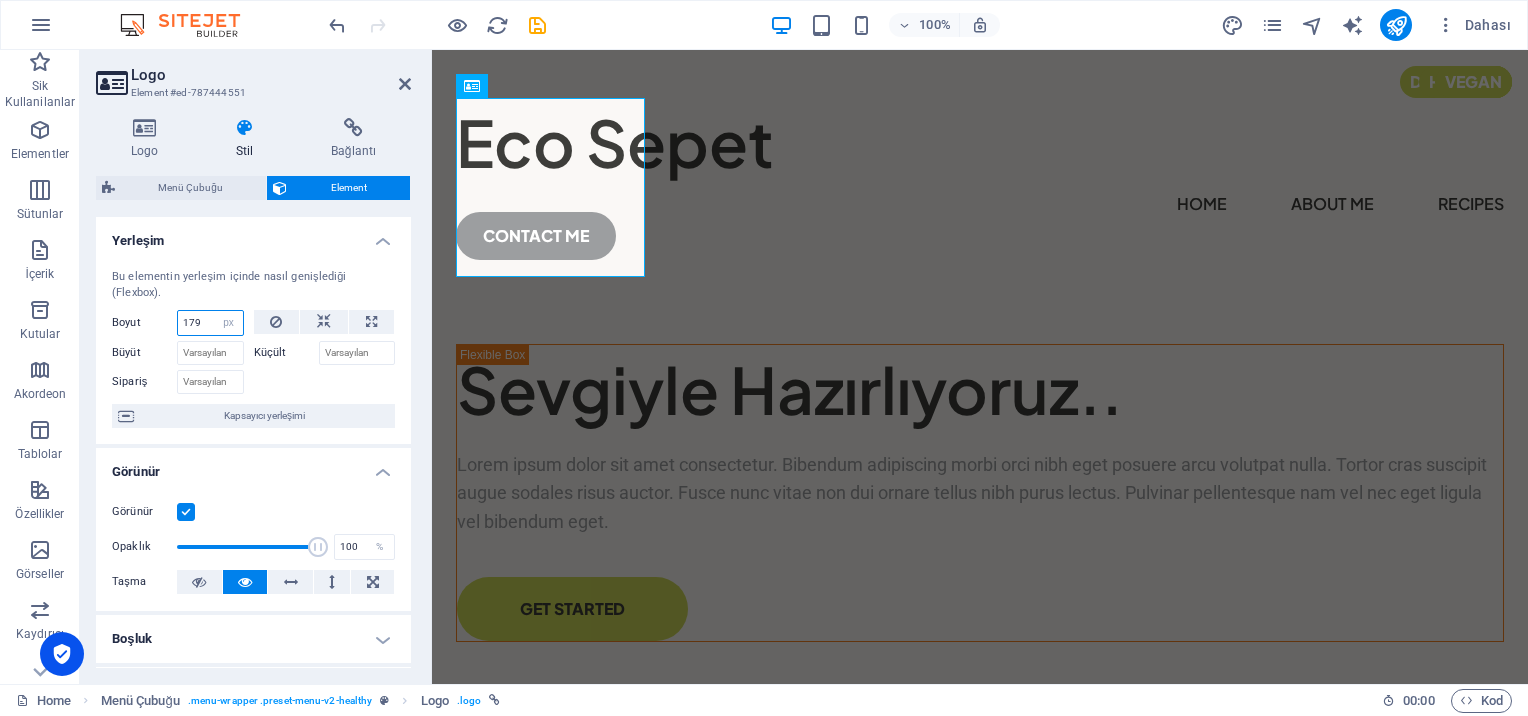 drag, startPoint x: 200, startPoint y: 320, endPoint x: 176, endPoint y: 313, distance: 25 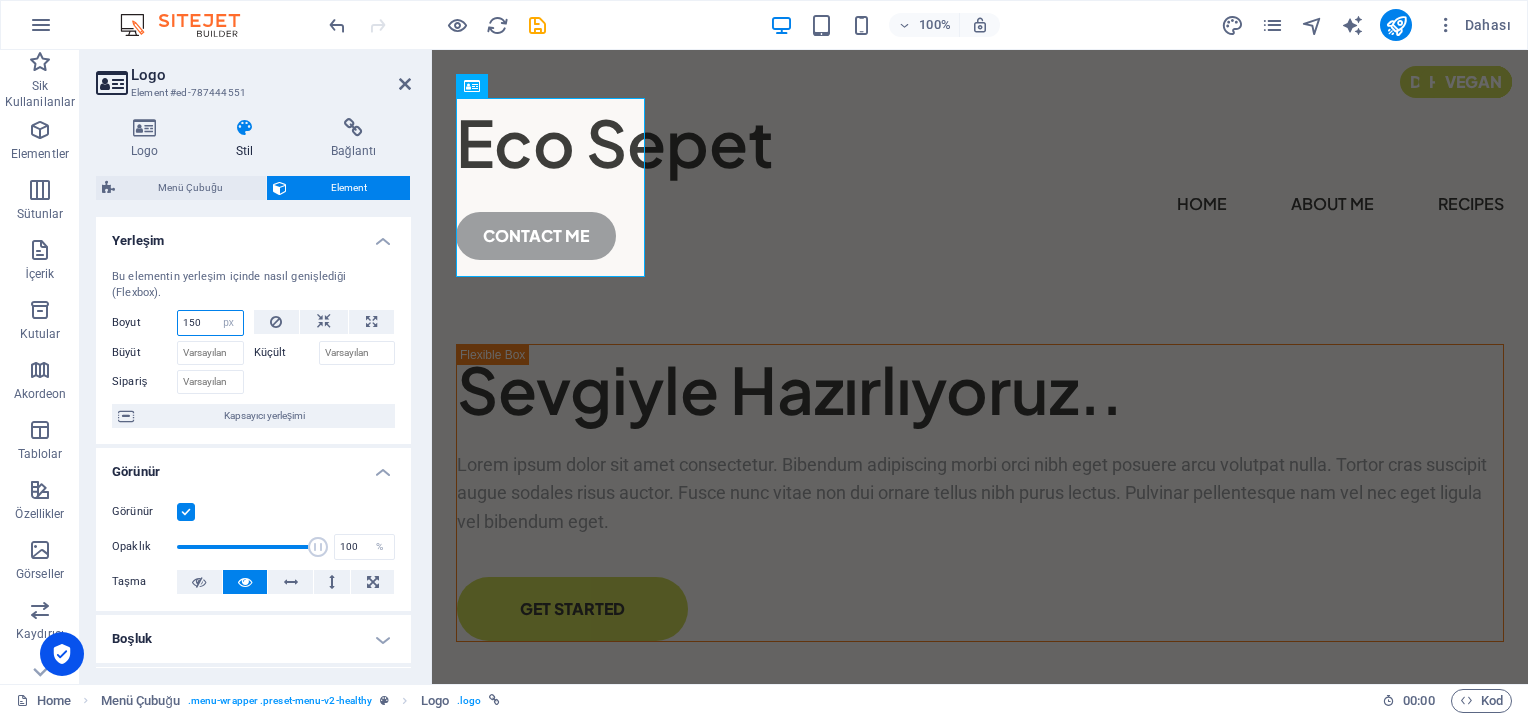 type on "150" 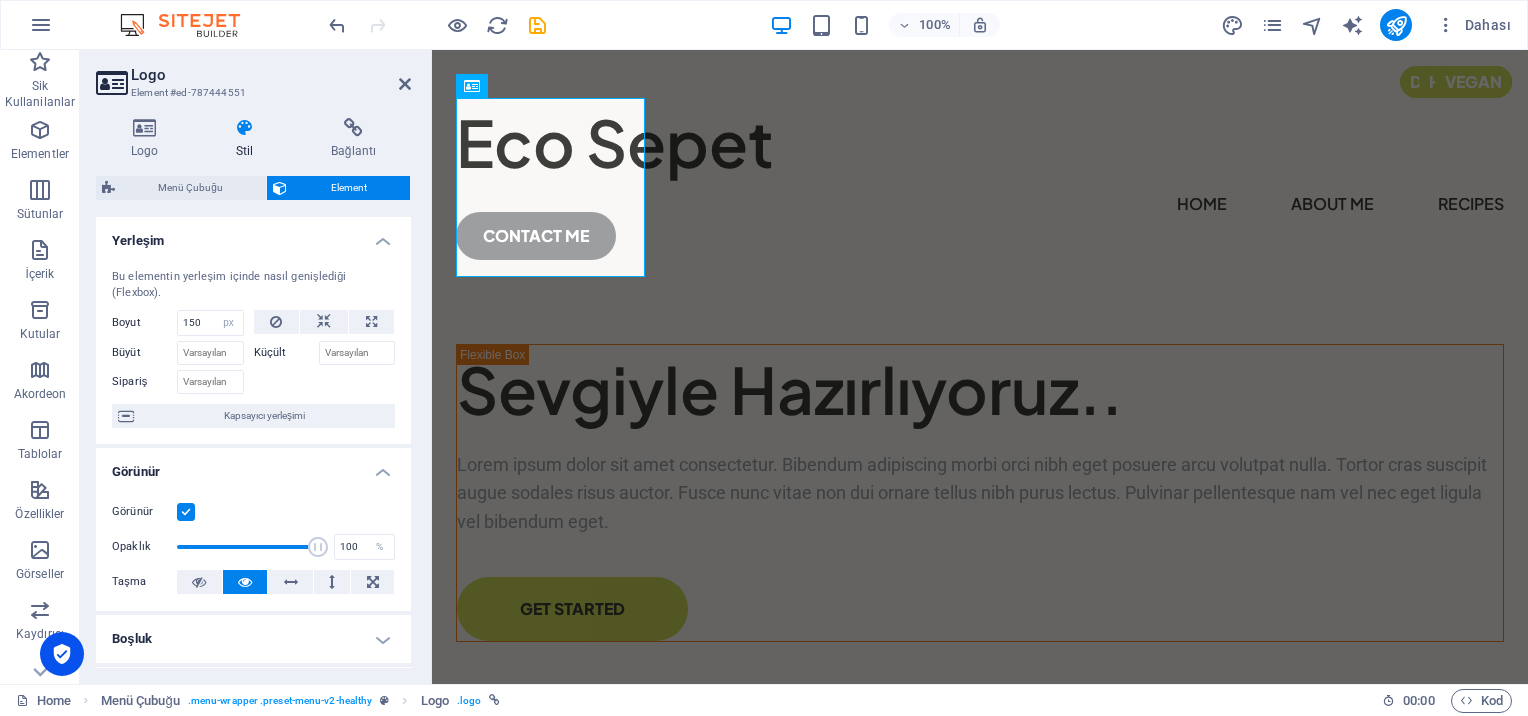 click on "Bu elementin yerleşim içinde nasıl genişlediği (Flexbox)." at bounding box center (253, 285) 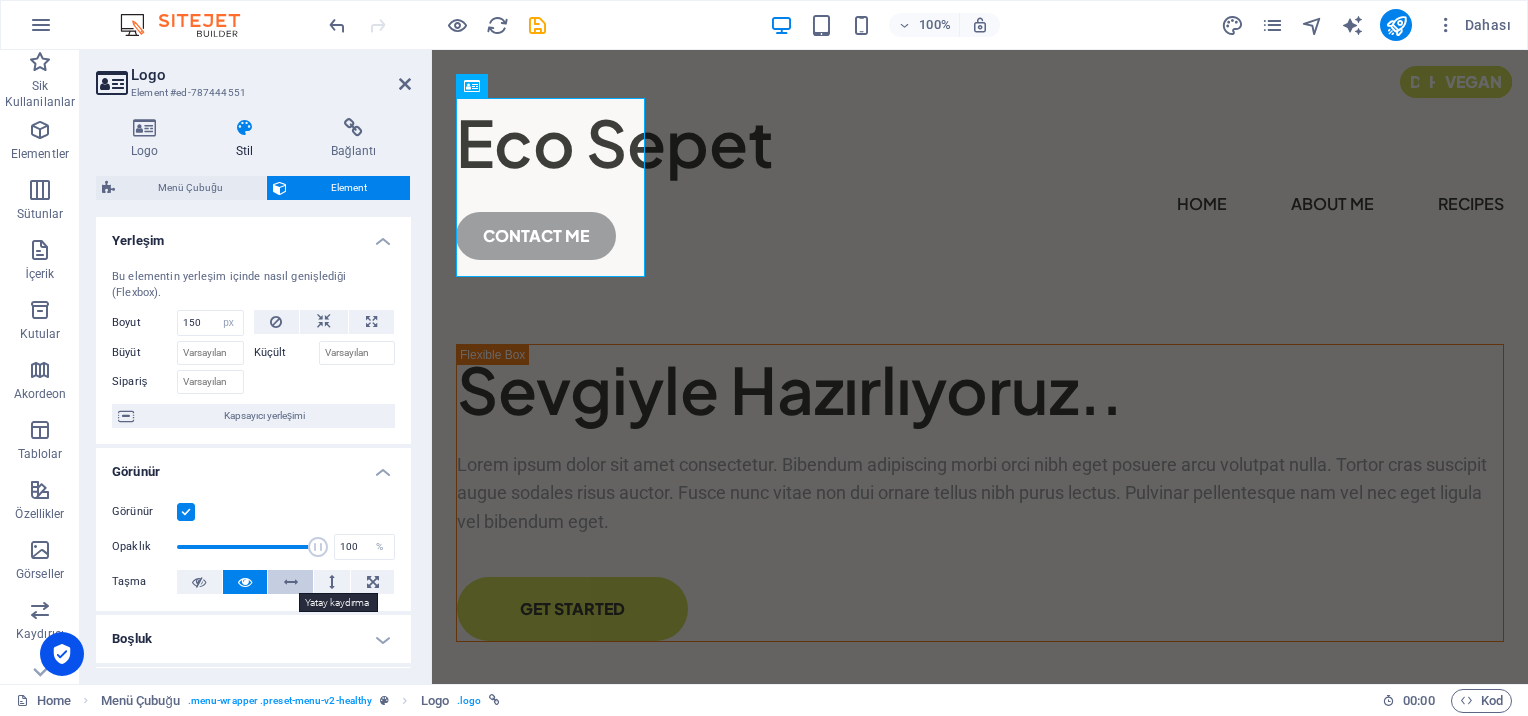 click at bounding box center [291, 582] 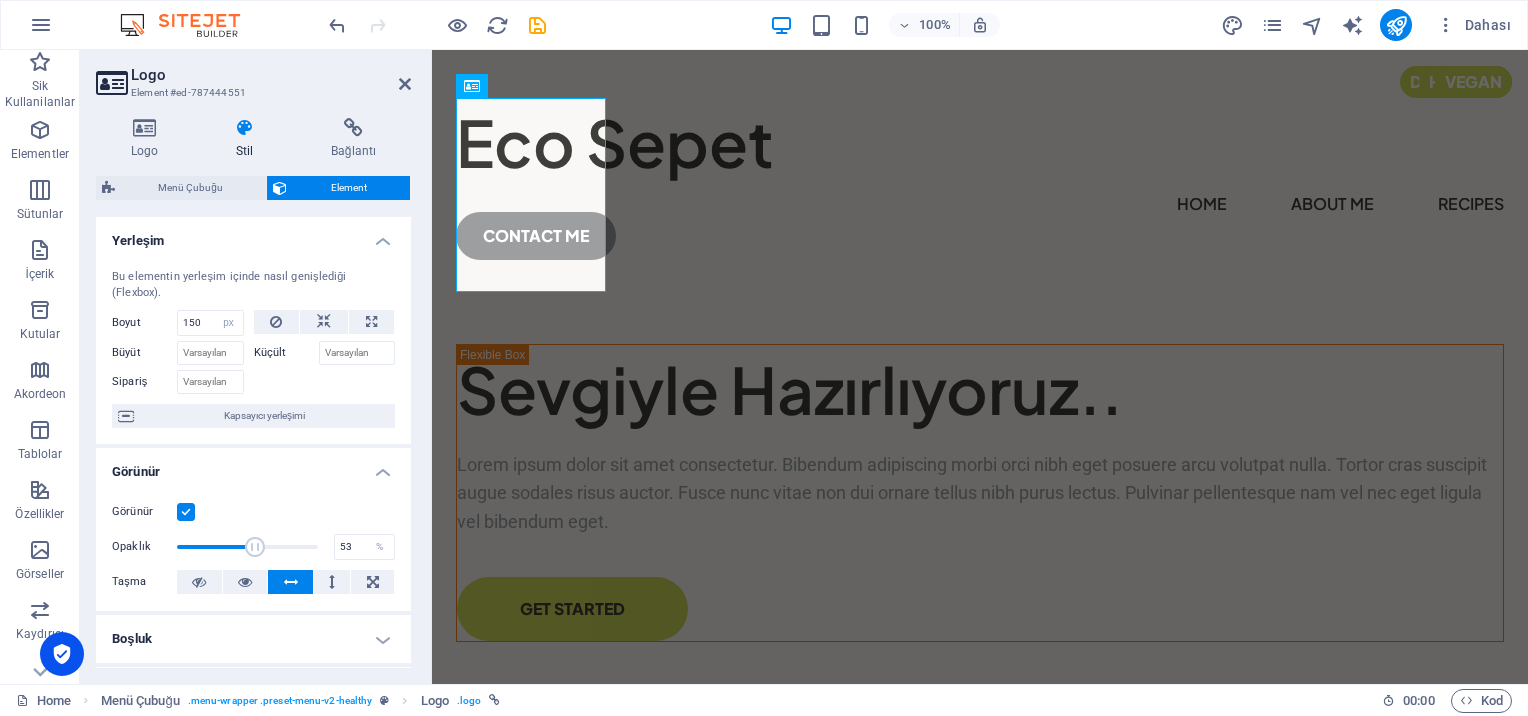 drag, startPoint x: 312, startPoint y: 541, endPoint x: 249, endPoint y: 544, distance: 63.07139 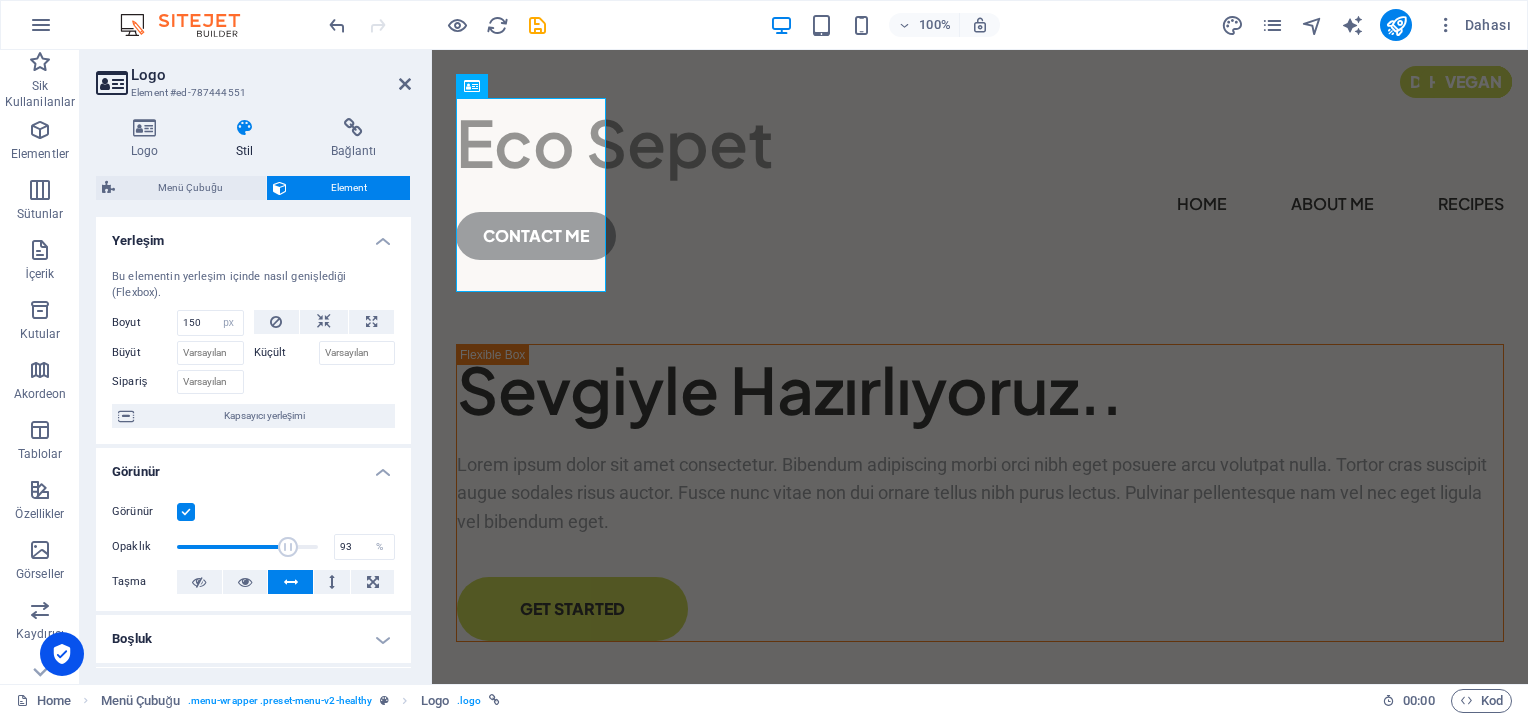 drag, startPoint x: 285, startPoint y: 531, endPoint x: 304, endPoint y: 531, distance: 19 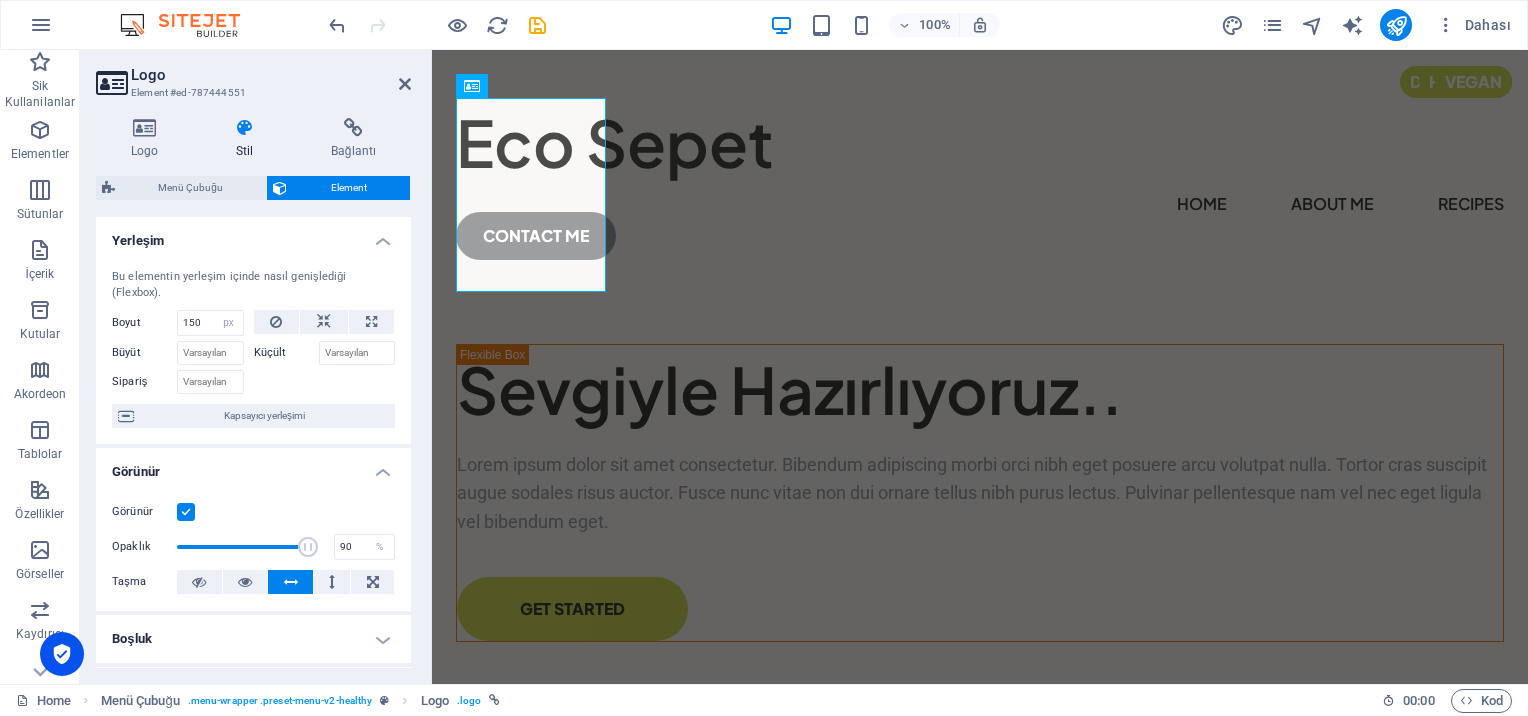 type on "100" 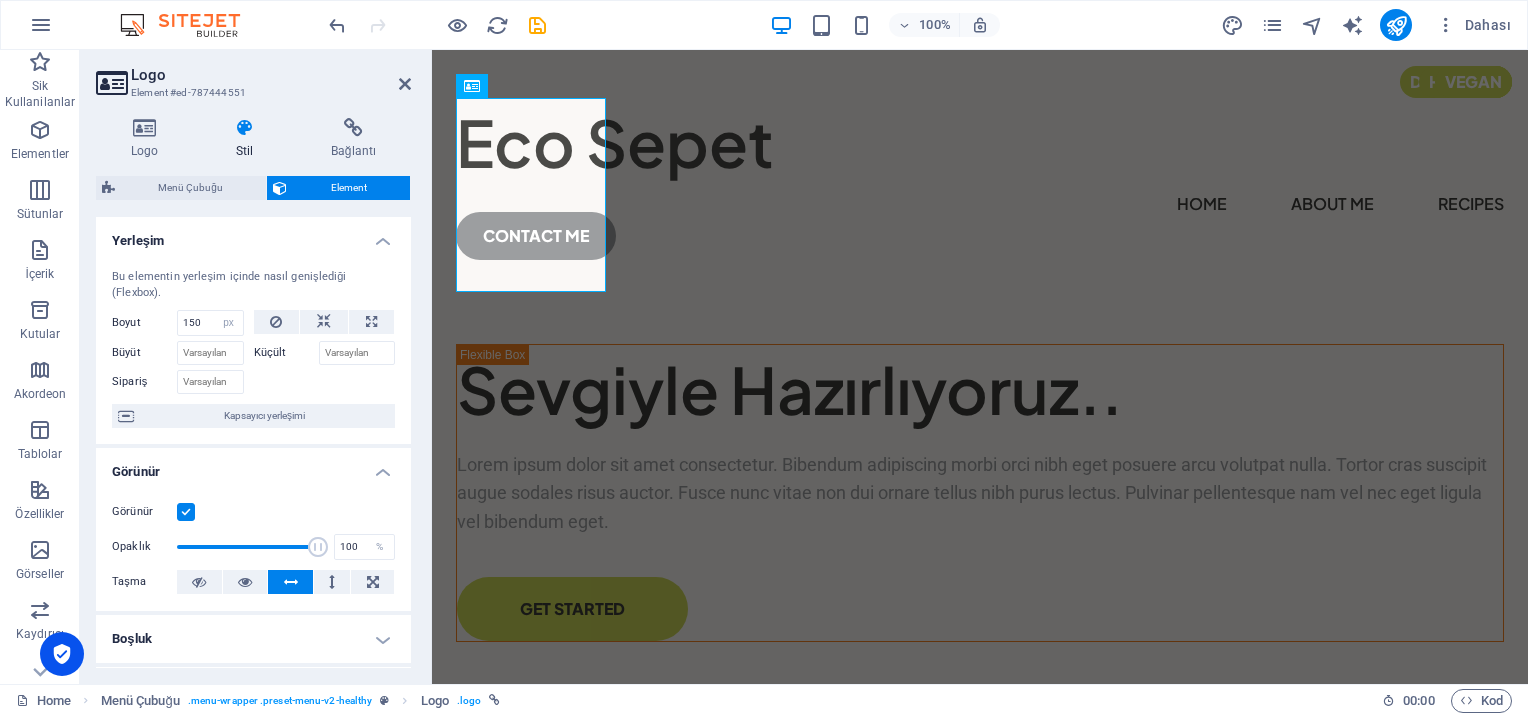 click on "Görünür Opaklık 100 % Taşma" at bounding box center (253, 547) 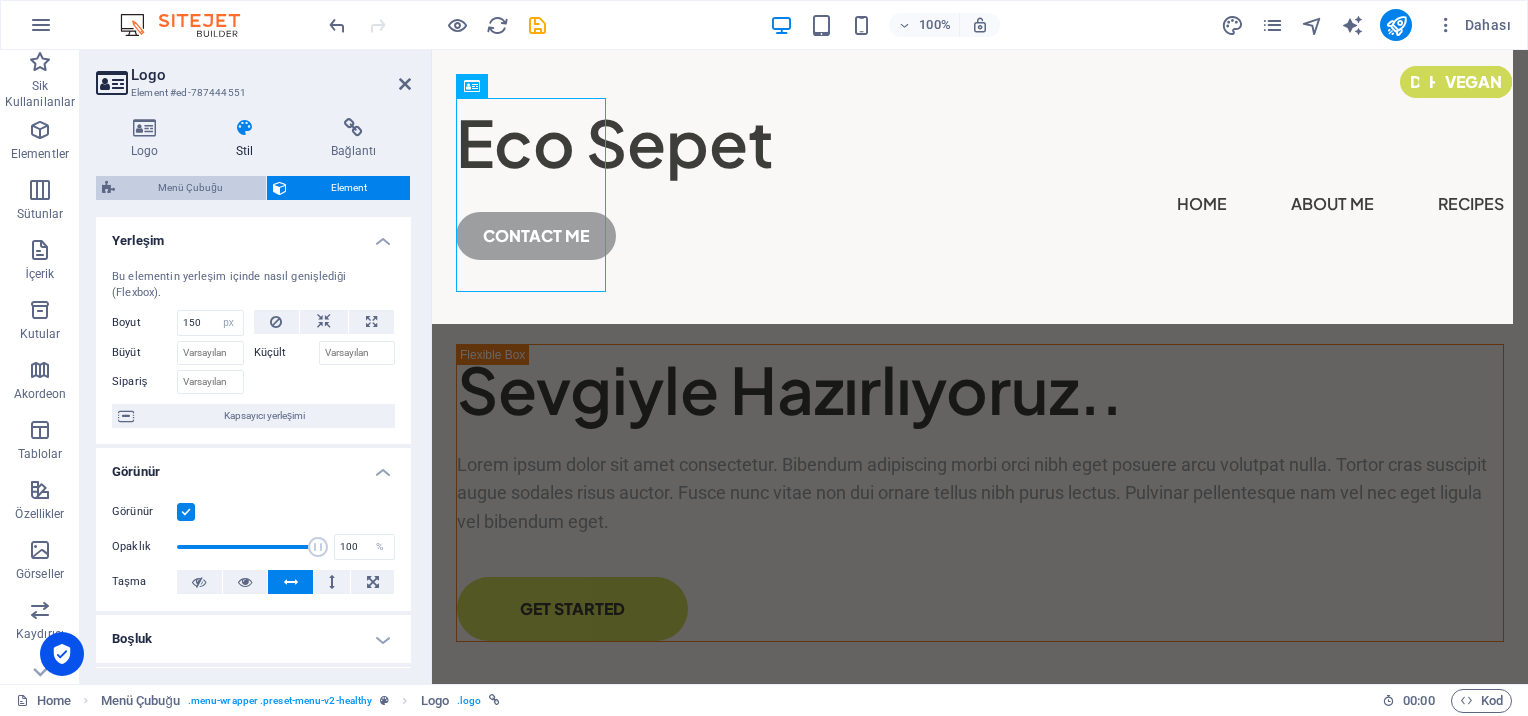 drag, startPoint x: 215, startPoint y: 188, endPoint x: 142, endPoint y: 138, distance: 88.481636 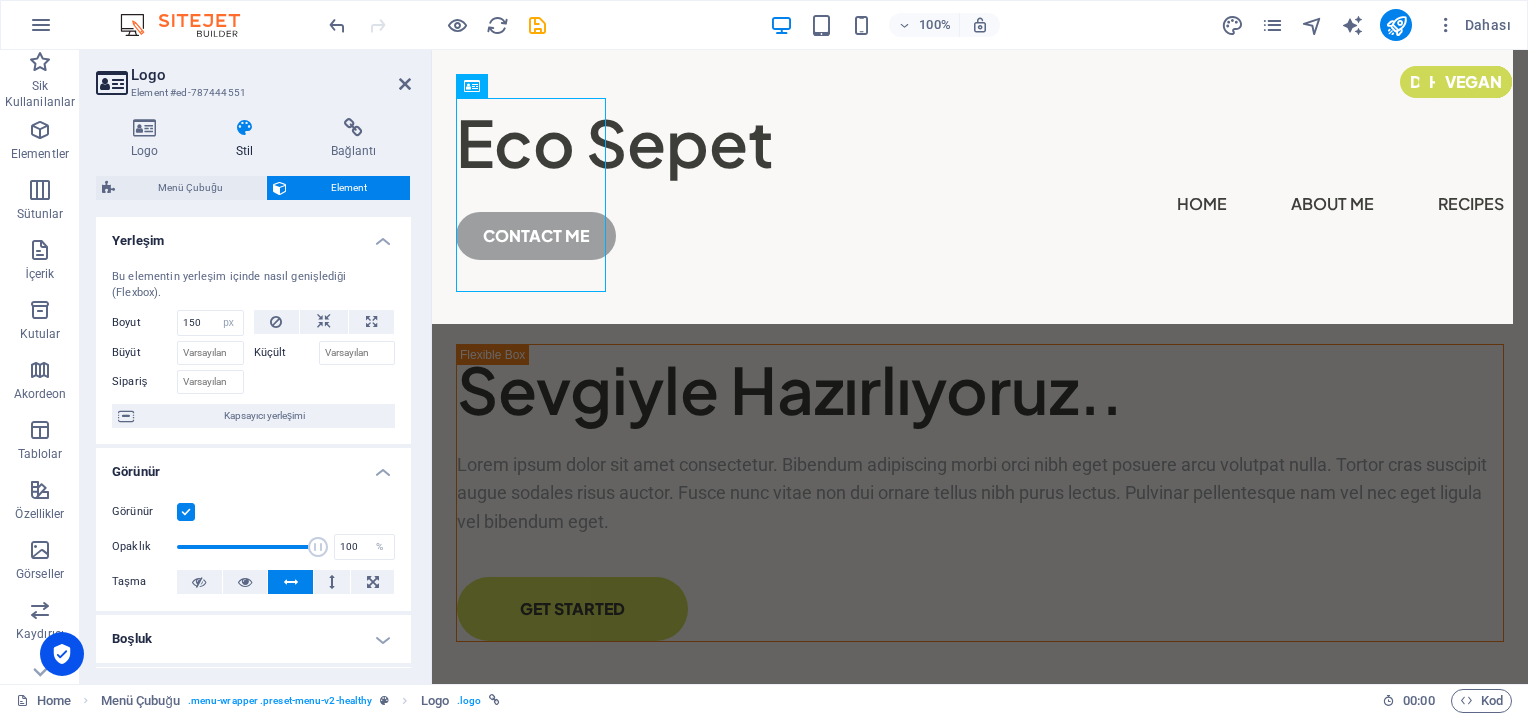 select on "px" 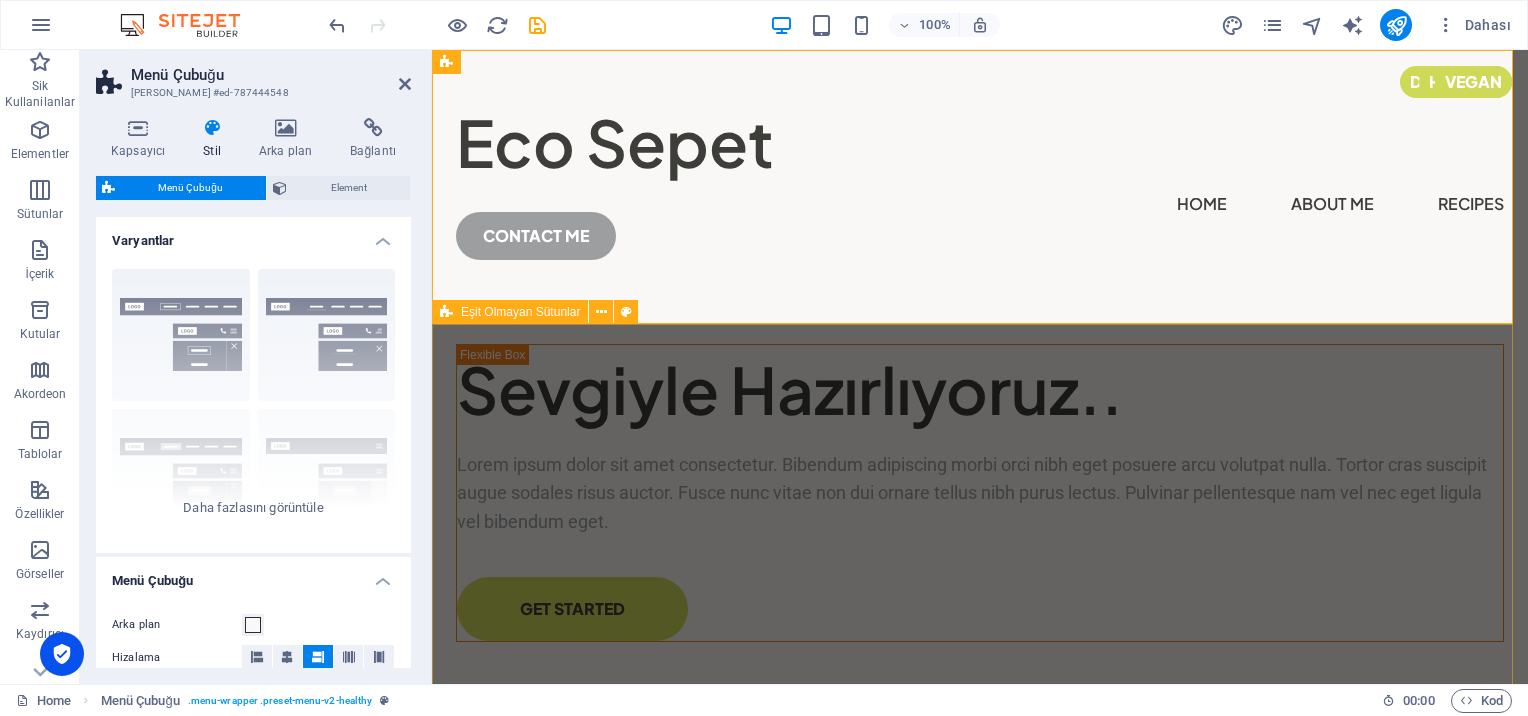 click on "Sevgiyle Hazırlıyoruz.. Lorem ipsum dolor sit amet consectetur. Bibendum adipiscing morbi orci nibh eget posuere arcu volutpat nulla. Tortor cras suscipit augue sodales risus auctor. Fusce nunc vitae non dui ornare tellus nibh purus lectus. Pulvinar pellentesque nam vel nec eget ligula vel bibendum eget. GET STARTED" at bounding box center (980, 1056) 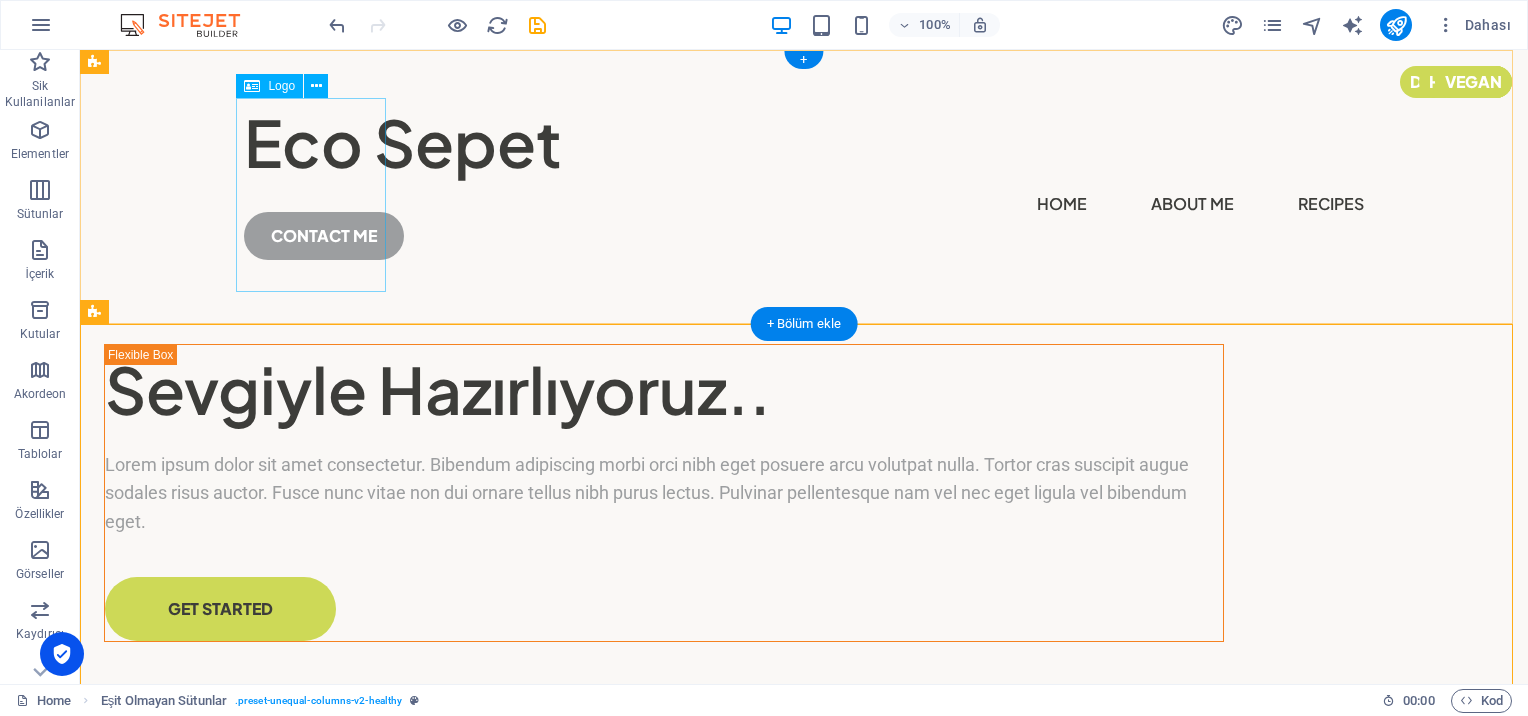 click on "Eco Sepet" at bounding box center [804, 143] 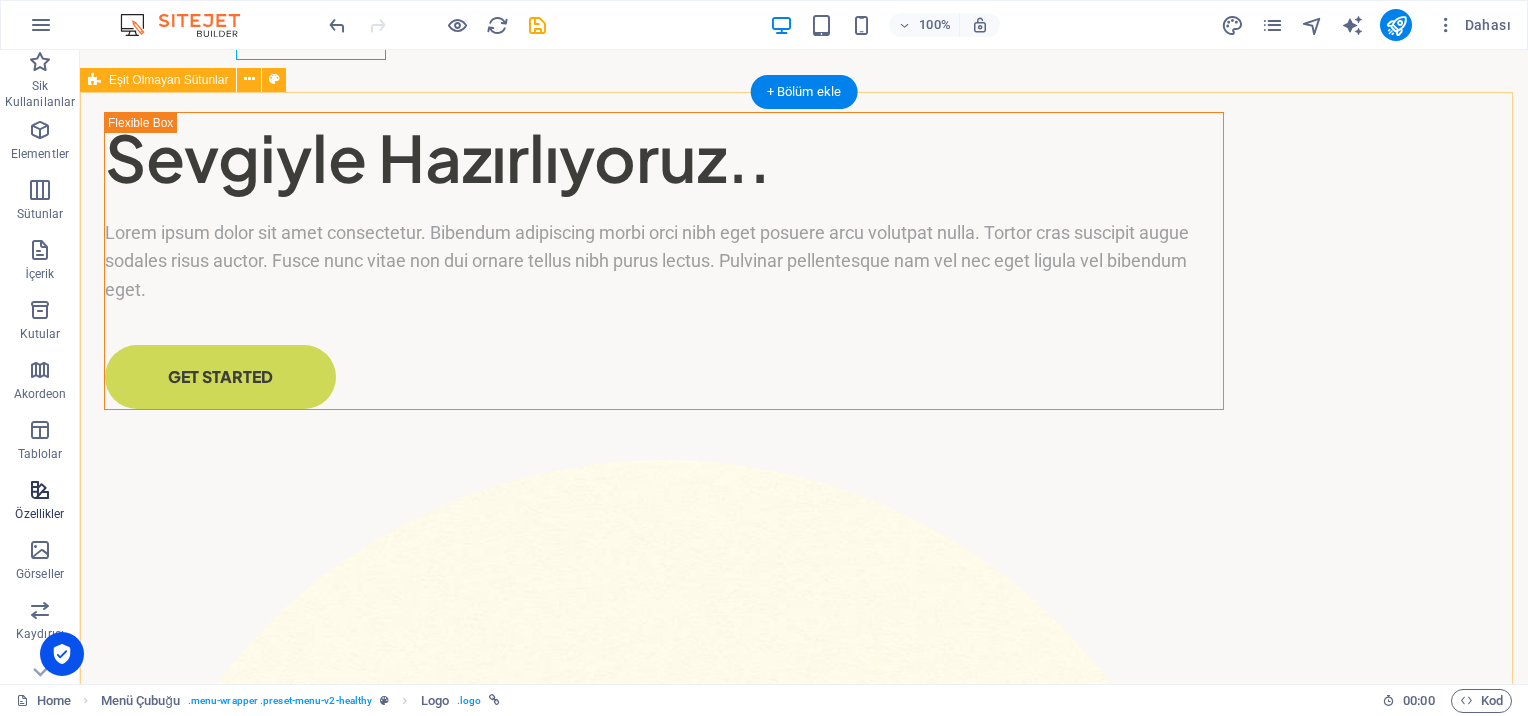 scroll, scrollTop: 195, scrollLeft: 0, axis: vertical 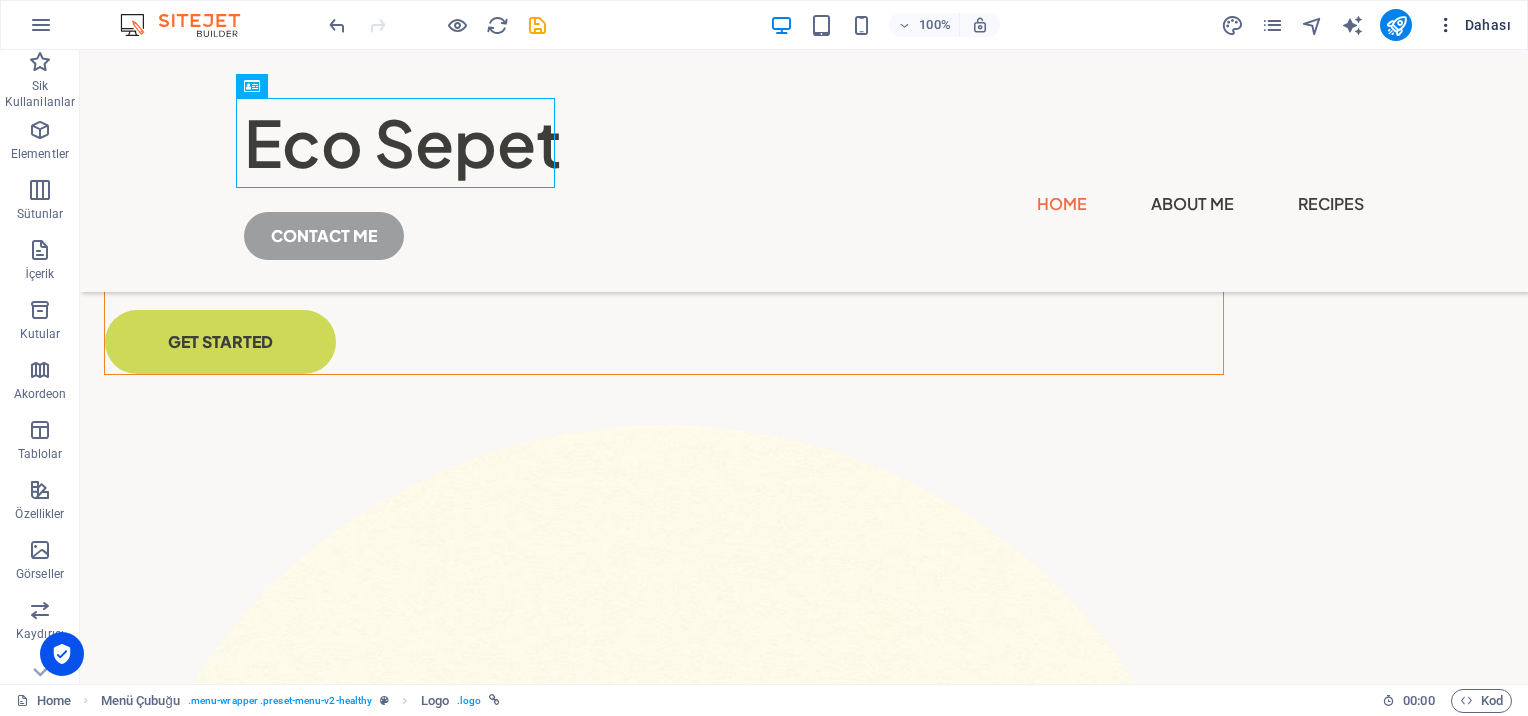 click at bounding box center (1446, 25) 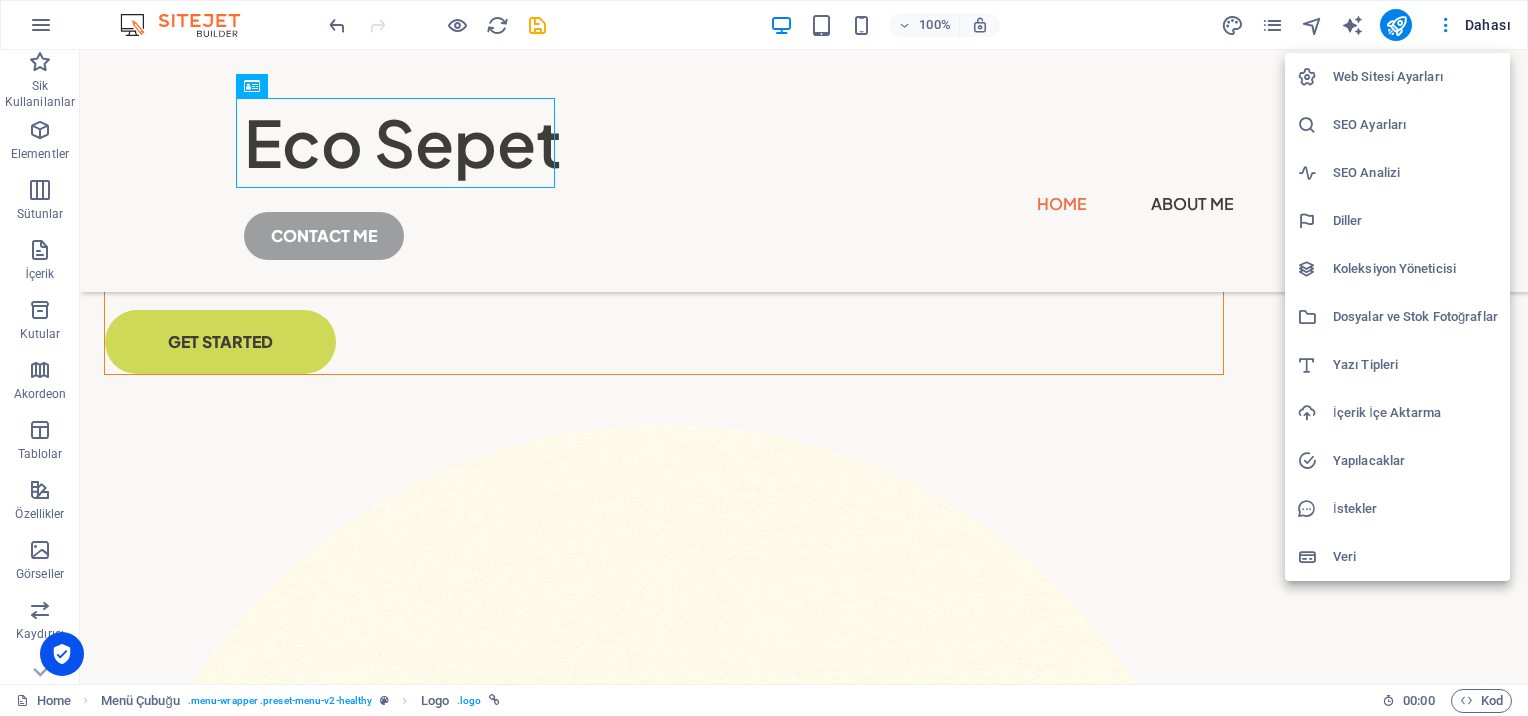 click at bounding box center [764, 358] 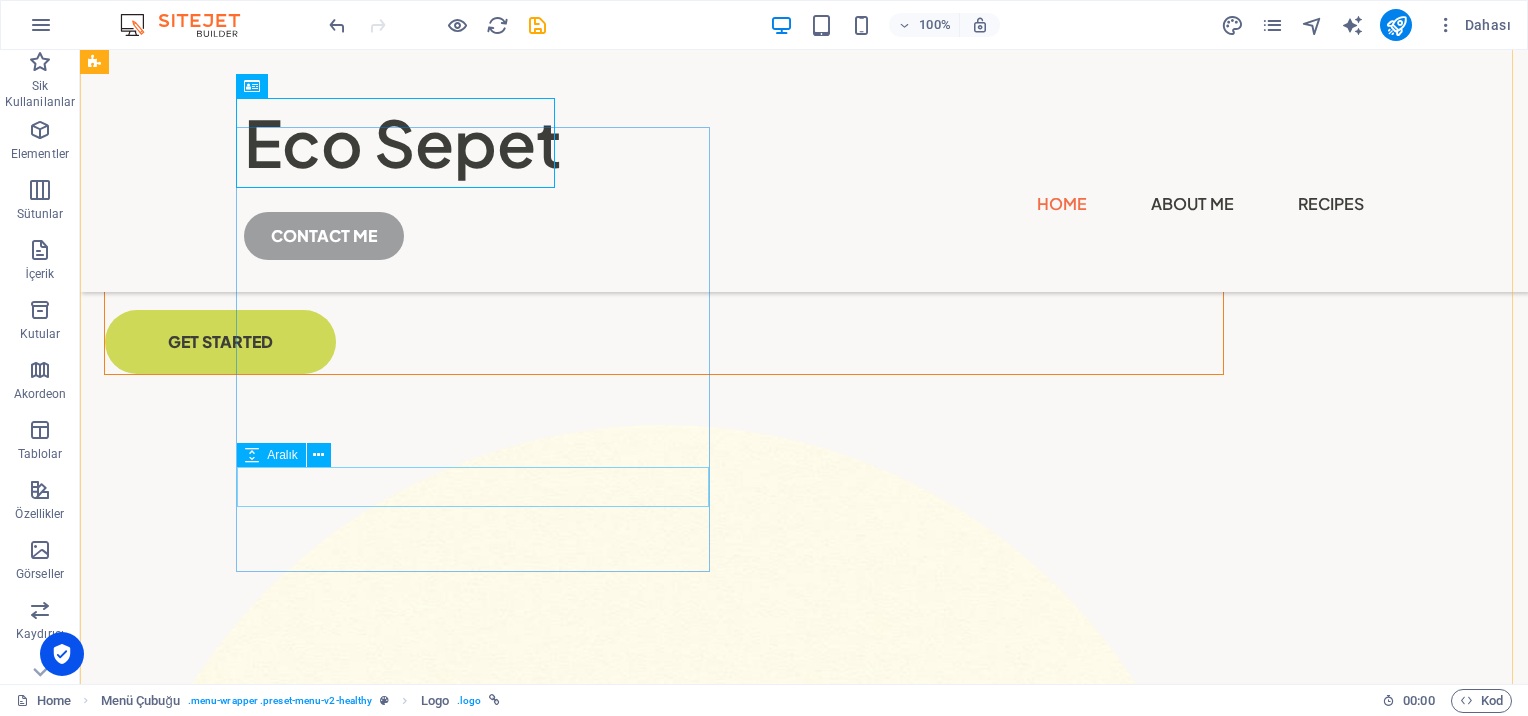 click at bounding box center (664, 290) 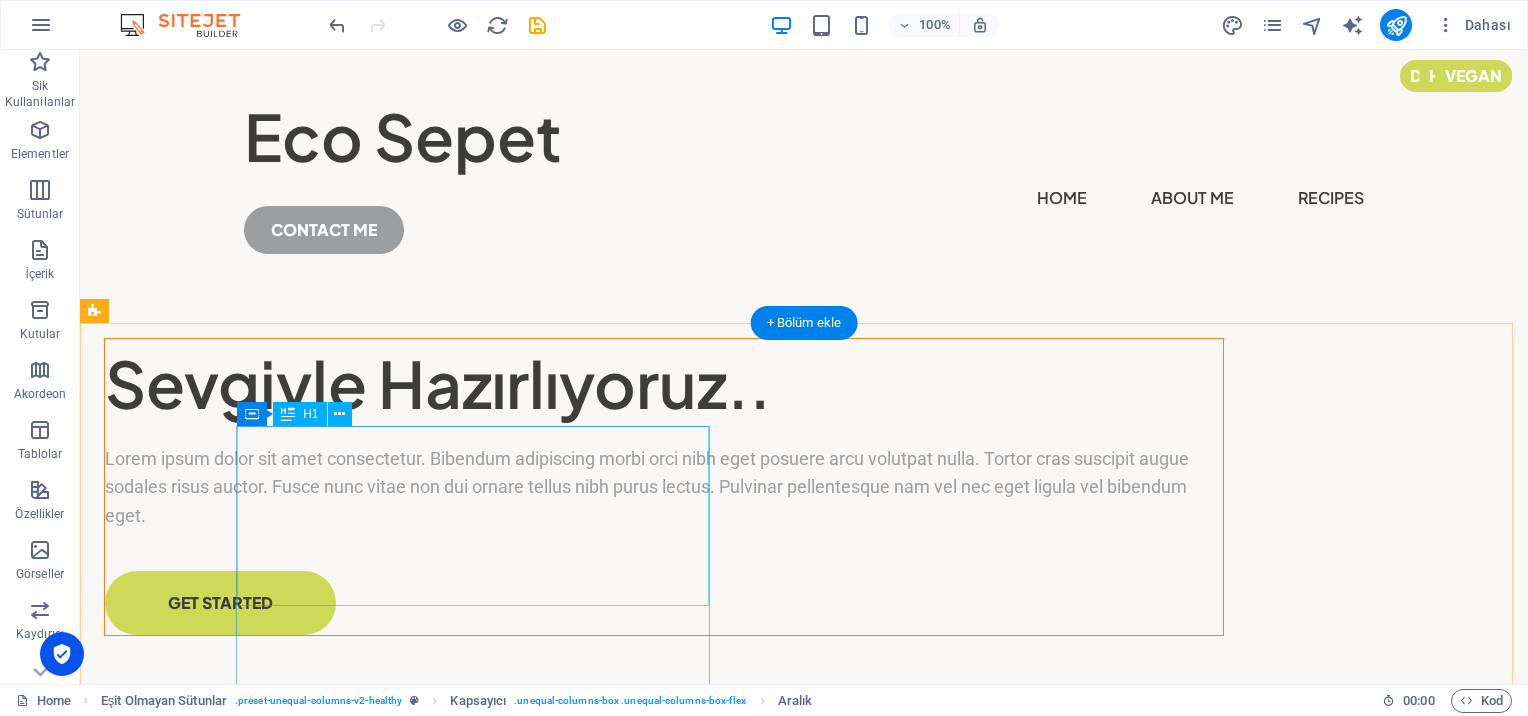 scroll, scrollTop: 200, scrollLeft: 0, axis: vertical 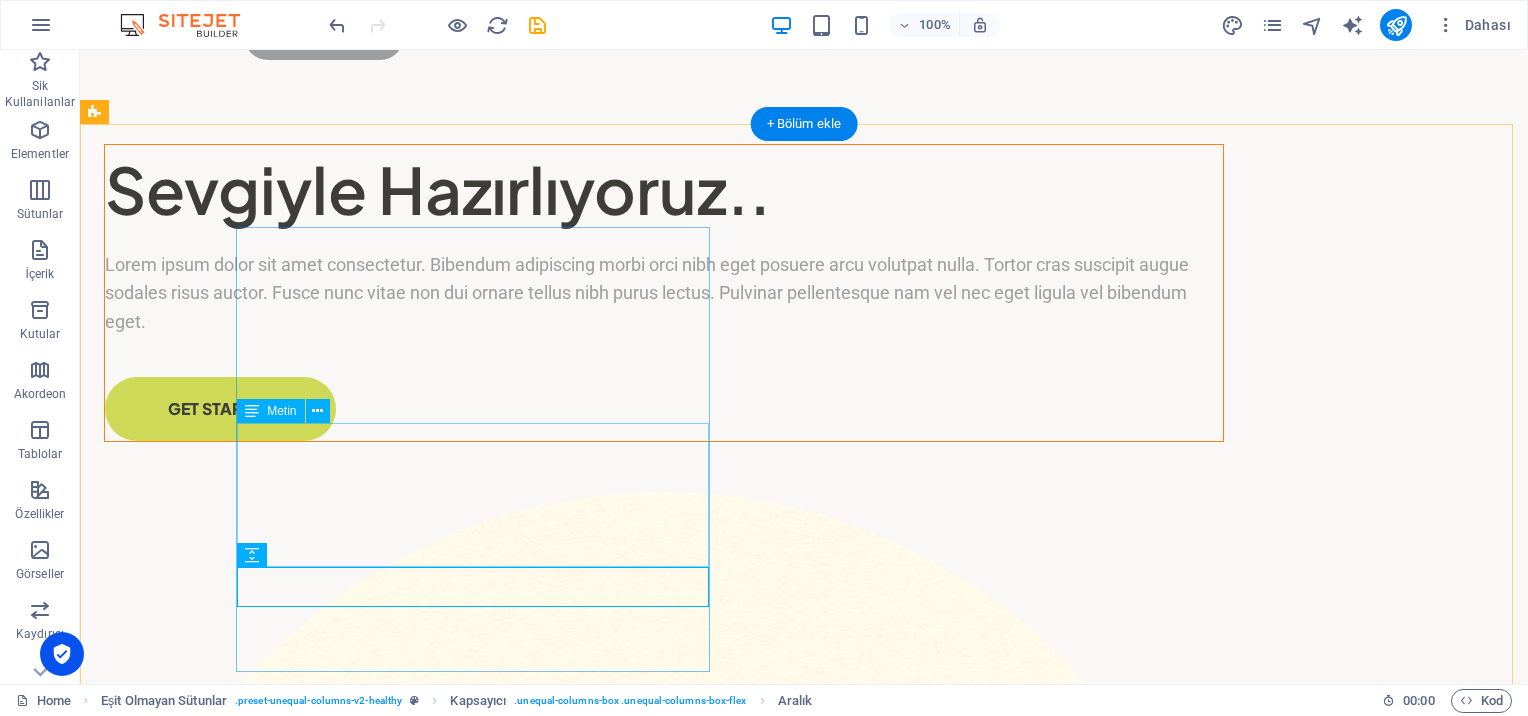 click on "Lorem ipsum dolor sit amet consectetur. Bibendum adipiscing morbi orci nibh eget posuere arcu volutpat nulla. Tortor cras suscipit augue sodales risus auctor. Fusce nunc vitae non dui ornare tellus nibh purus lectus. Pulvinar pellentesque nam vel nec eget ligula vel bibendum eget." at bounding box center (664, 294) 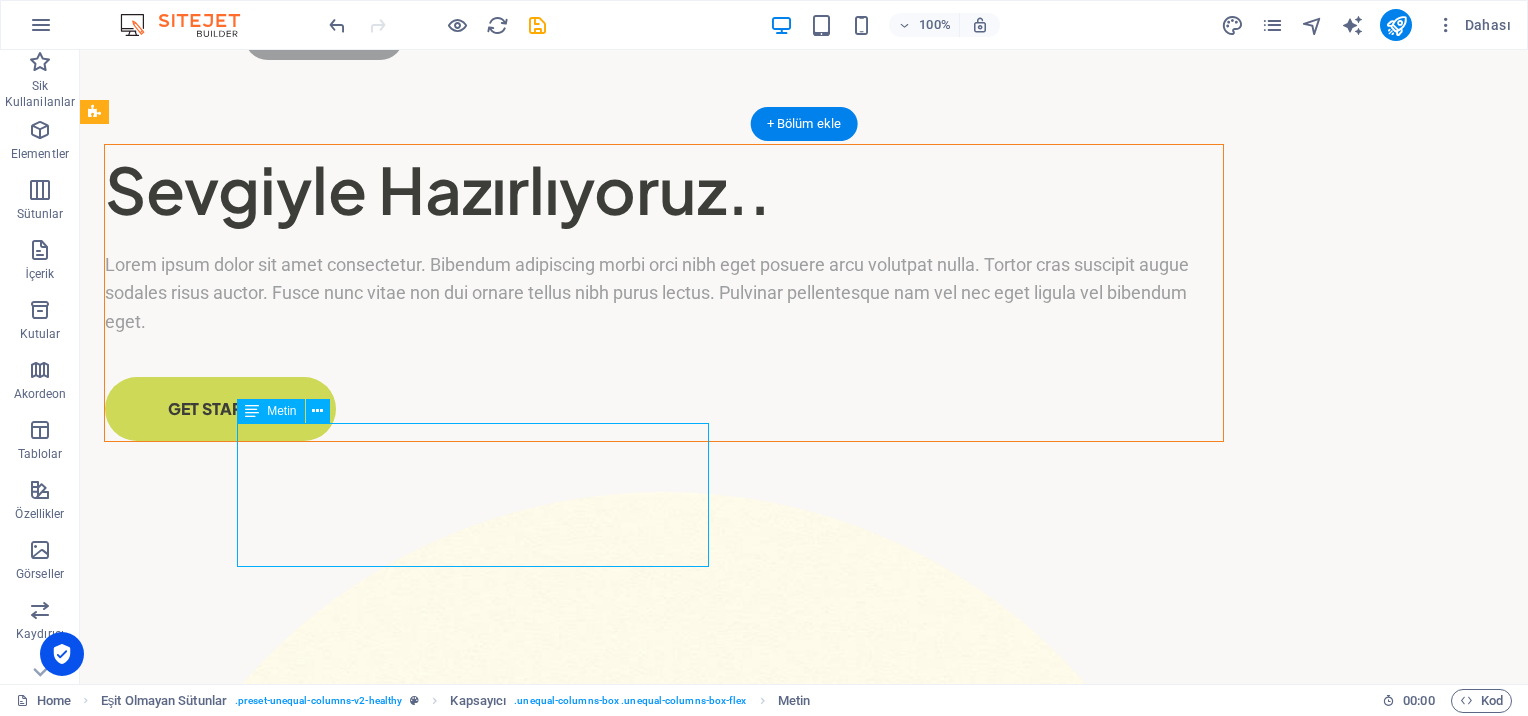 click on "Lorem ipsum dolor sit amet consectetur. Bibendum adipiscing morbi orci nibh eget posuere arcu volutpat nulla. Tortor cras suscipit augue sodales risus auctor. Fusce nunc vitae non dui ornare tellus nibh purus lectus. Pulvinar pellentesque nam vel nec eget ligula vel bibendum eget." at bounding box center [664, 294] 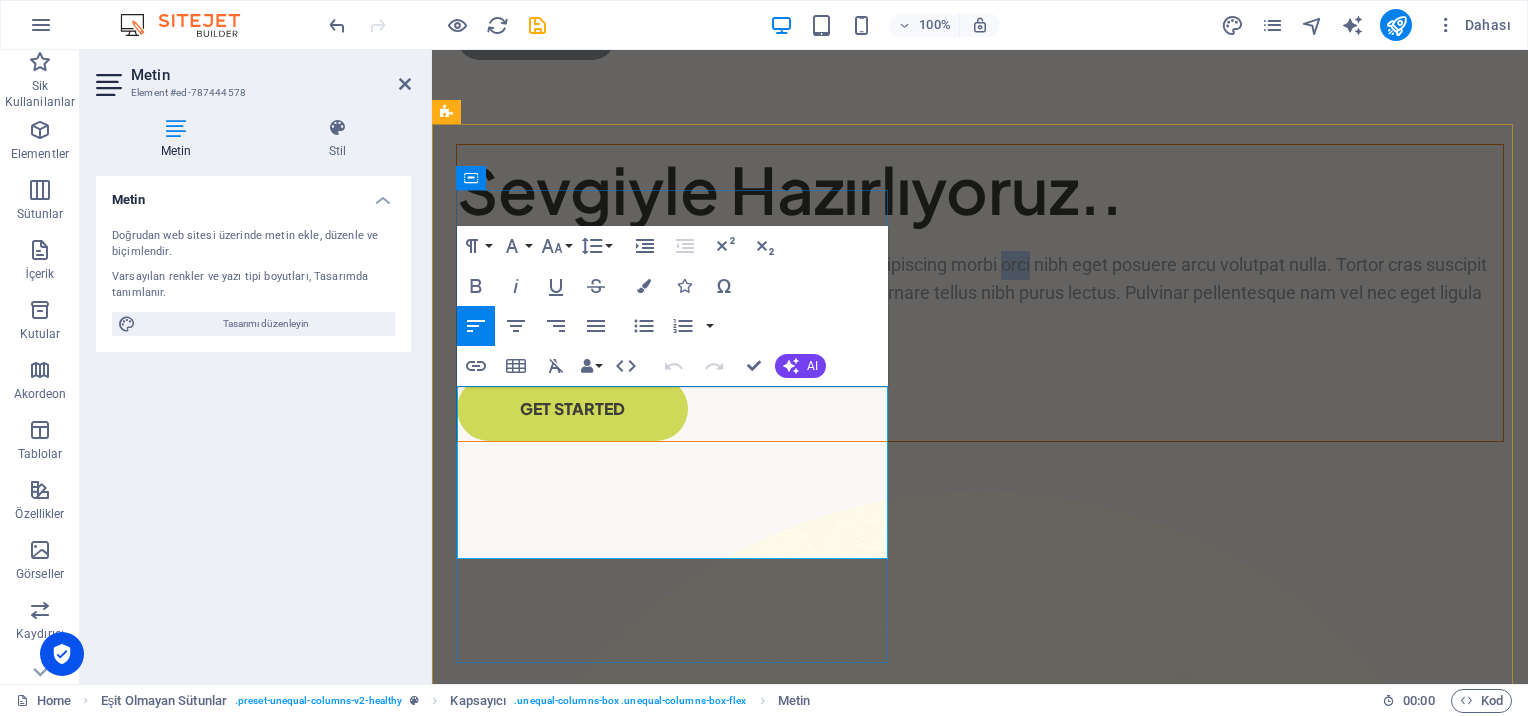 click on "Lorem ipsum dolor sit amet consectetur. Bibendum adipiscing morbi orci nibh eget posuere arcu volutpat nulla. Tortor cras suscipit augue sodales risus auctor. Fusce nunc vitae non dui ornare tellus nibh purus lectus. Pulvinar pellentesque nam vel nec eget ligula vel bibendum eget." at bounding box center (980, 294) 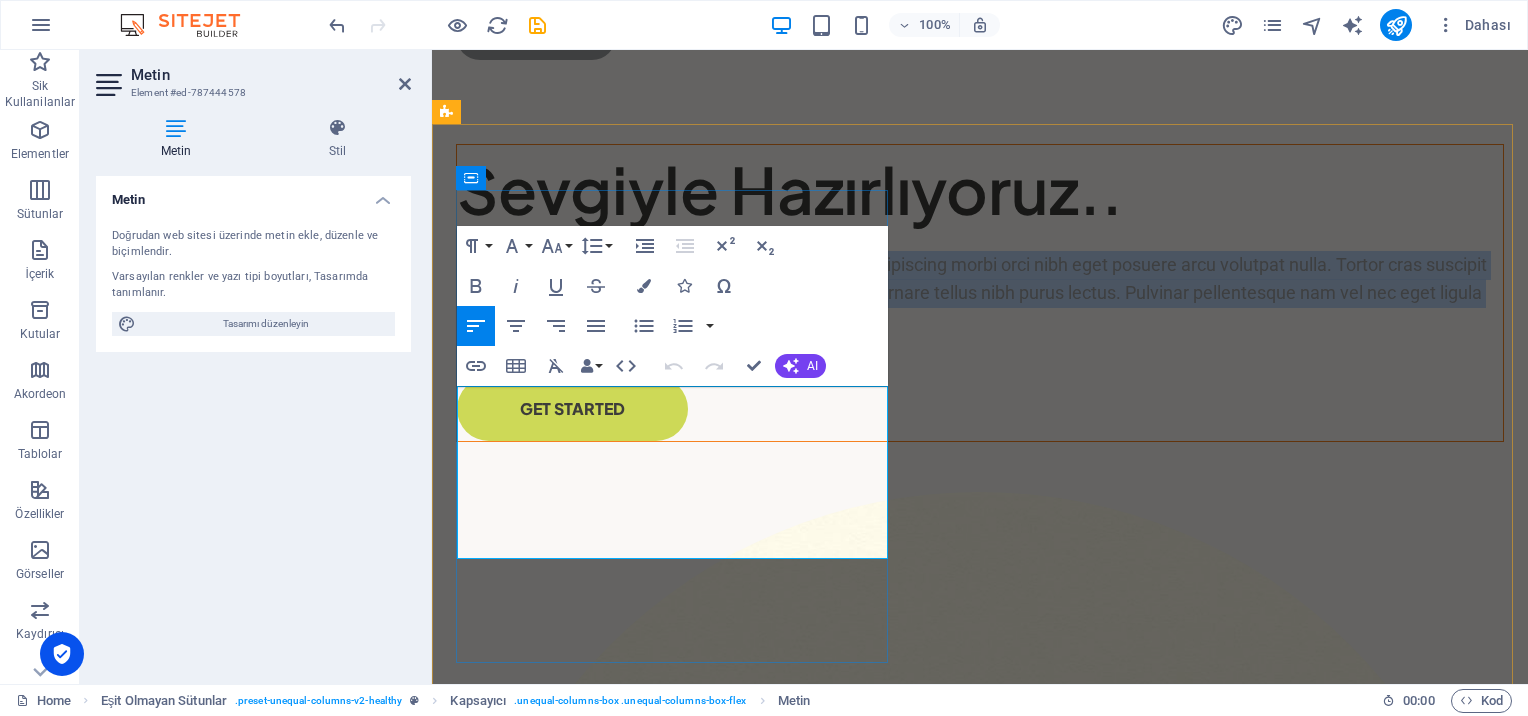 type 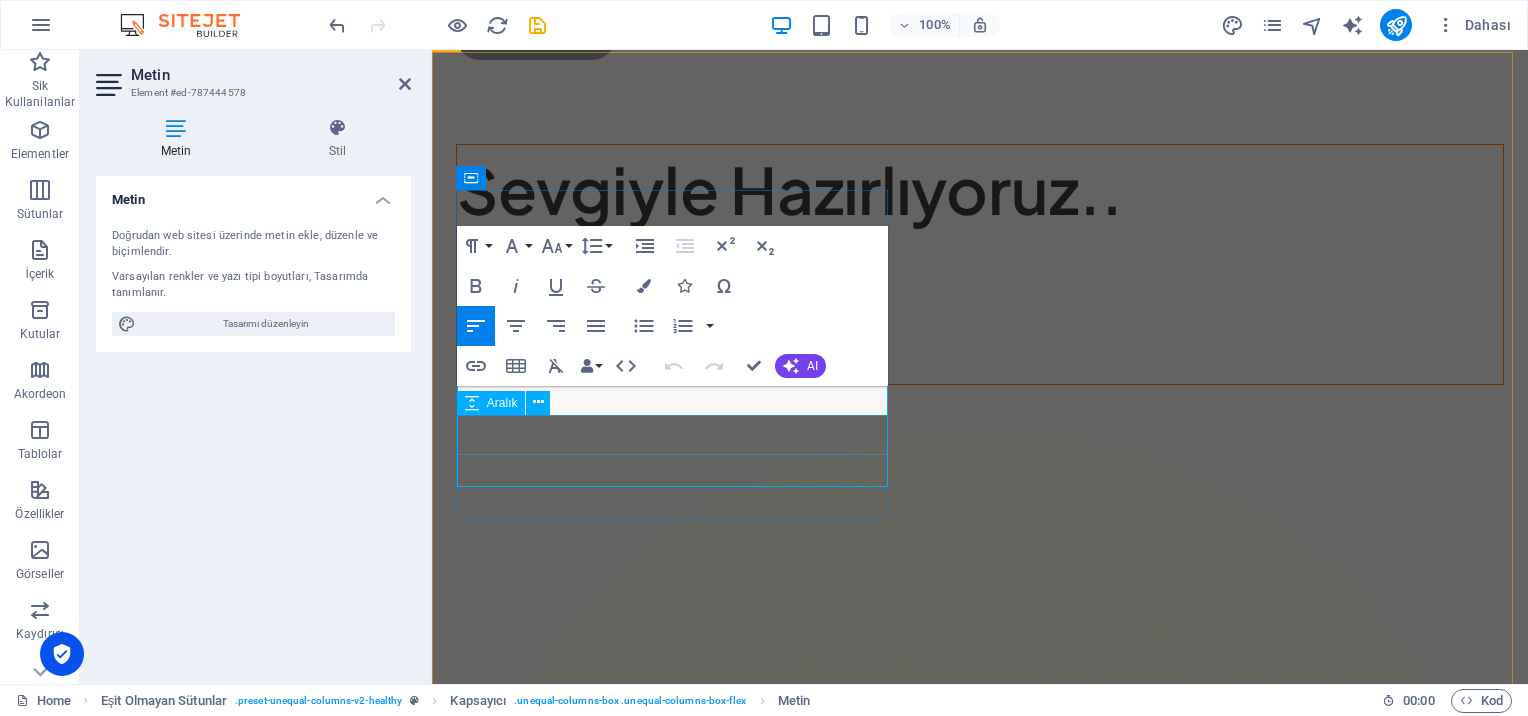 scroll, scrollTop: 272, scrollLeft: 0, axis: vertical 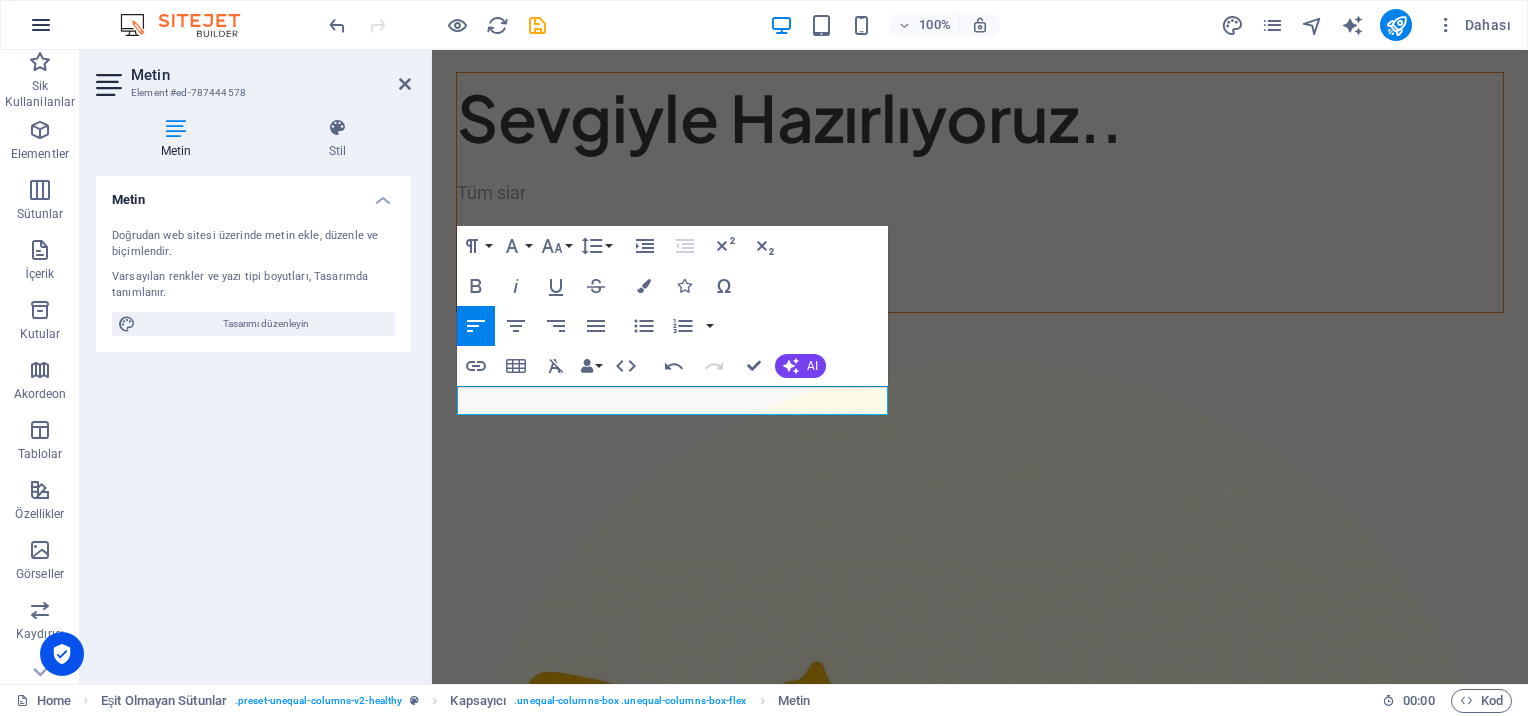 click at bounding box center (41, 25) 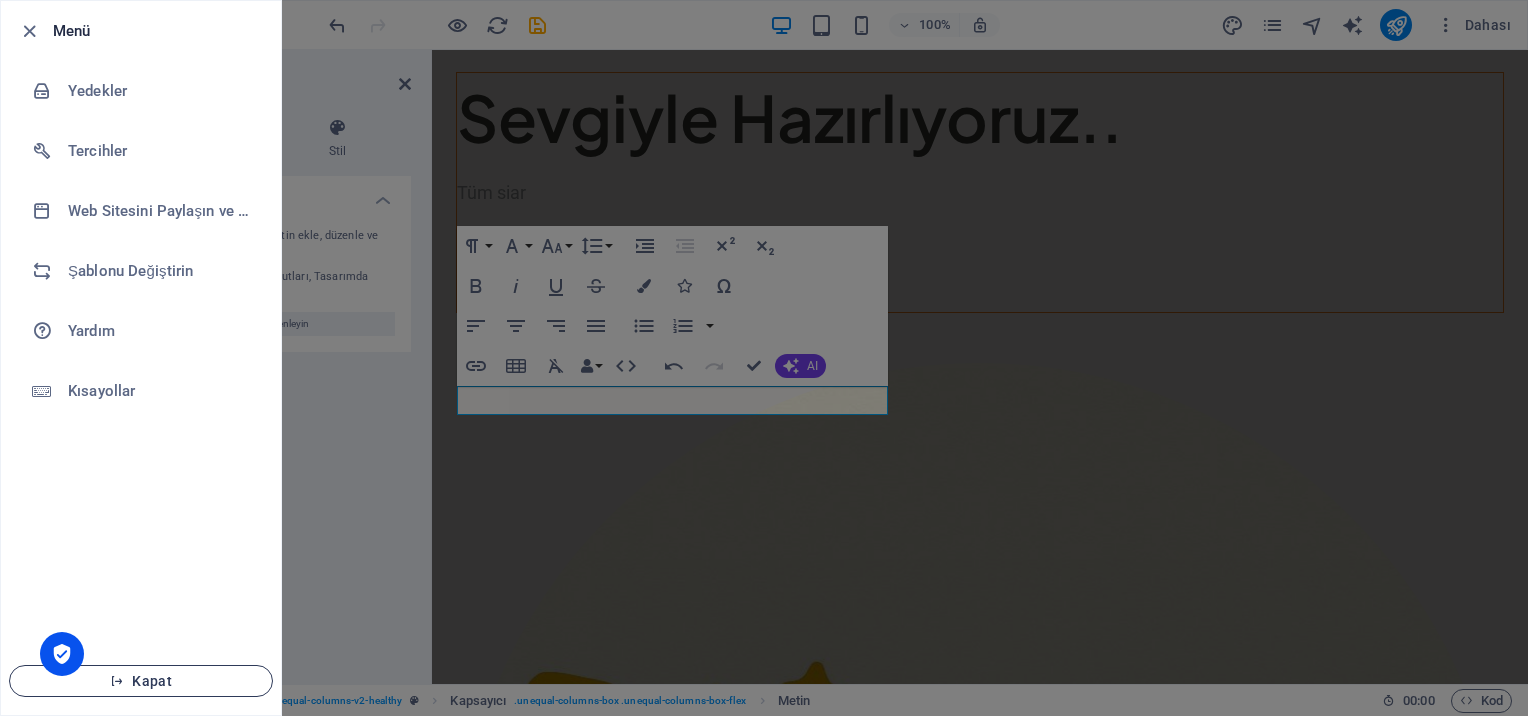 click on "Kapat" at bounding box center (141, 681) 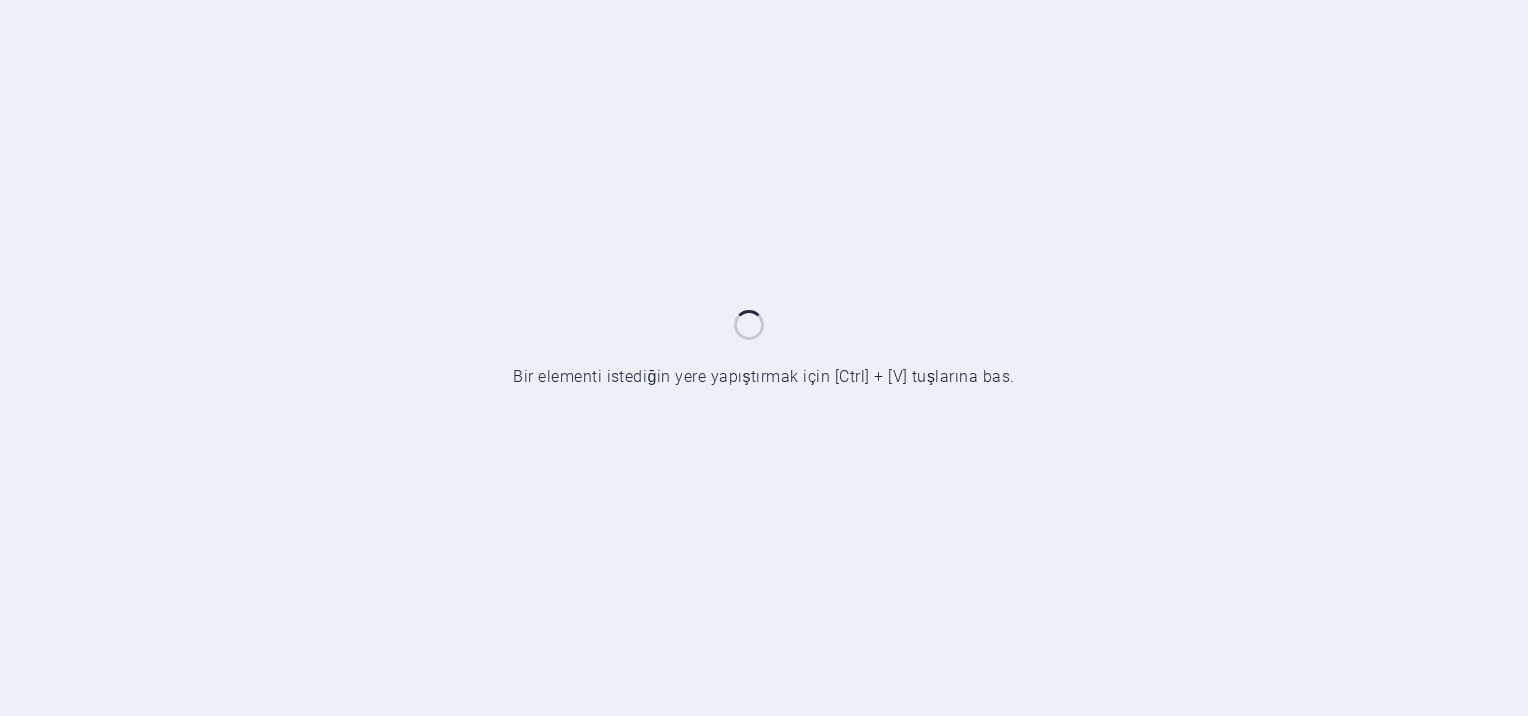 scroll, scrollTop: 0, scrollLeft: 0, axis: both 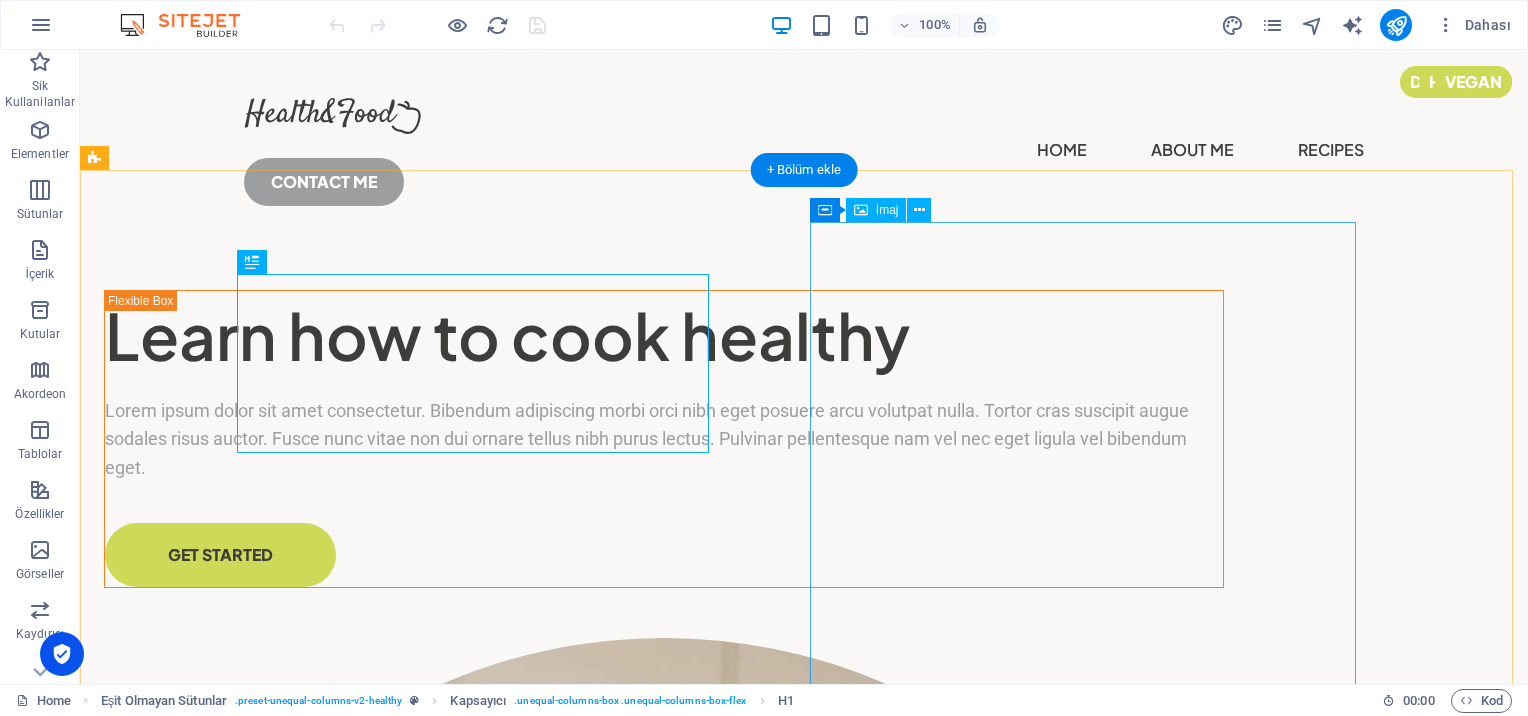 click at bounding box center (664, 1198) 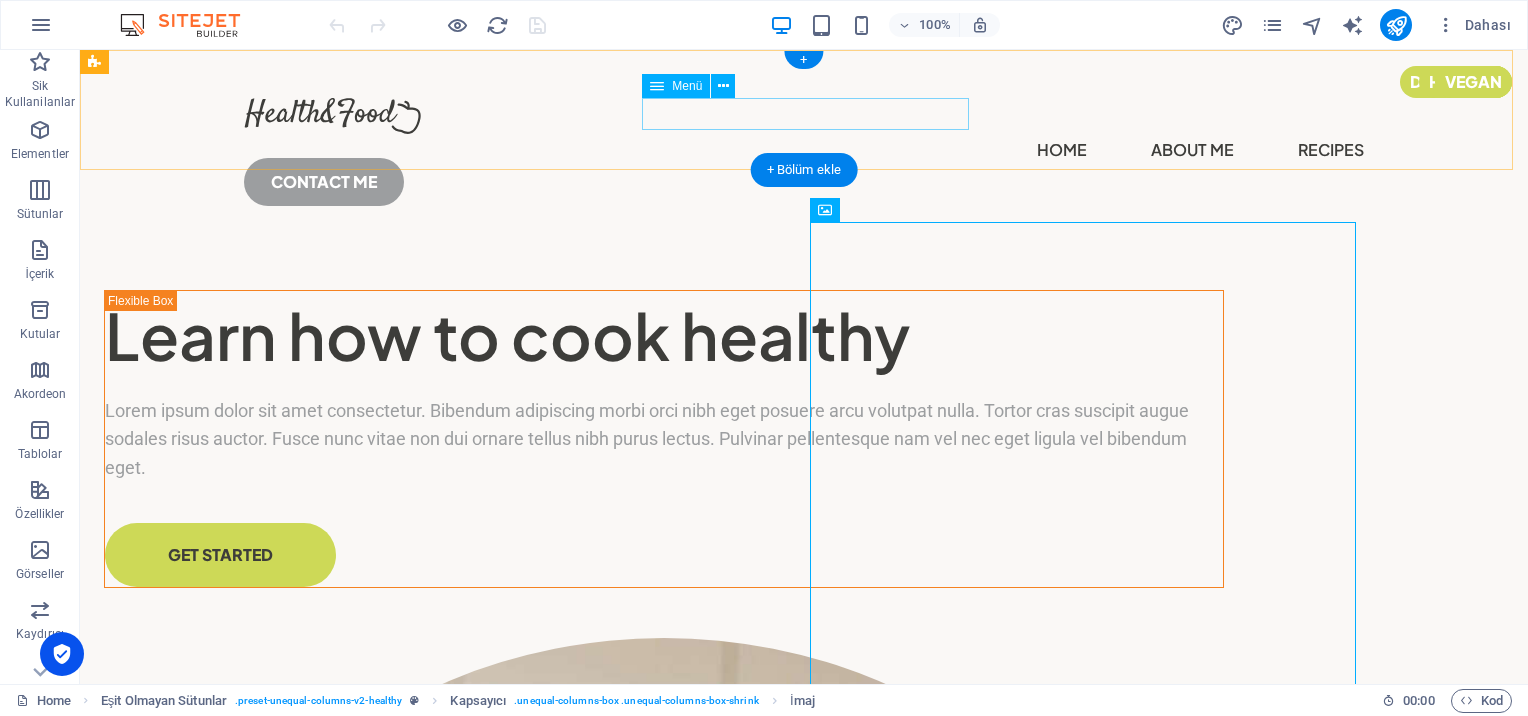 click on "Home About Me Recipes" at bounding box center [804, 150] 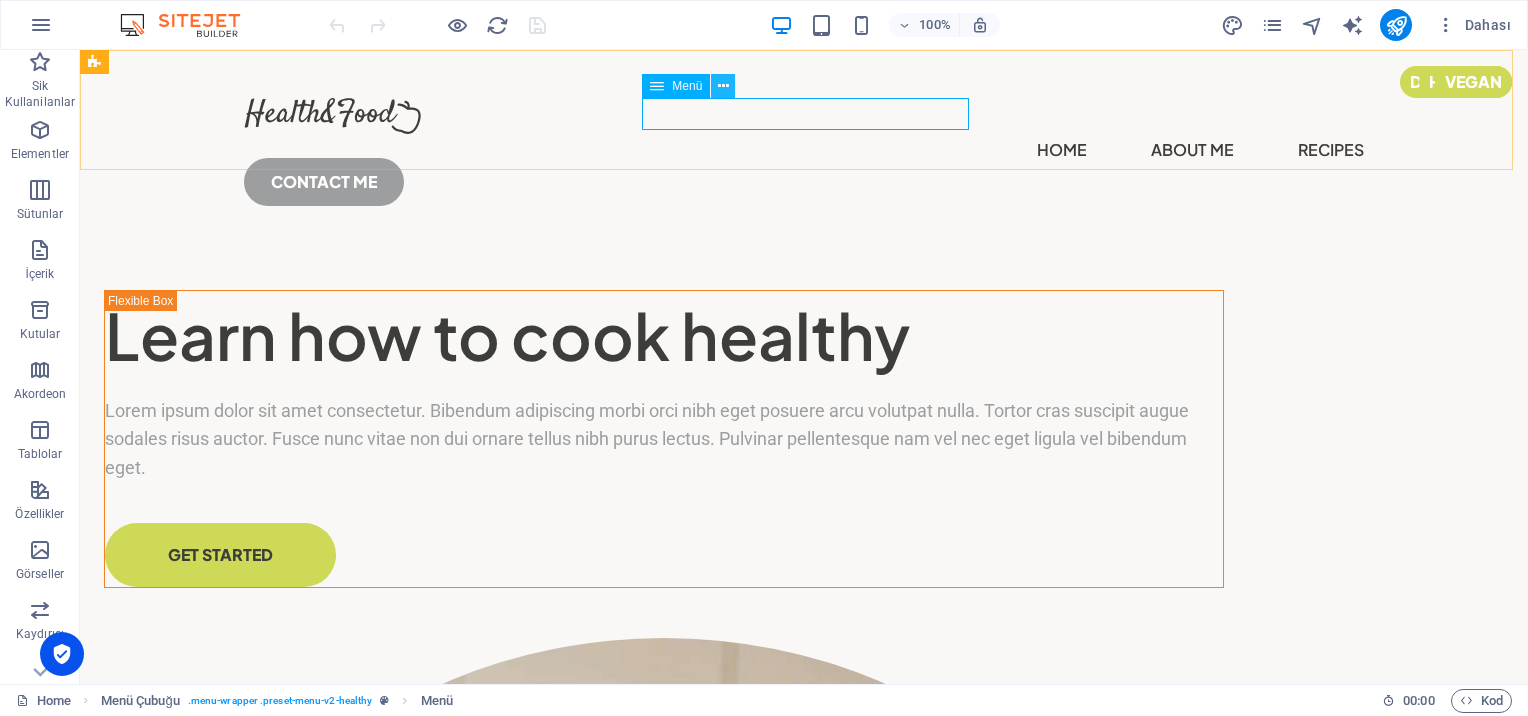 click at bounding box center (723, 86) 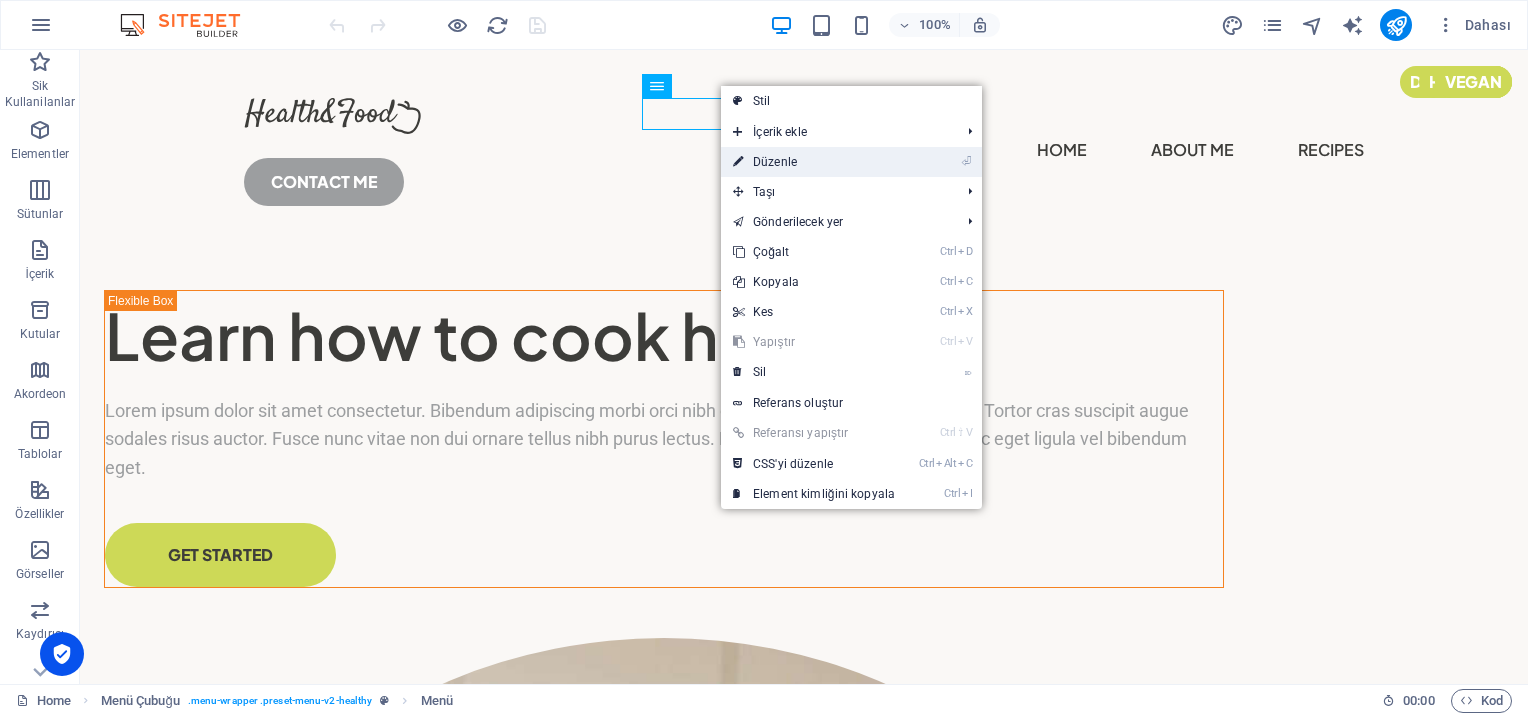 click on "⏎  Düzenle" at bounding box center (814, 162) 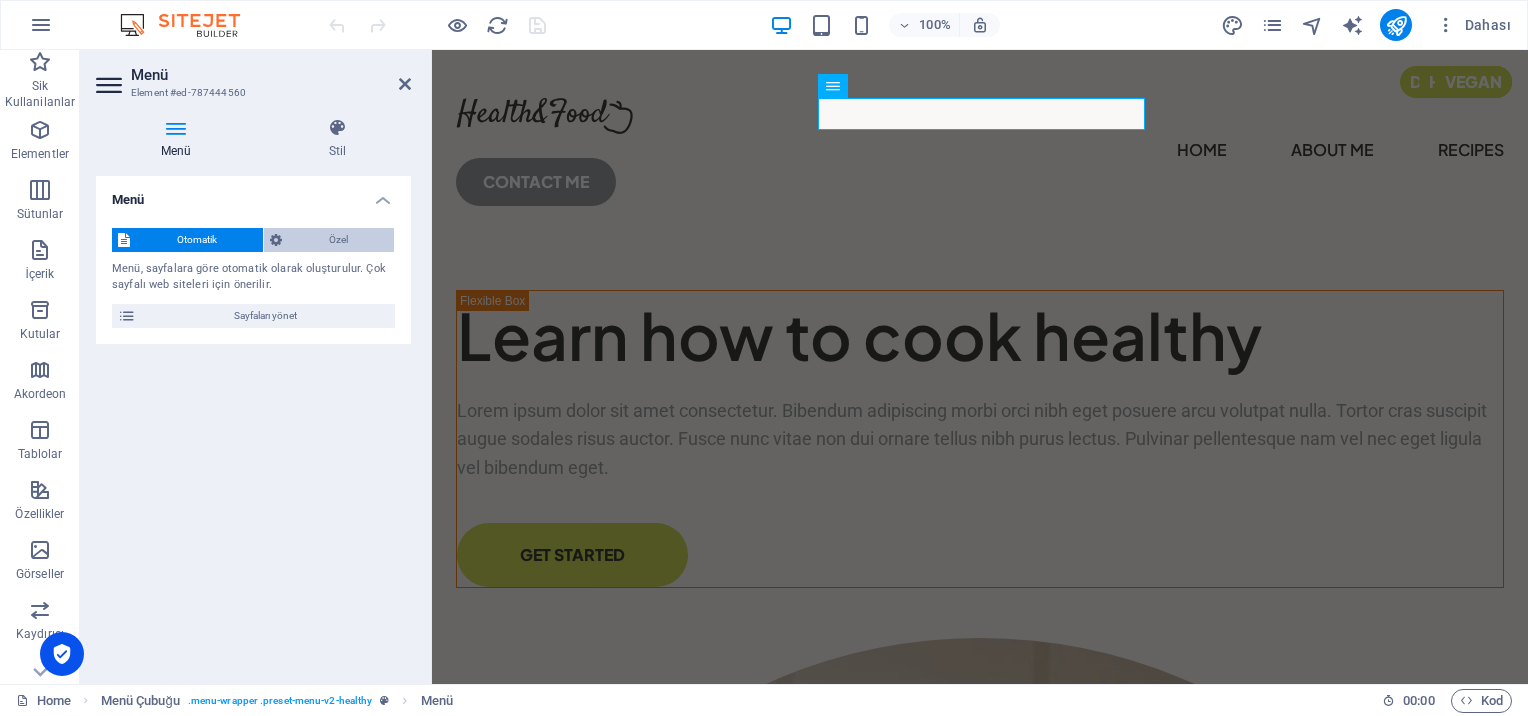 click on "Özel" at bounding box center [338, 240] 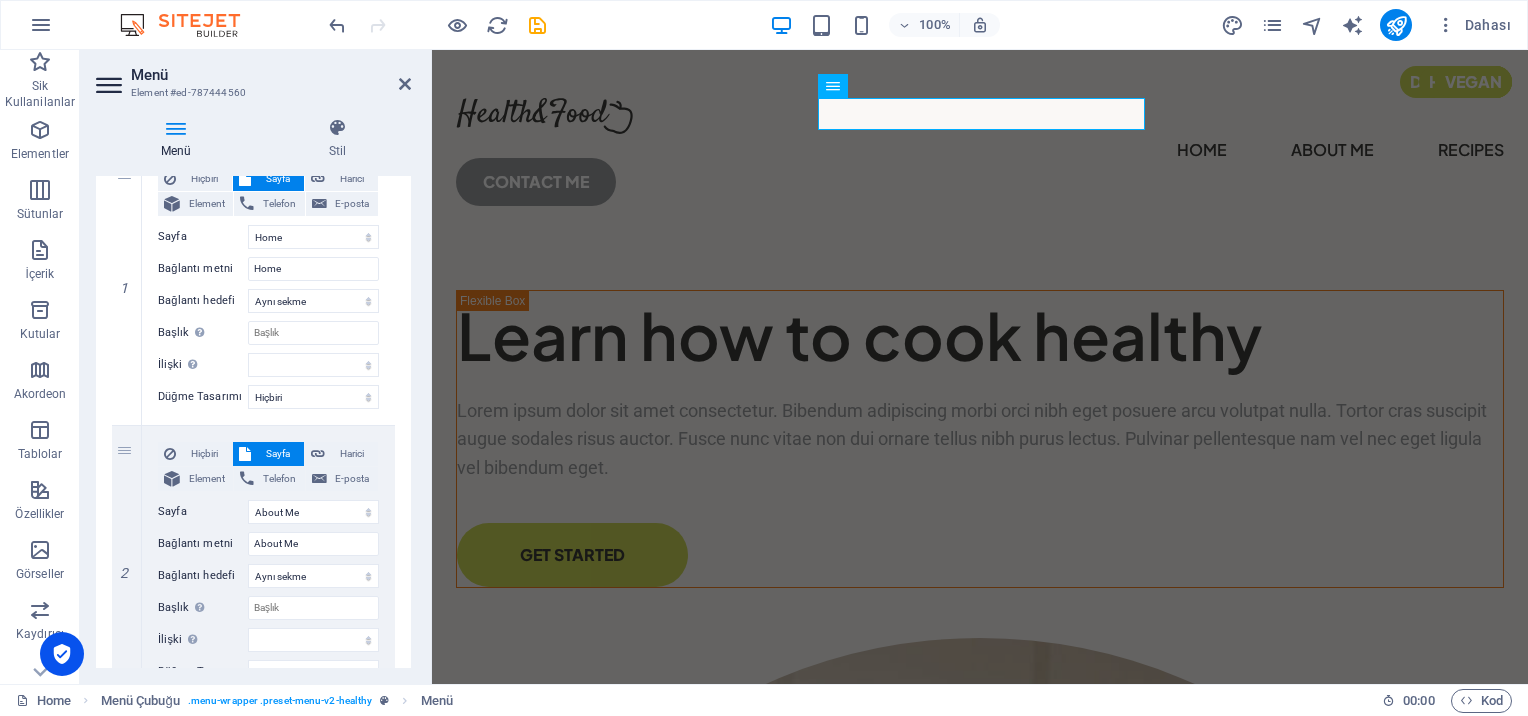 scroll, scrollTop: 300, scrollLeft: 0, axis: vertical 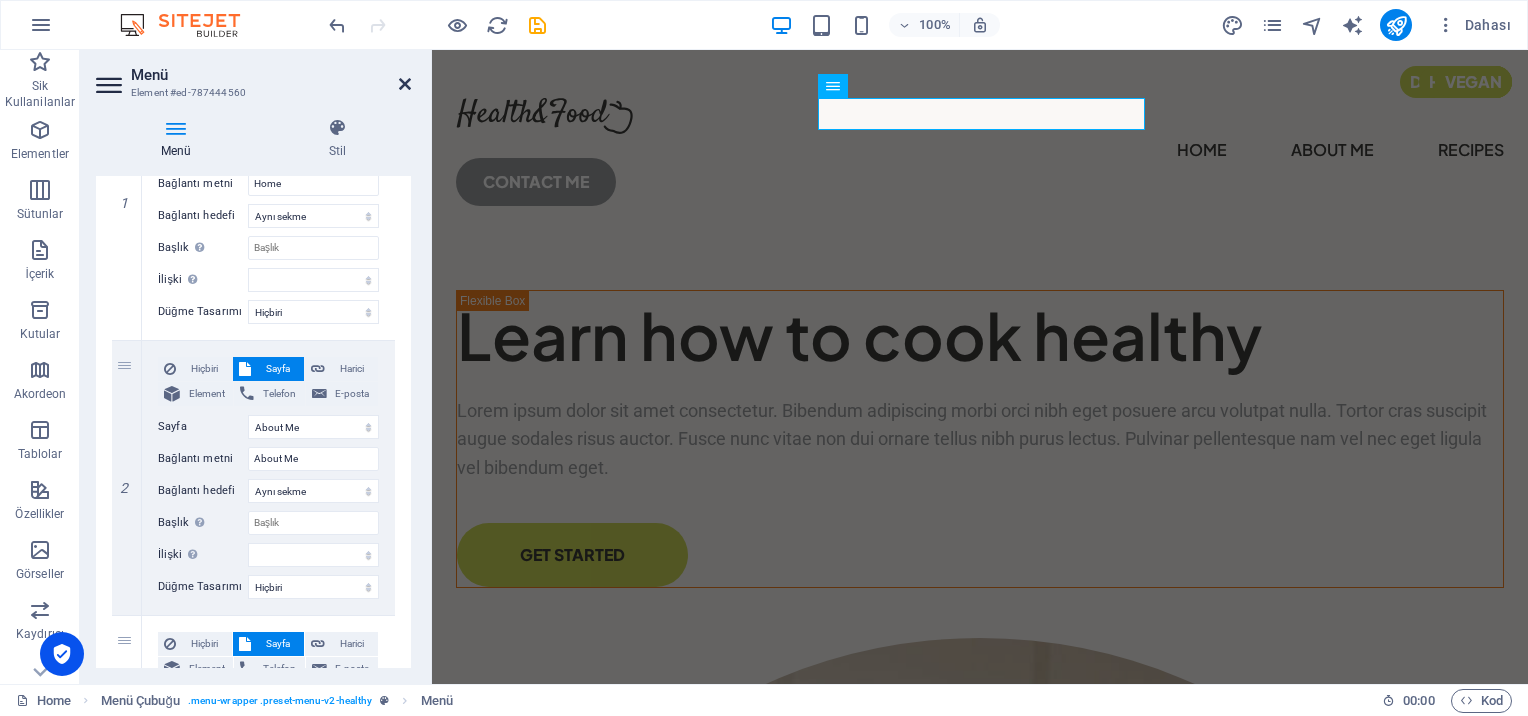 click at bounding box center [405, 84] 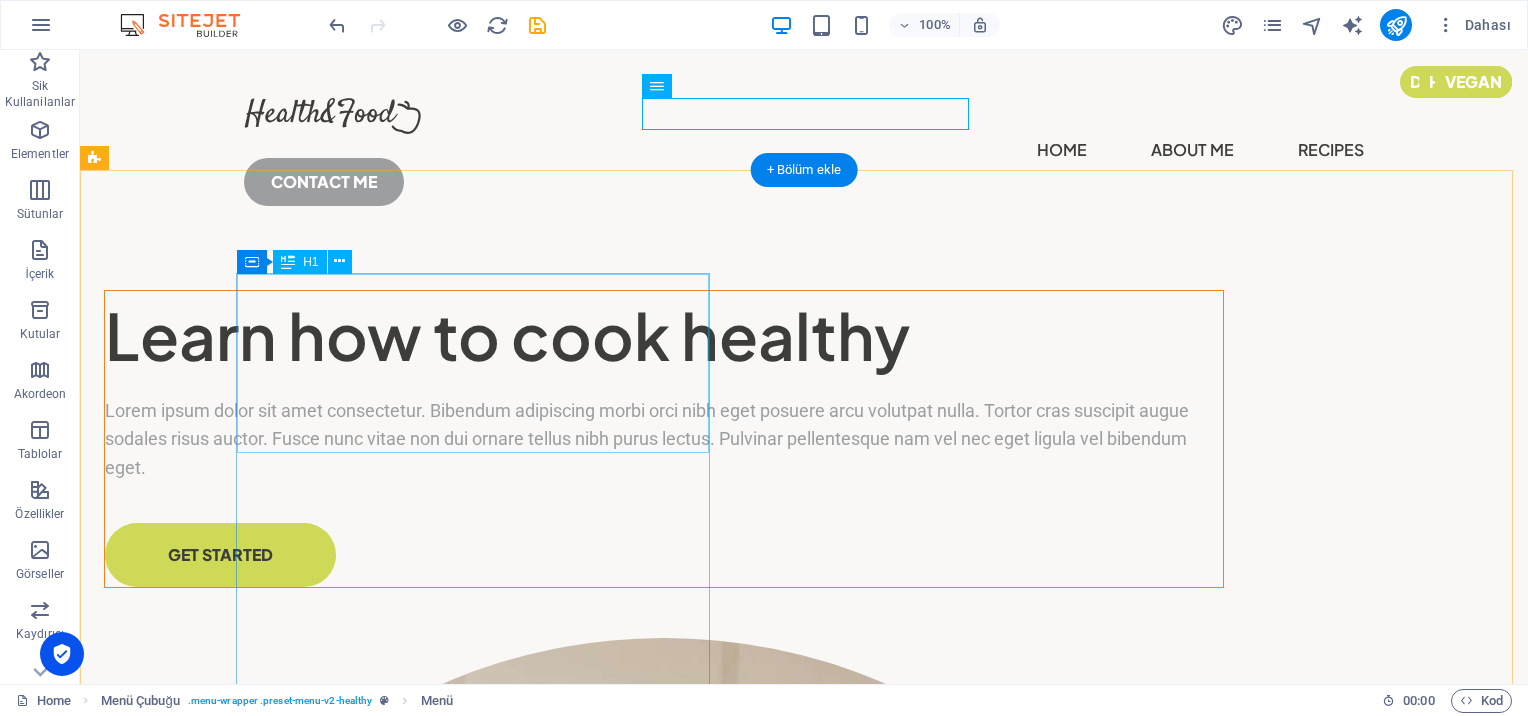 click on "Learn how to cook healthy" at bounding box center [664, 336] 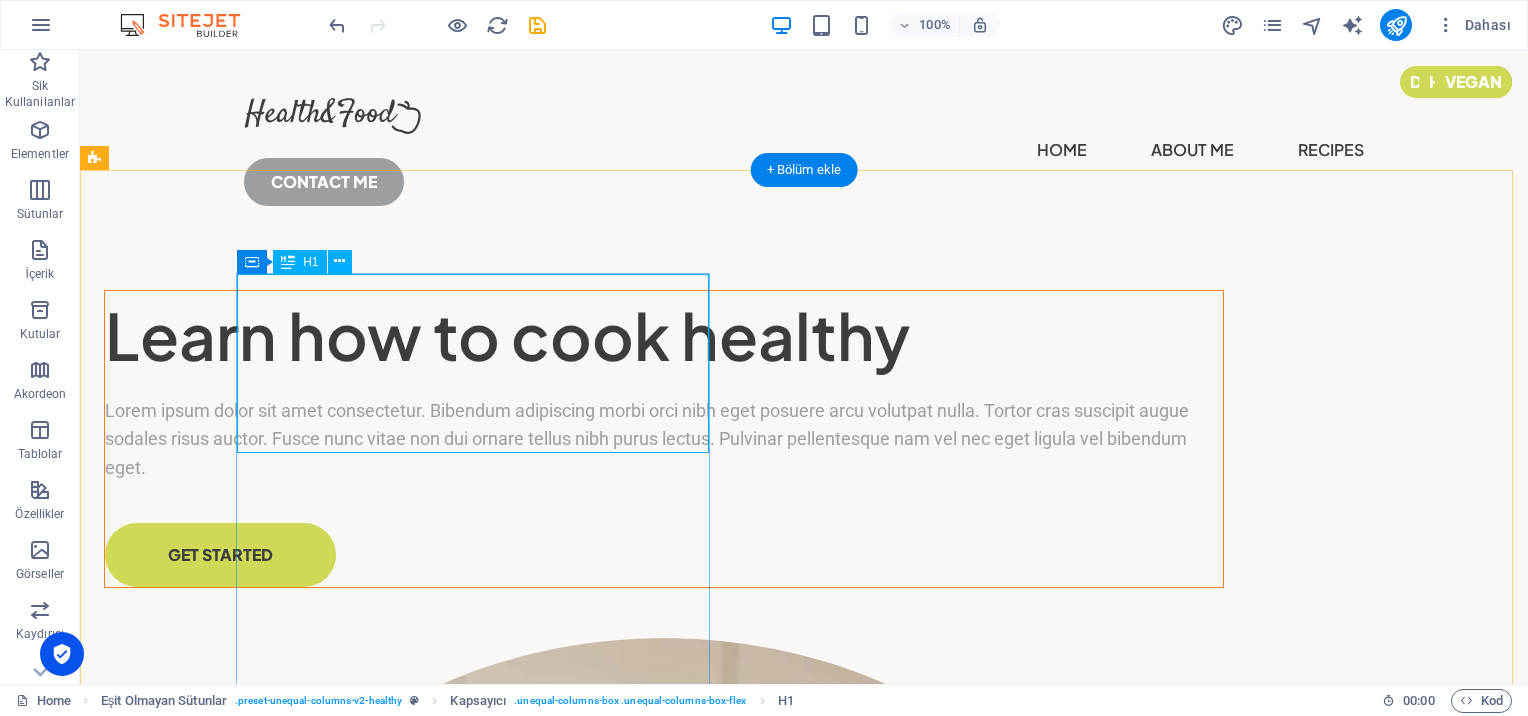 click on "Learn how to cook healthy" at bounding box center [664, 336] 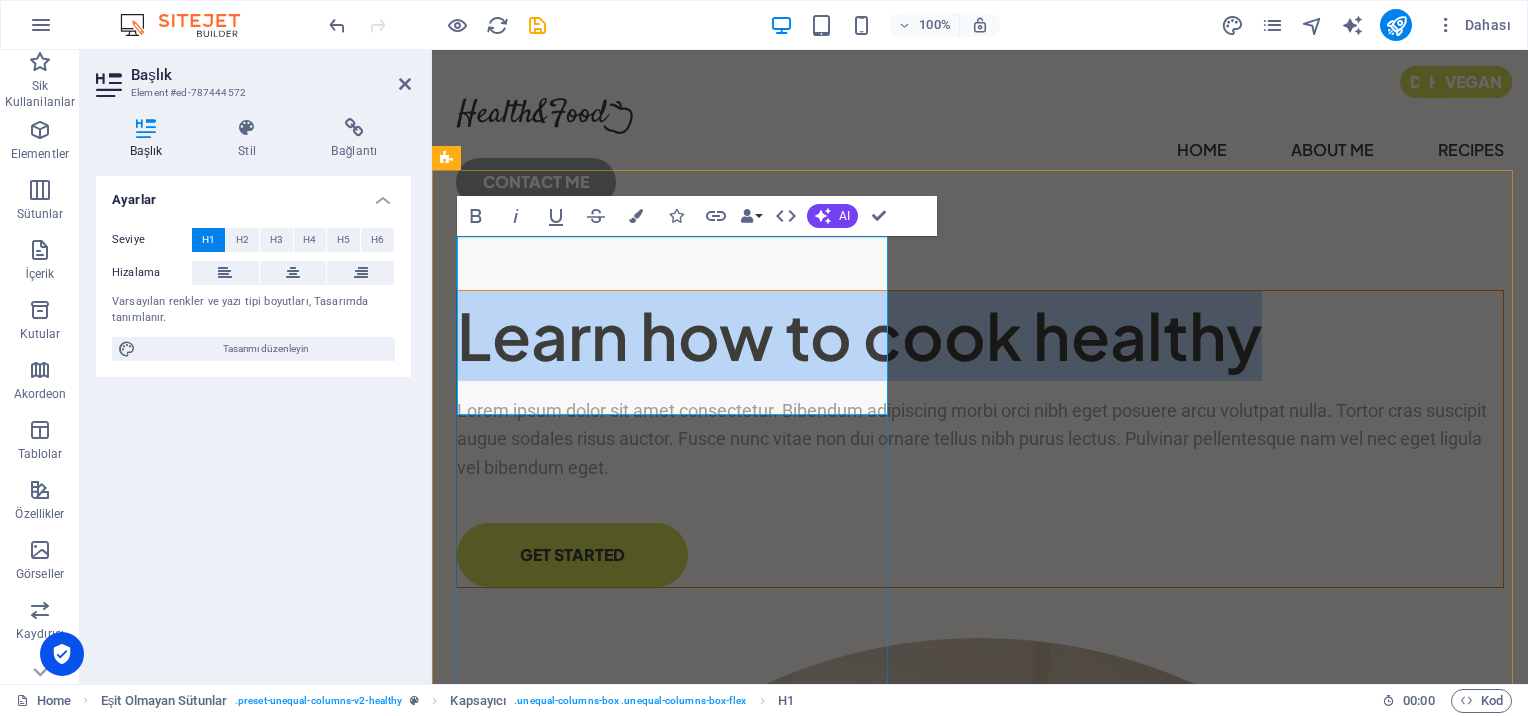 type 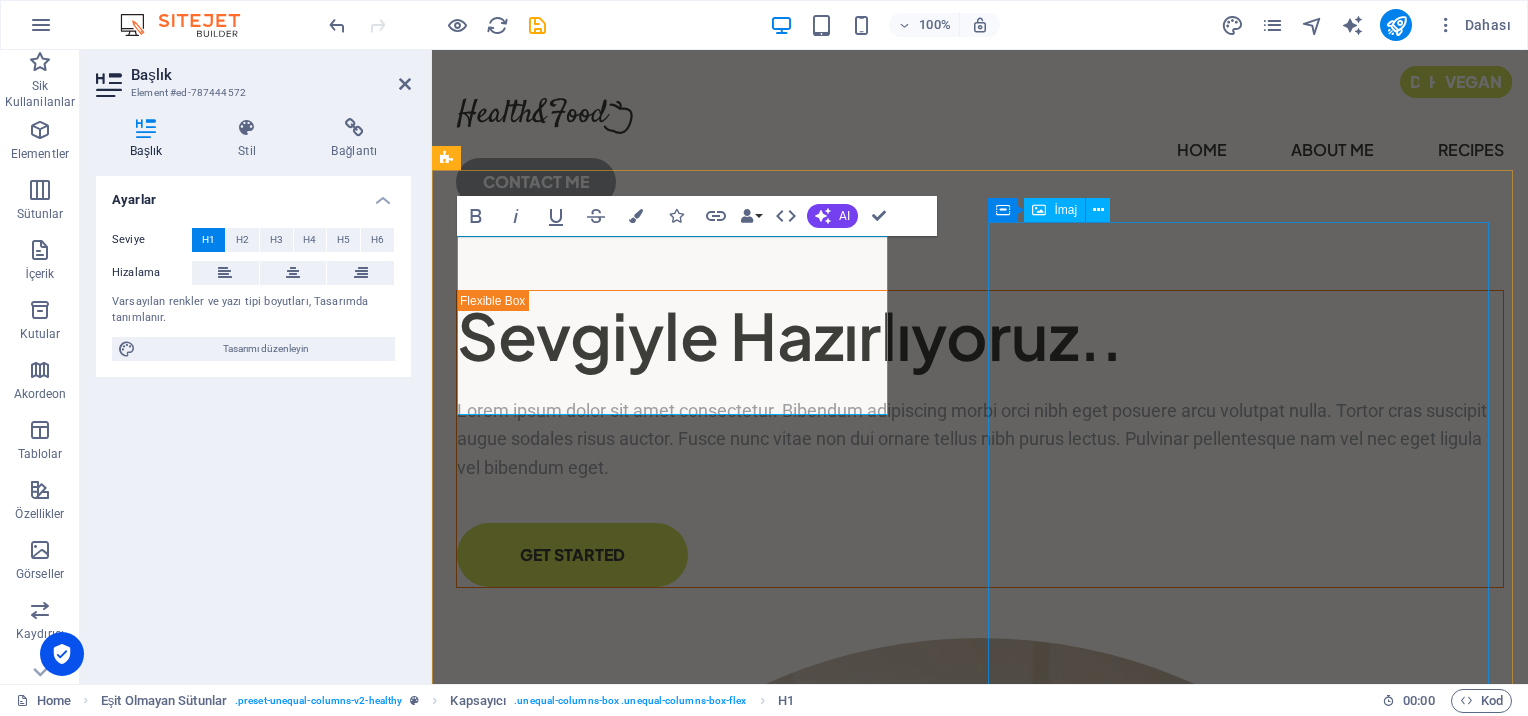 click at bounding box center (980, 1162) 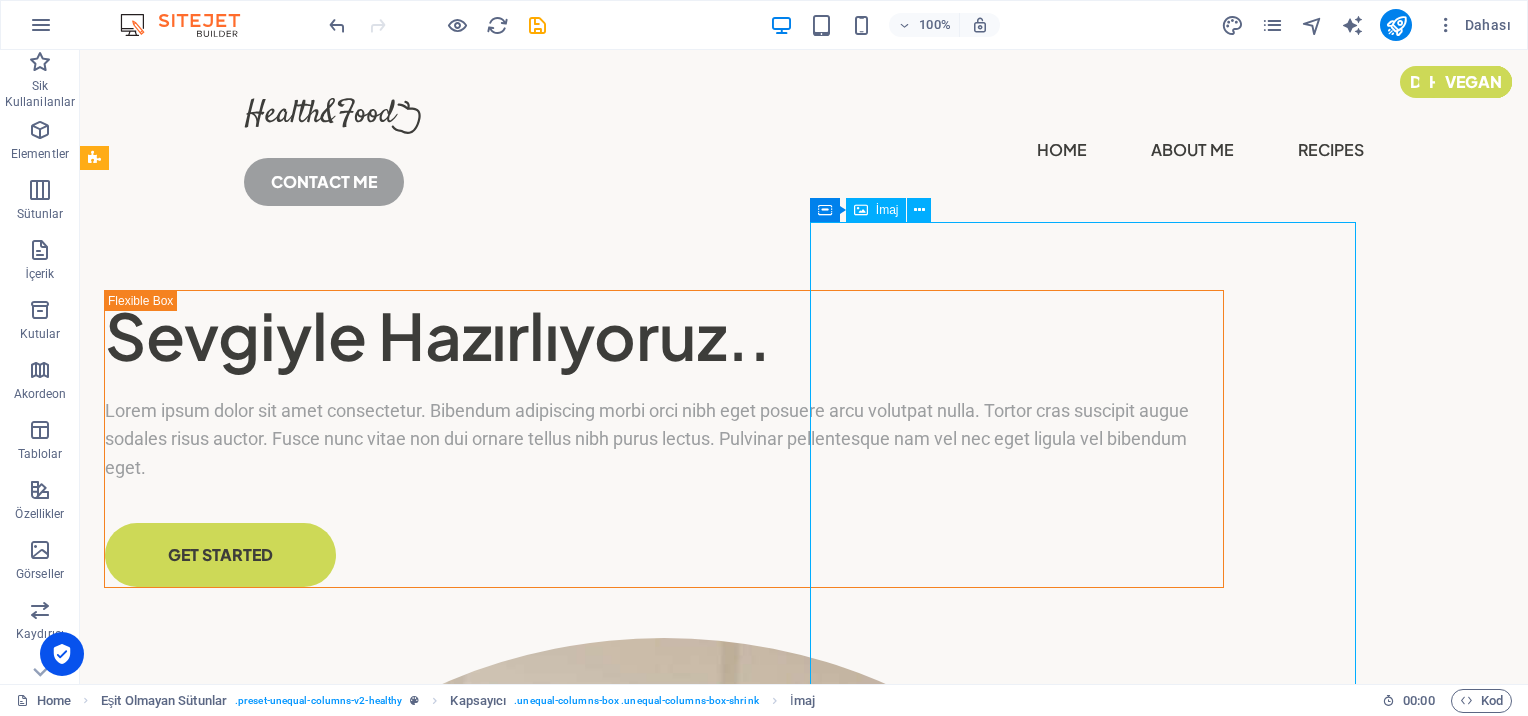 click at bounding box center [664, 1198] 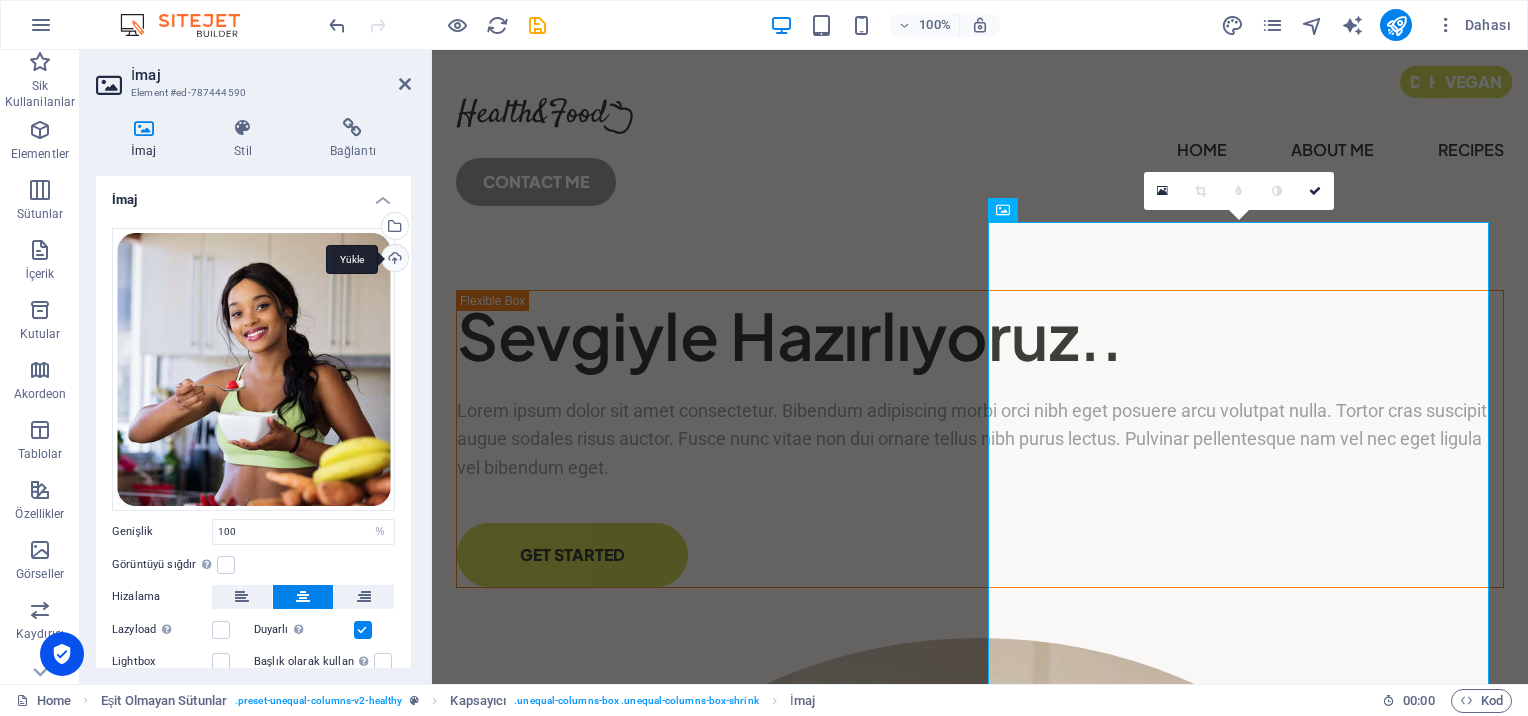 click on "Yükle" at bounding box center (393, 260) 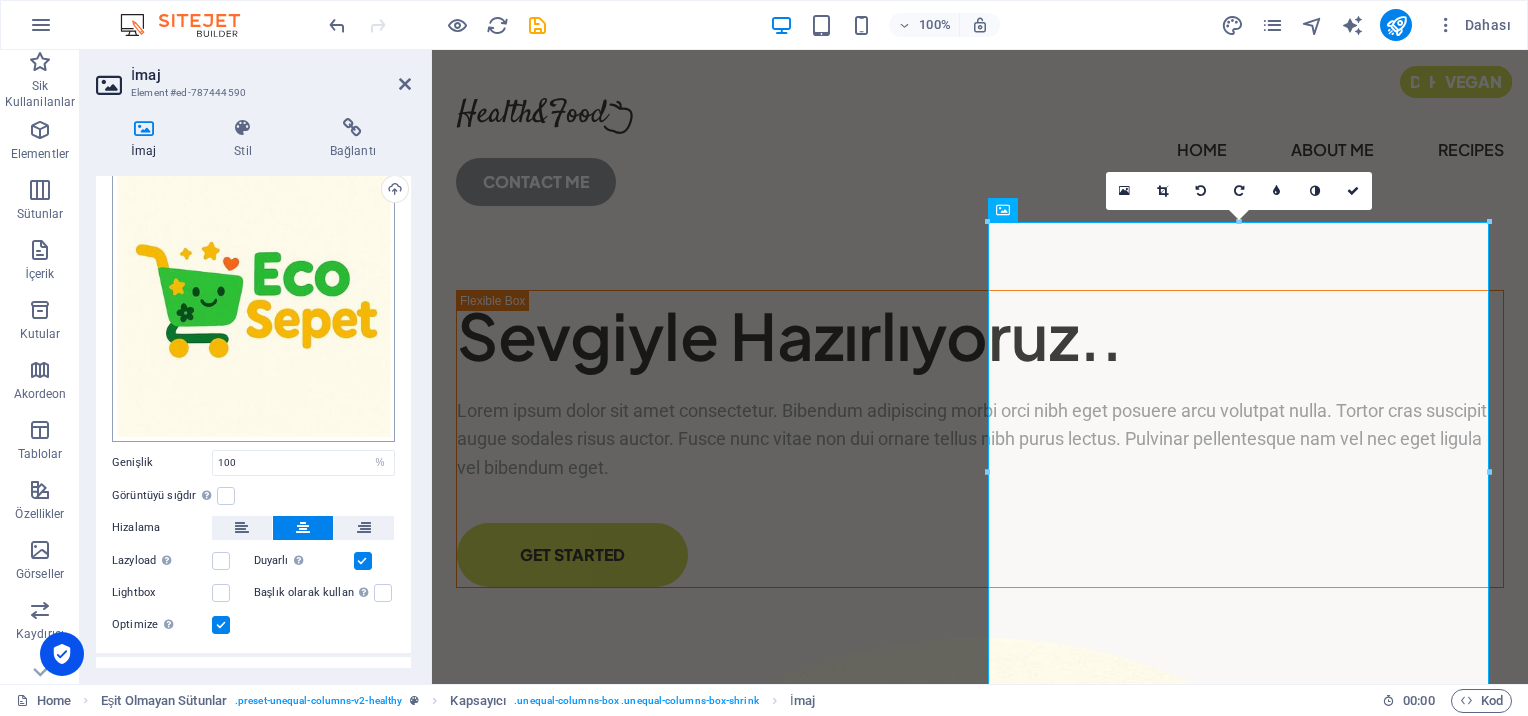 scroll, scrollTop: 100, scrollLeft: 0, axis: vertical 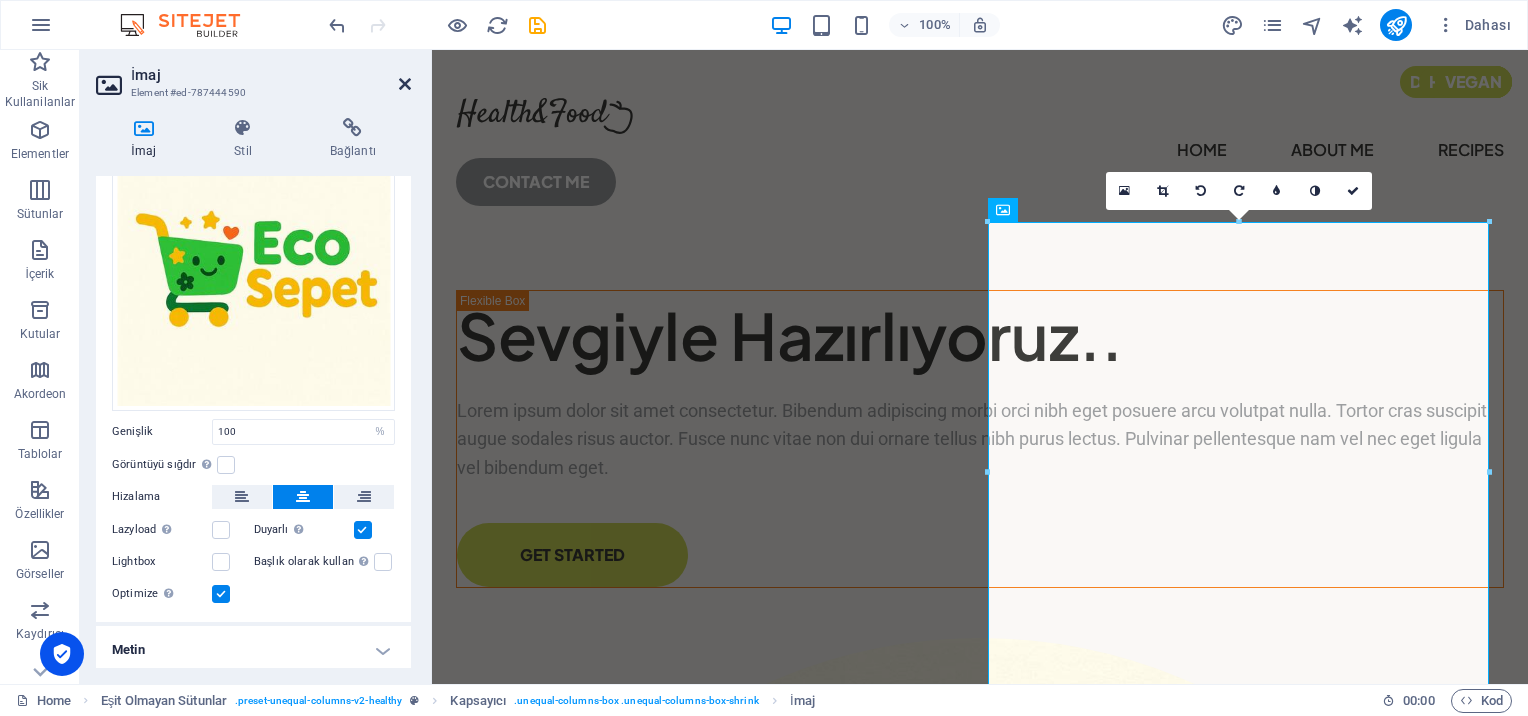 click at bounding box center [405, 84] 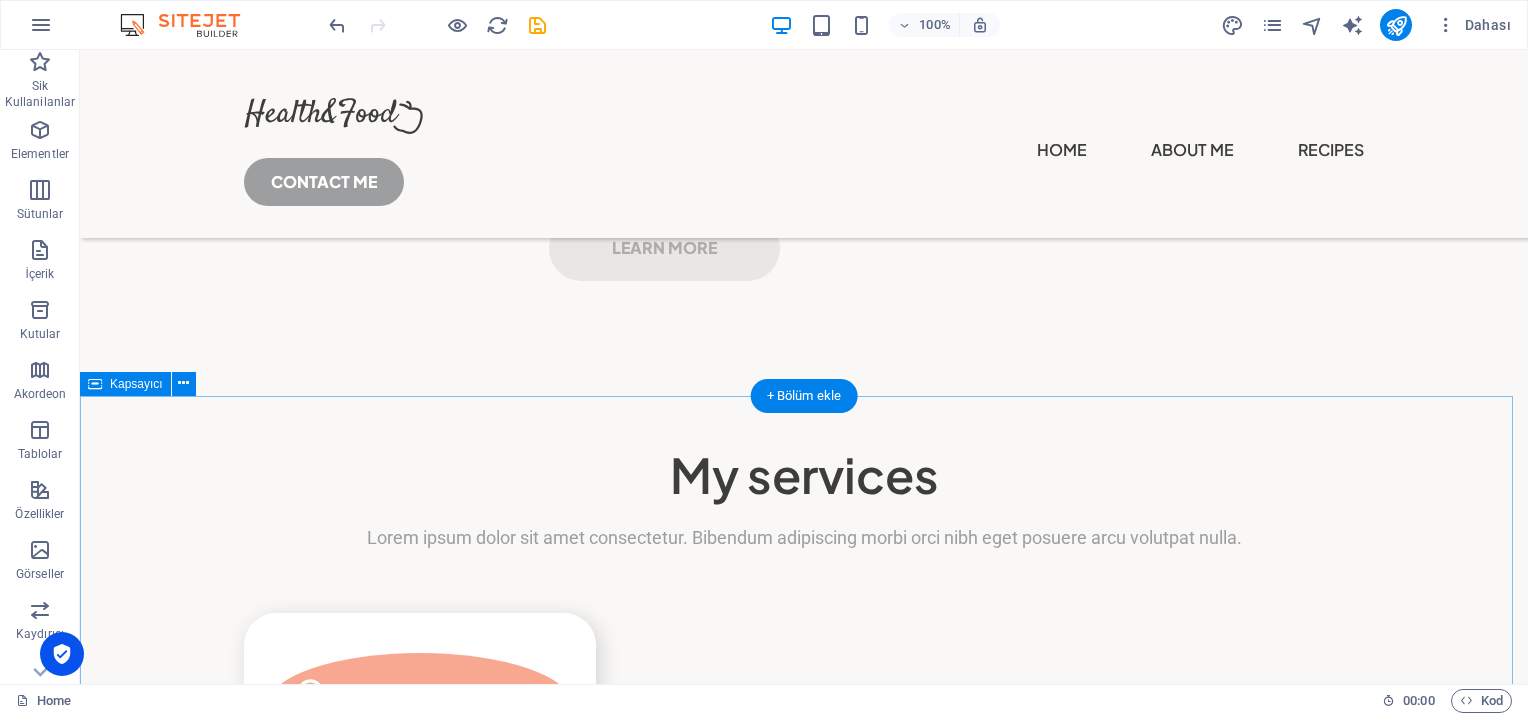 scroll, scrollTop: 4300, scrollLeft: 0, axis: vertical 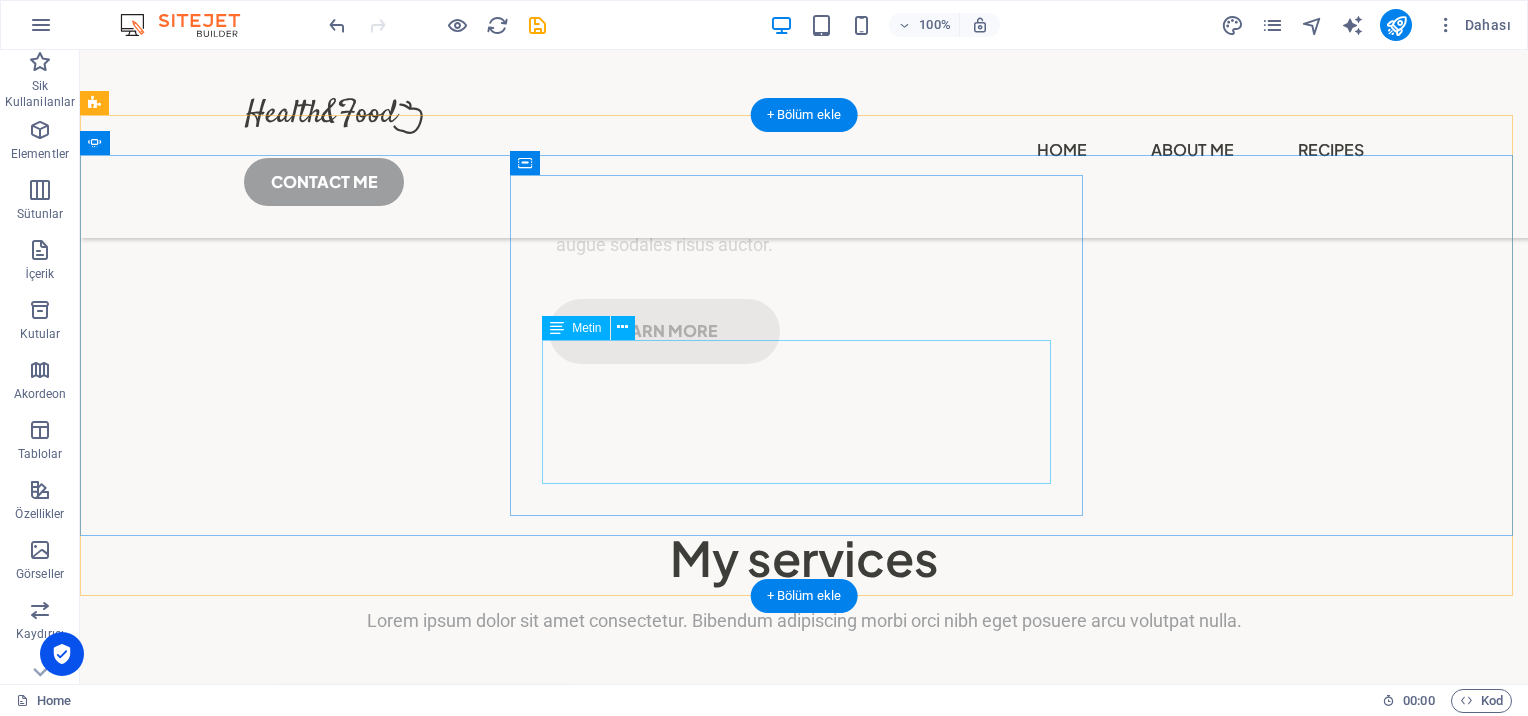 click on "Lorem ipsum dolor sit amet, consectetur adipiscing elit. Nunc vulputate s libero et velit interdum, ac per aliquet odio mattis. Class aptent taciti sociosqu ad litora torquent per conubia nostra, per ad inceptos. Class aptent taciti sociosqu ad litora torquent per." at bounding box center [-634, 10898] 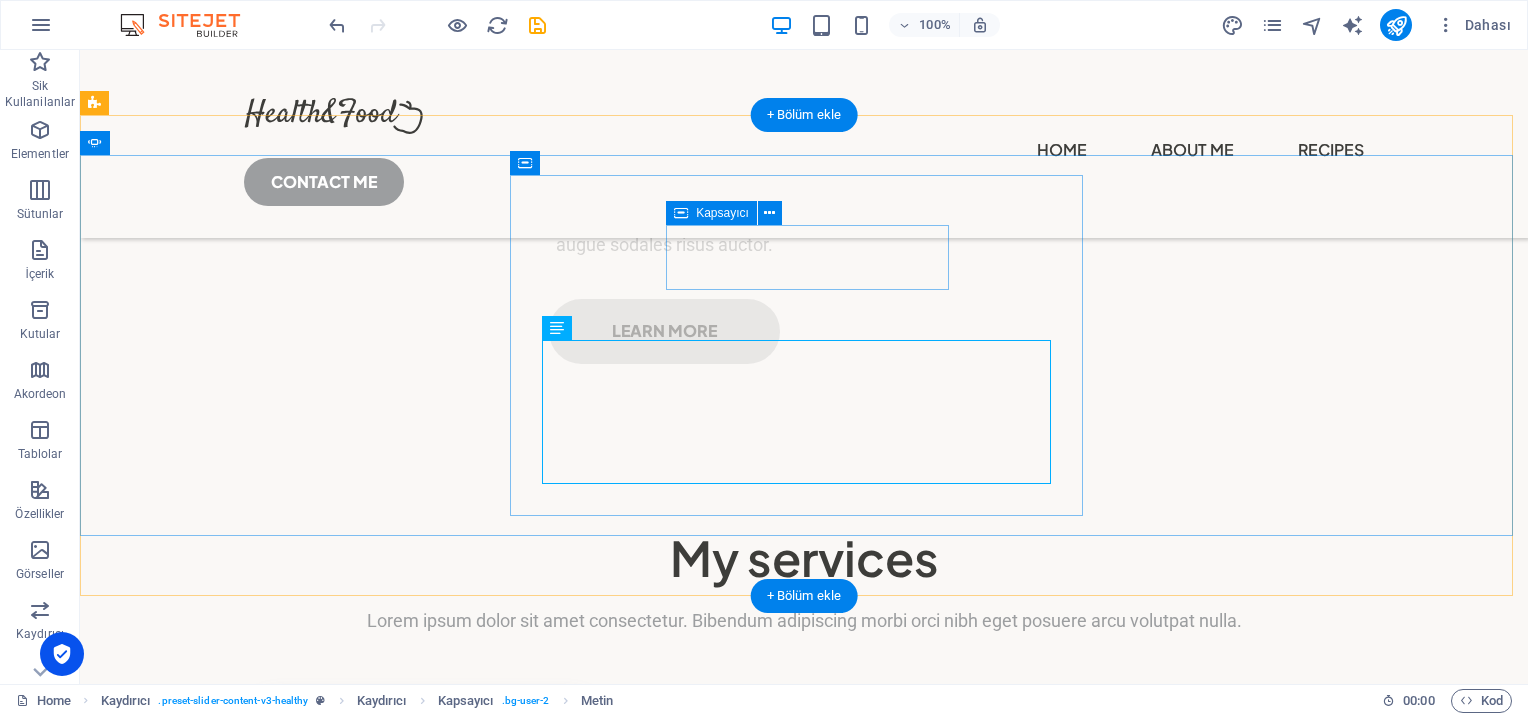 click on "[PERSON_NAME]" at bounding box center (-634, 10704) 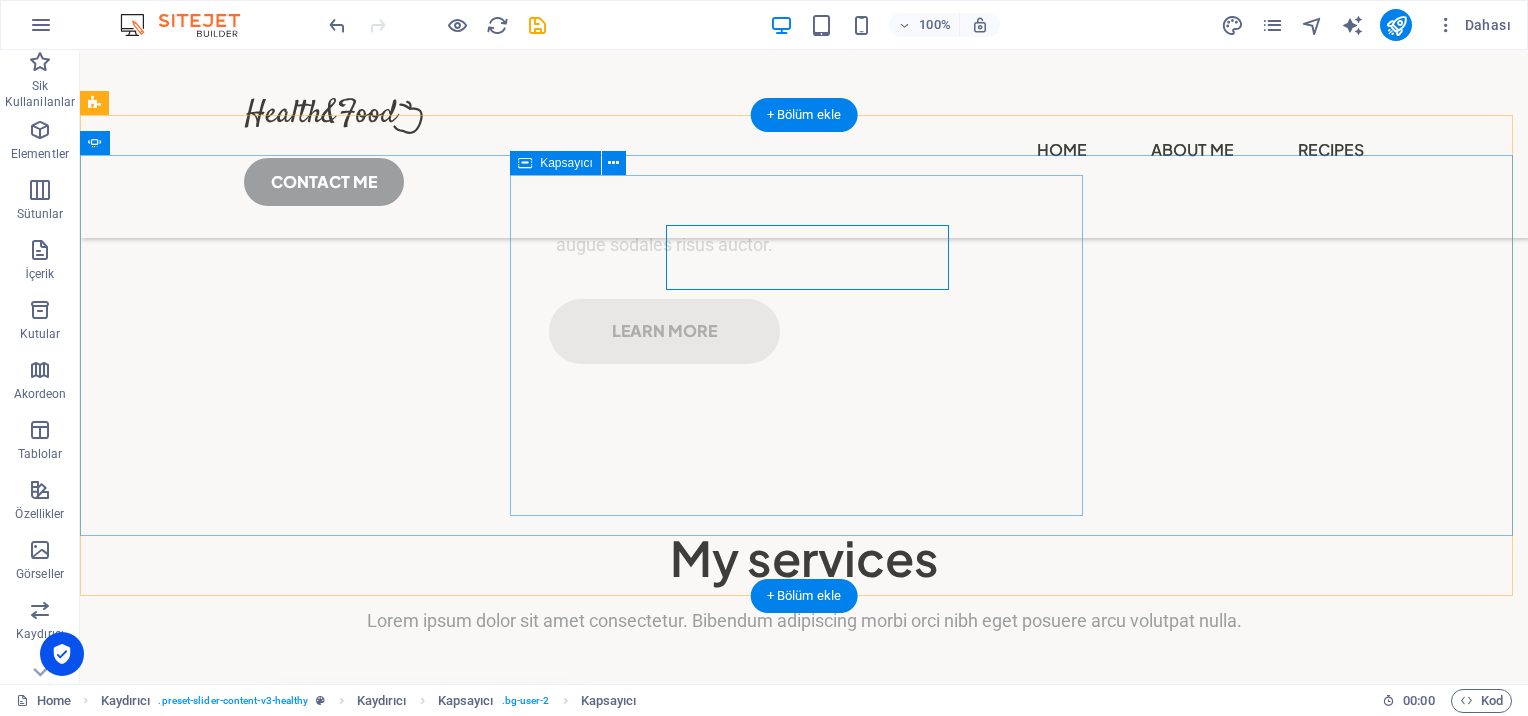 click on "Jessica Mayers Lorem ipsum dolor sit amet, consectetur adipiscing elit. Nunc vulputate s libero et velit interdum, ac per aliquet odio mattis. Class aptent taciti sociosqu ad litora torquent per conubia nostra, per ad inceptos. Class aptent taciti sociosqu ad litora torquent per." at bounding box center (-634, 10549) 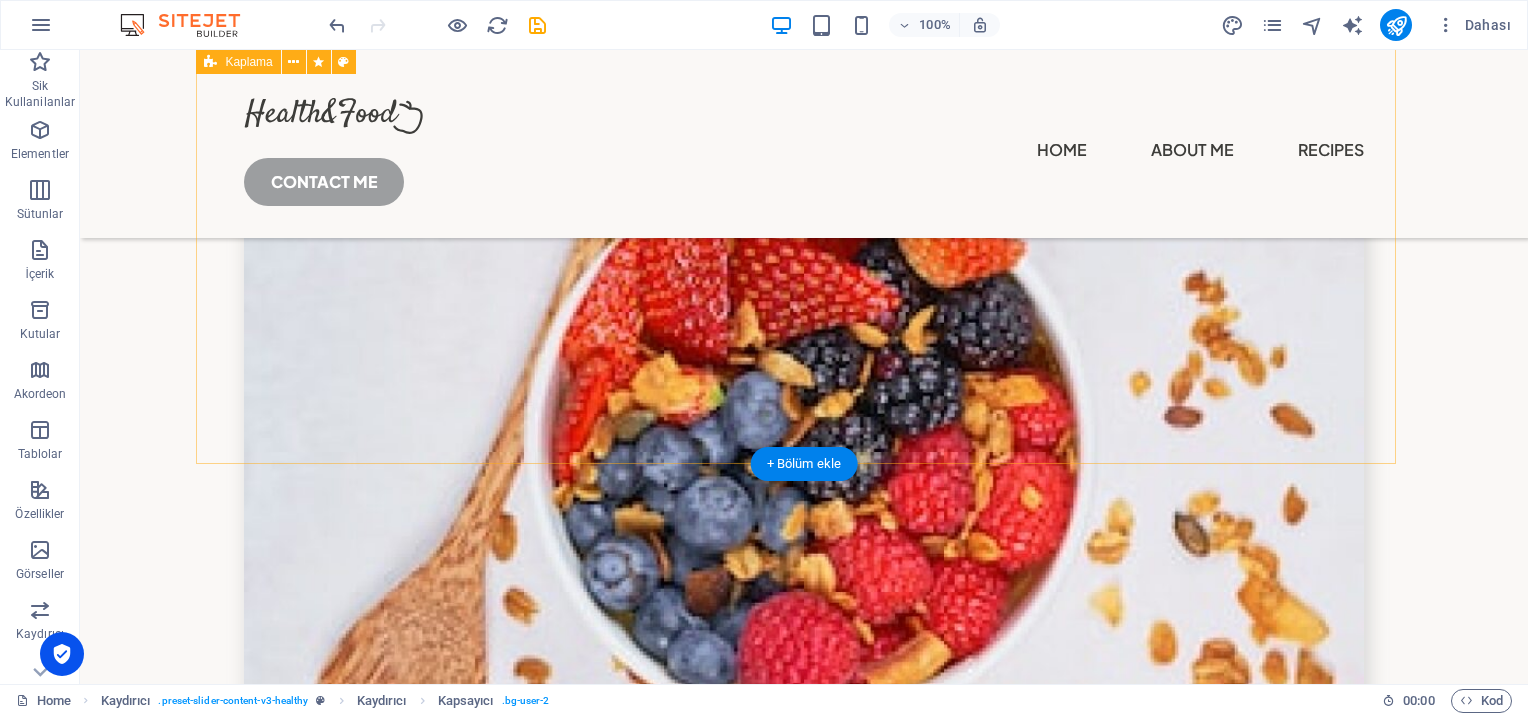 scroll, scrollTop: 6816, scrollLeft: 0, axis: vertical 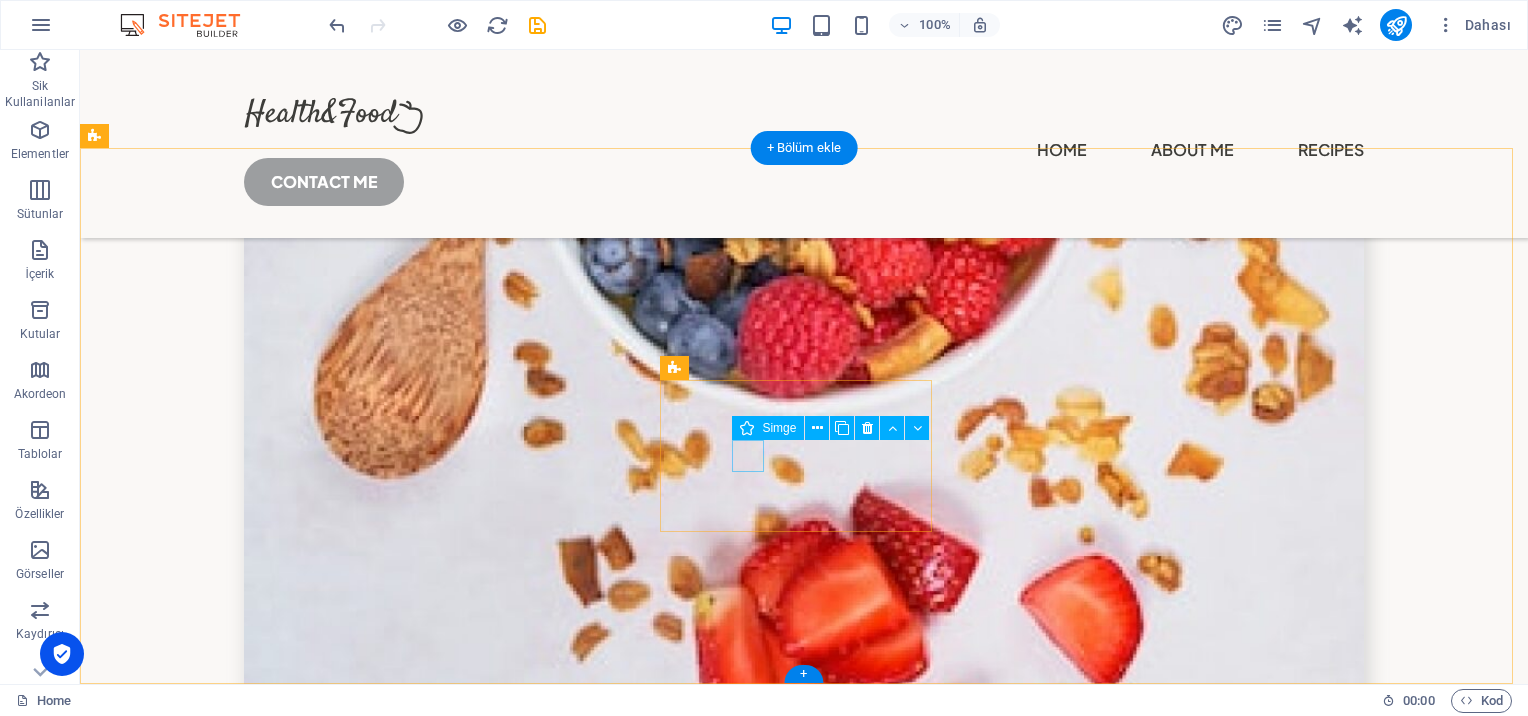 click at bounding box center (804, 8944) 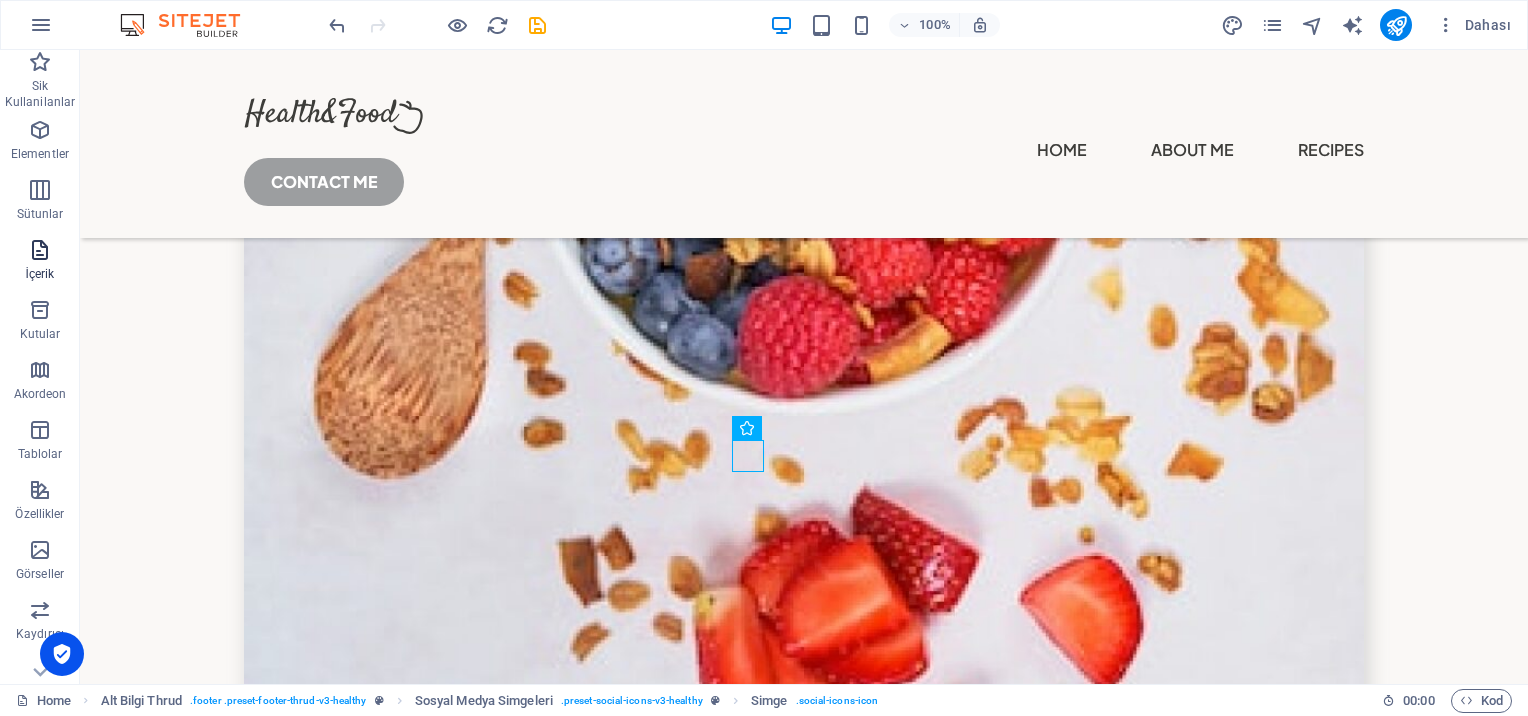 click at bounding box center (40, 250) 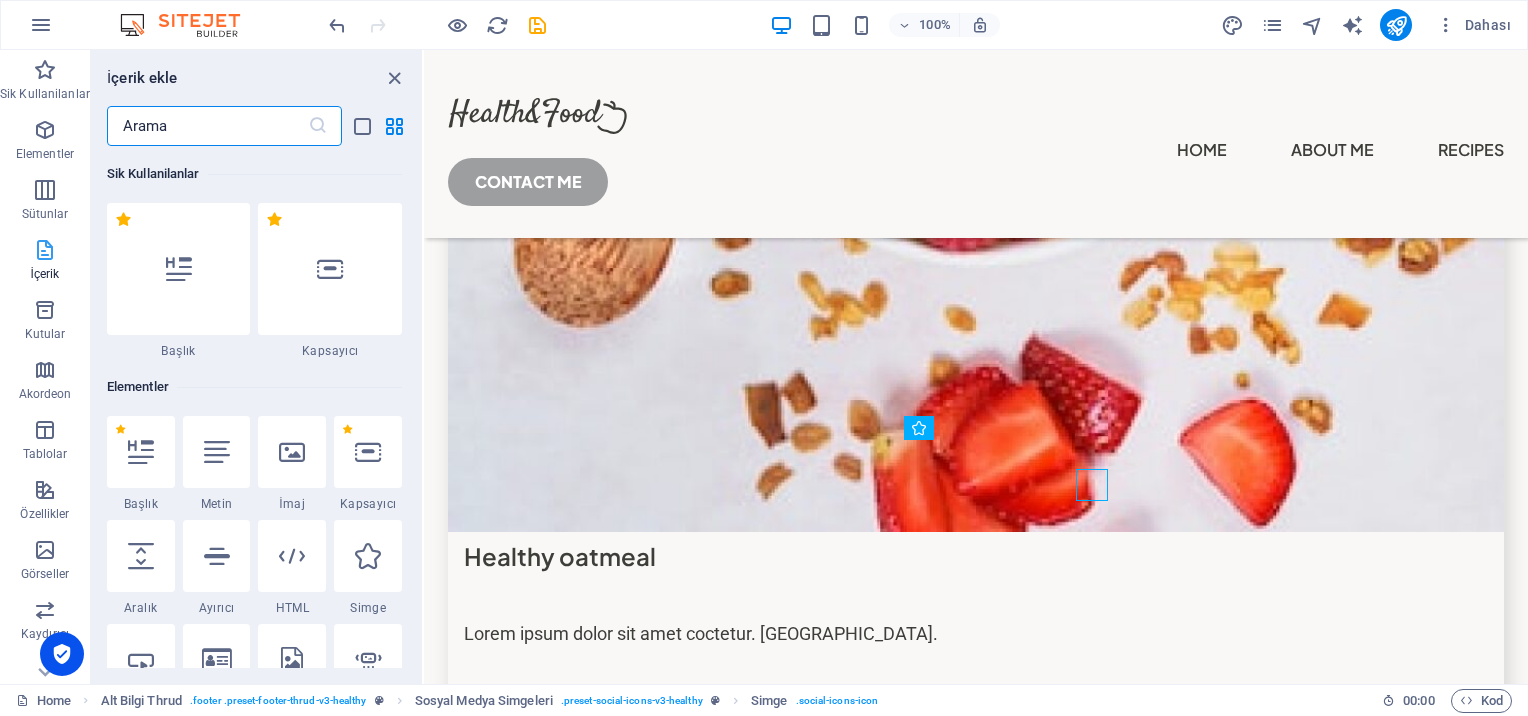 scroll, scrollTop: 6910, scrollLeft: 0, axis: vertical 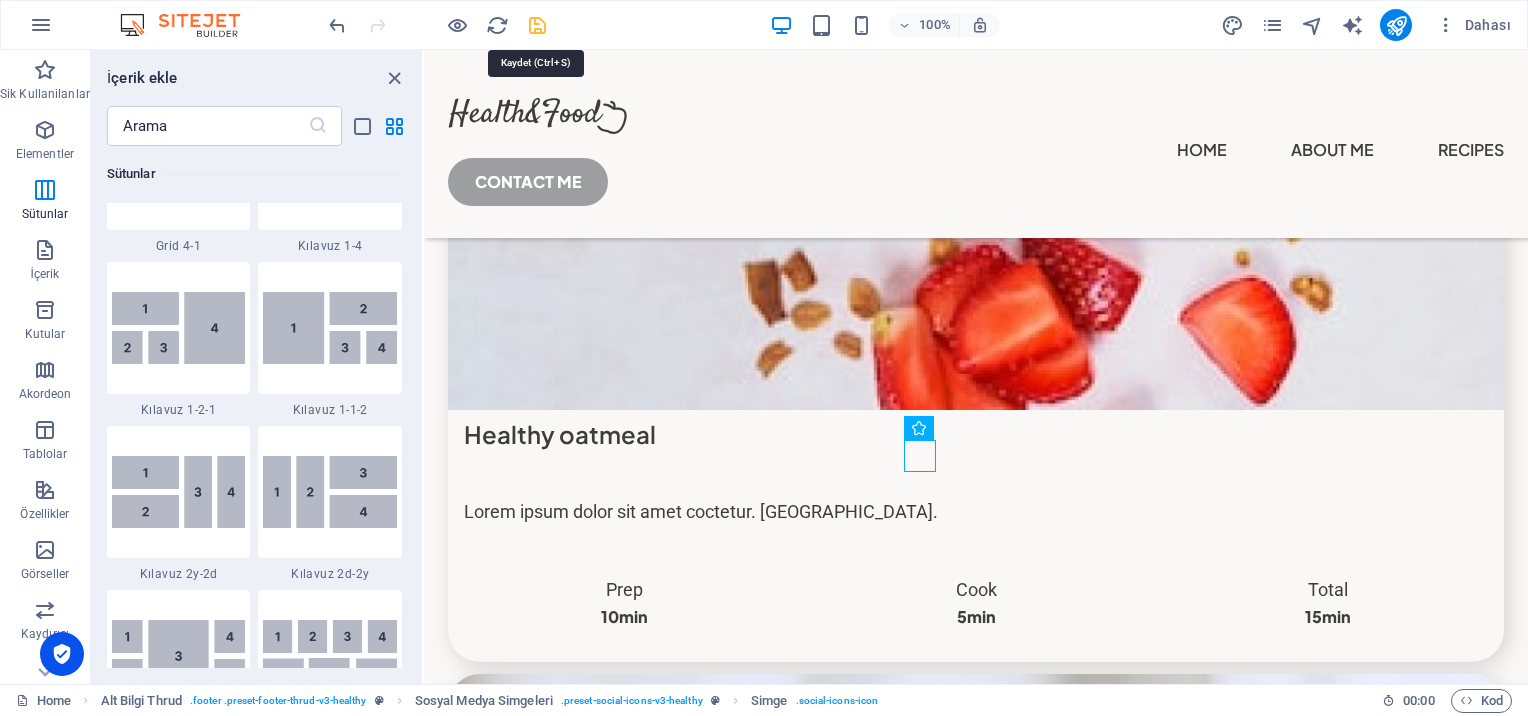 click at bounding box center [537, 25] 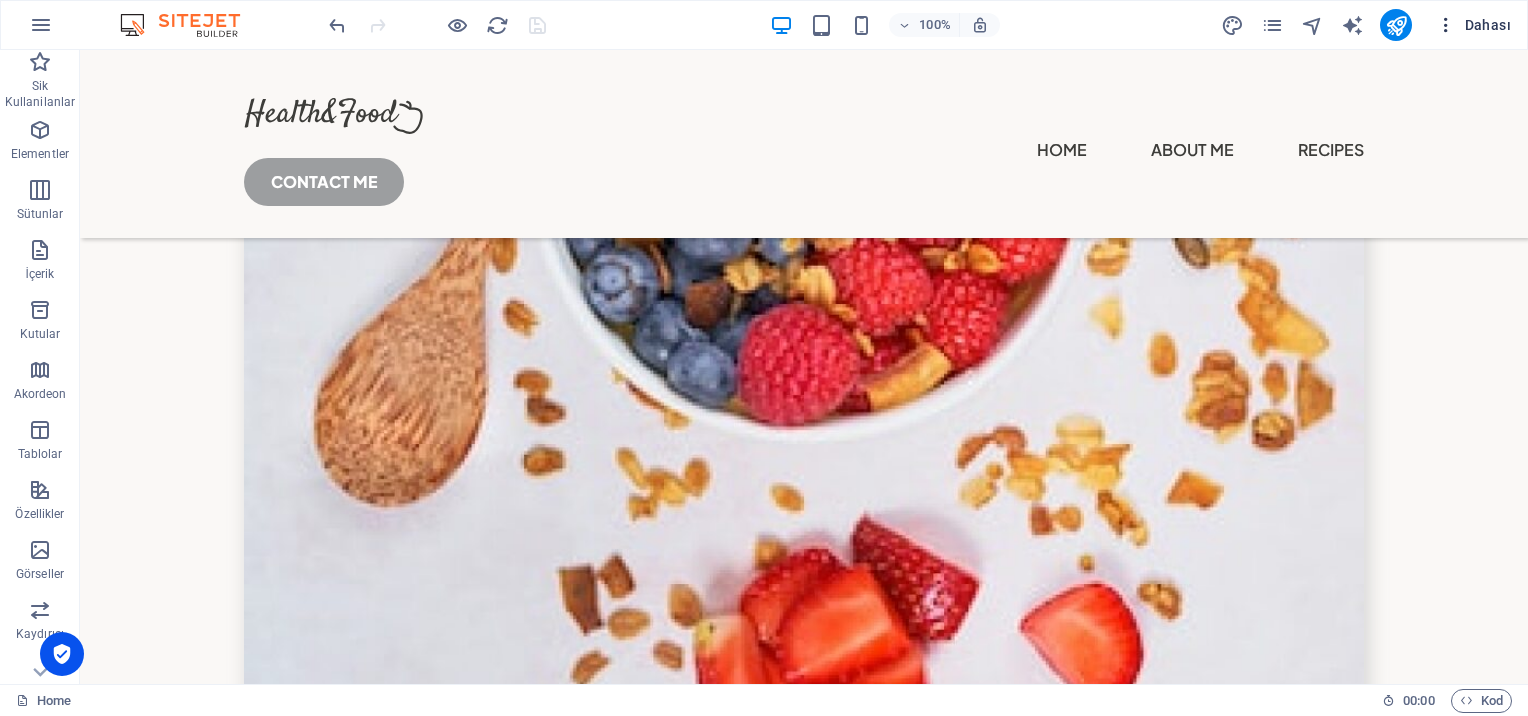 click at bounding box center [1446, 25] 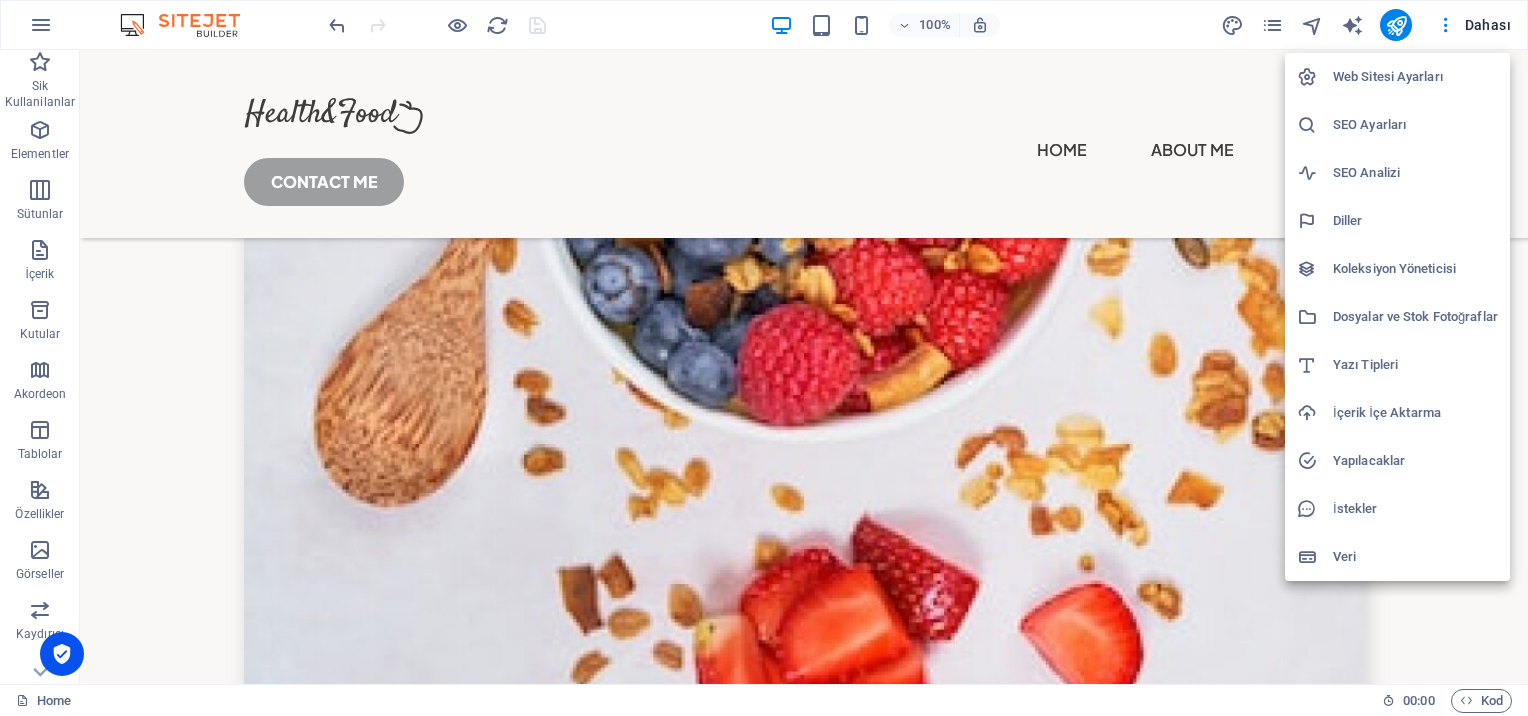 click at bounding box center (764, 358) 